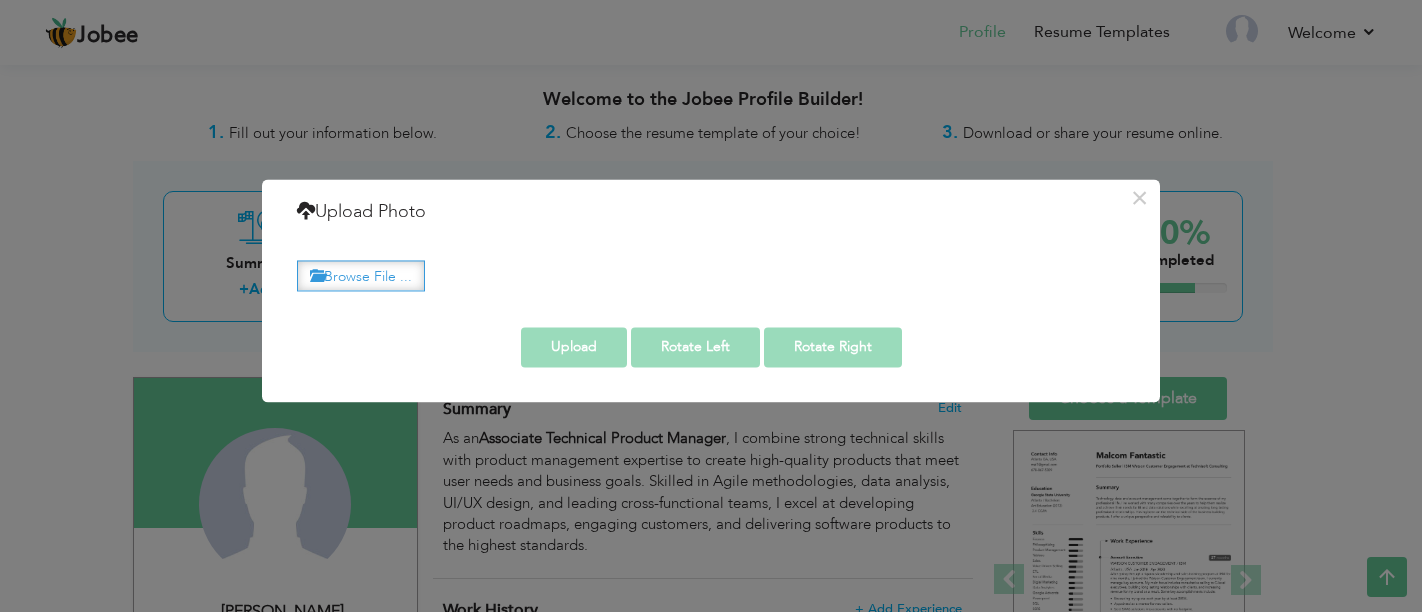 scroll, scrollTop: 111, scrollLeft: 0, axis: vertical 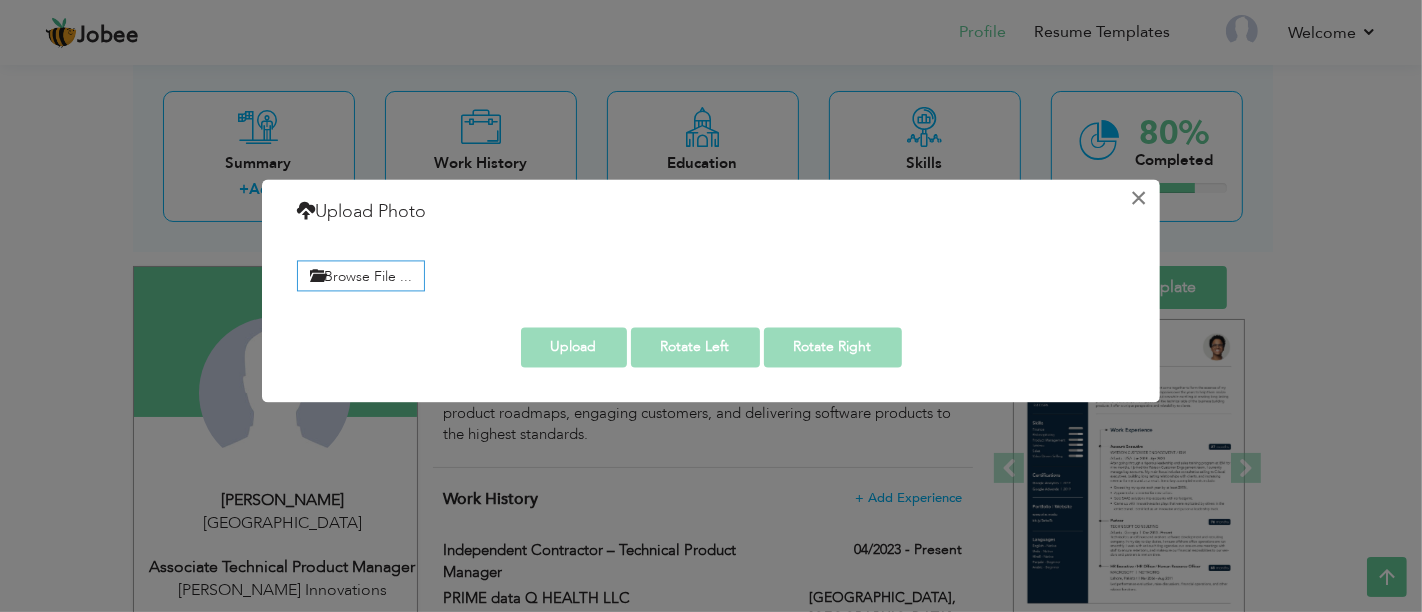 click on "×" at bounding box center (1139, 198) 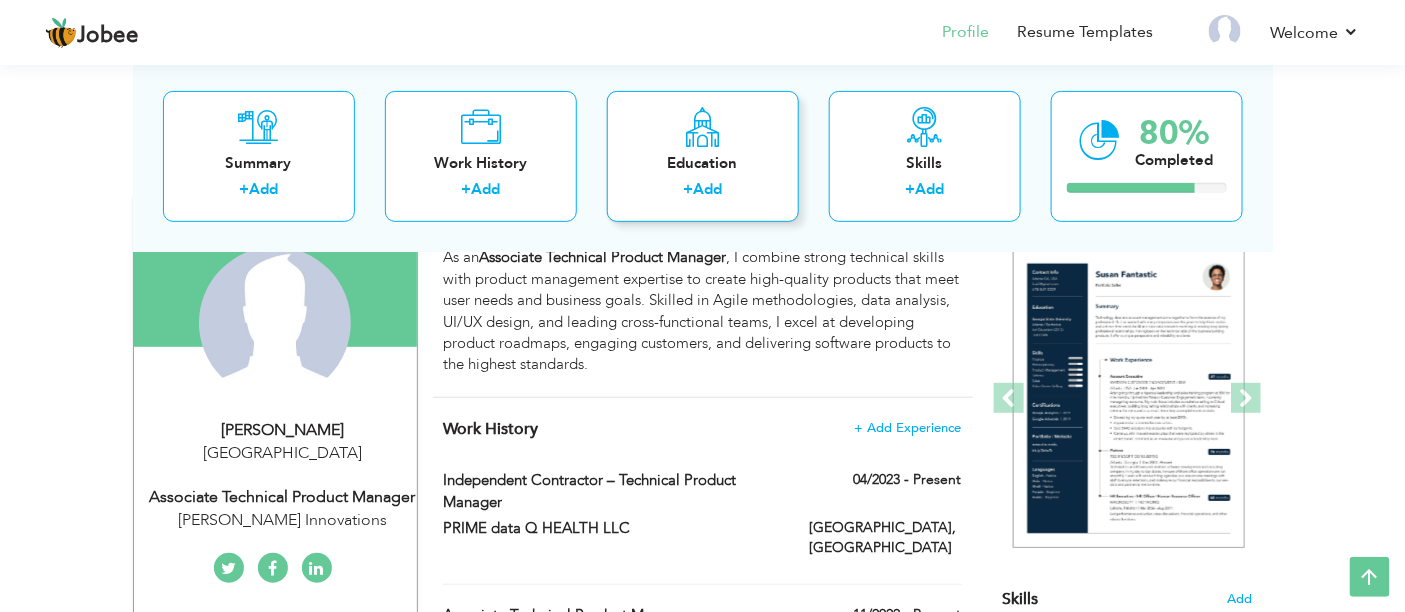scroll, scrollTop: 111, scrollLeft: 0, axis: vertical 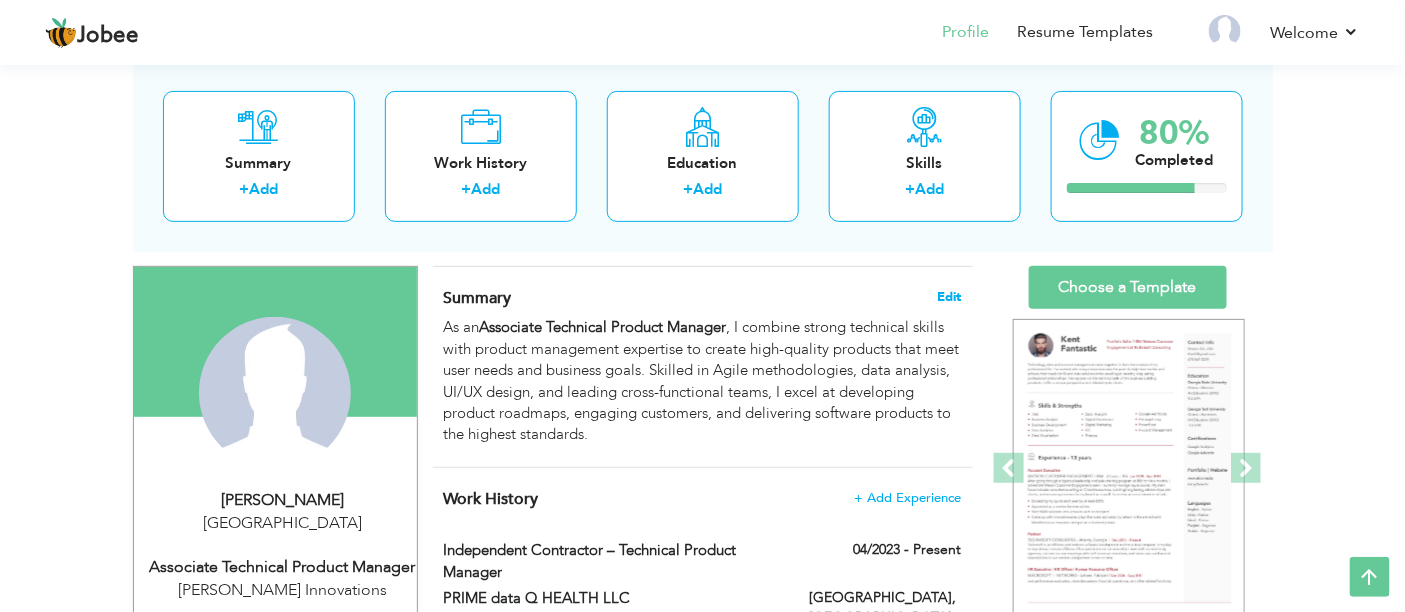 click on "Edit" at bounding box center [950, 297] 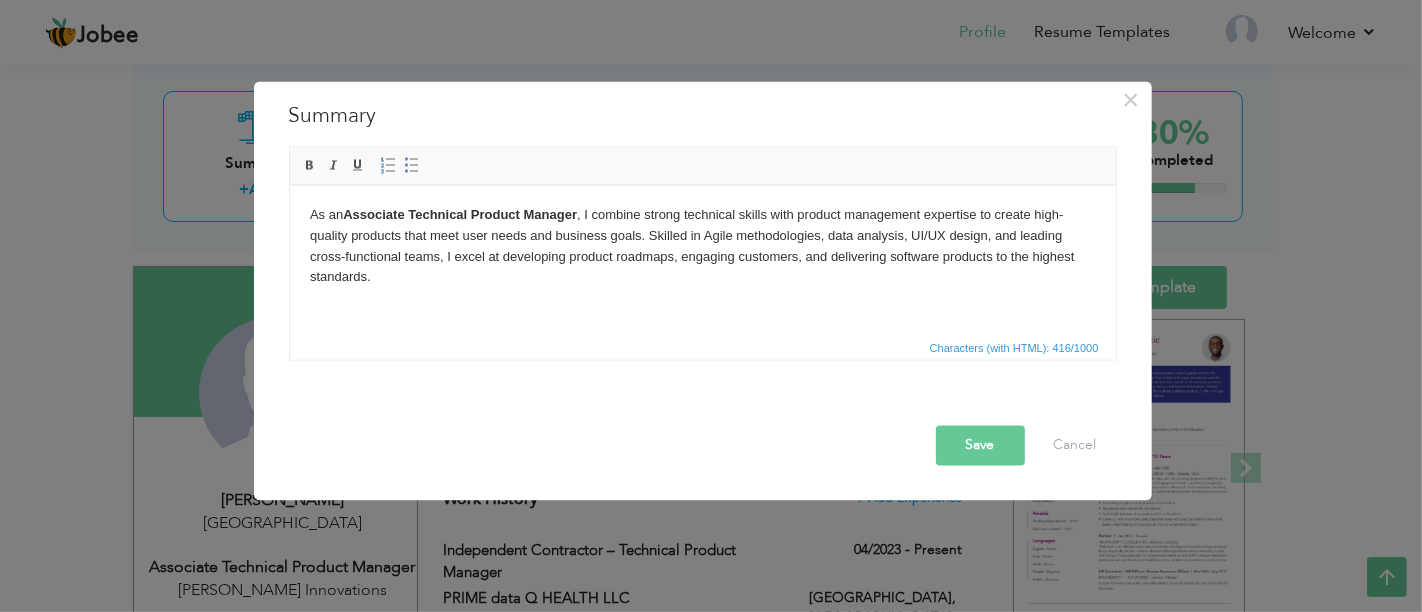 click on "As an  Associate Technical Product Manager , I combine strong technical skills with product management expertise to create high-quality products that meet user needs and business goals. Skilled in Agile methodologies, data analysis, UI/UX design, and leading cross-functional teams, I excel at developing product roadmaps, engaging customers, and delivering software products to the highest standards." at bounding box center [702, 246] 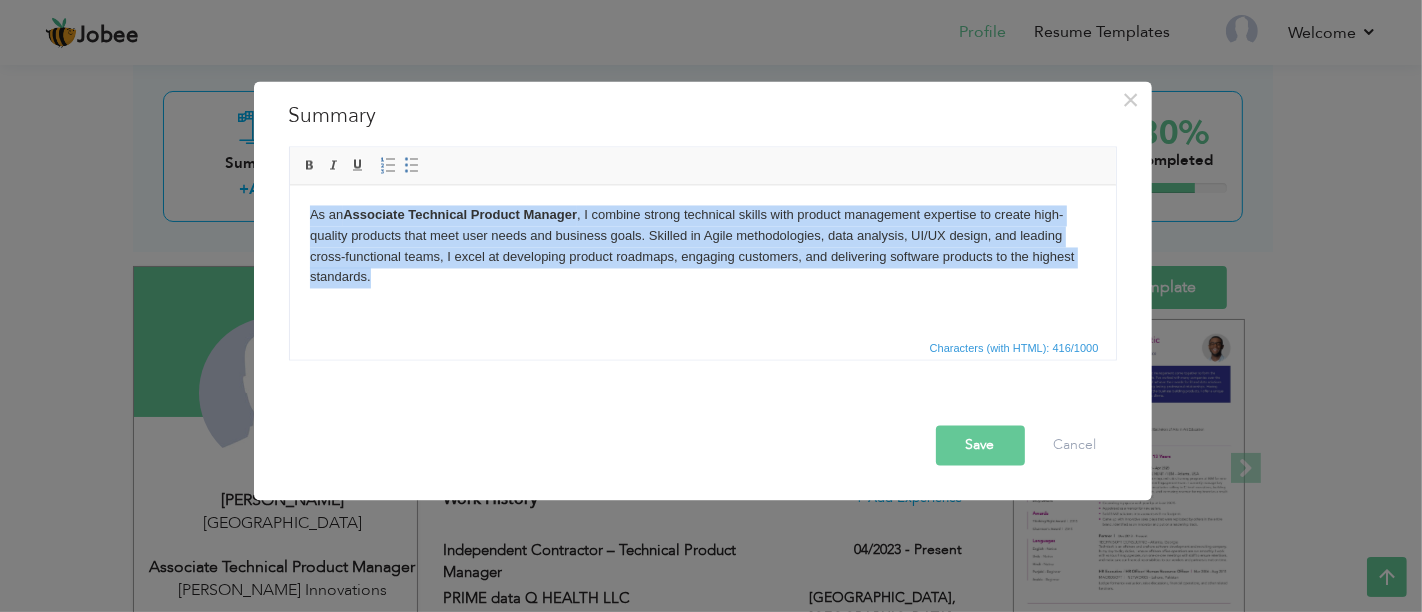 copy on "As an  Associate Technical Product Manager , I combine strong technical skills with product management expertise to create high-quality products that meet user needs and business goals. Skilled in Agile methodologies, data analysis, UI/UX design, and leading cross-functional teams, I excel at developing product roadmaps, engaging customers, and delivering software products to the highest standards." 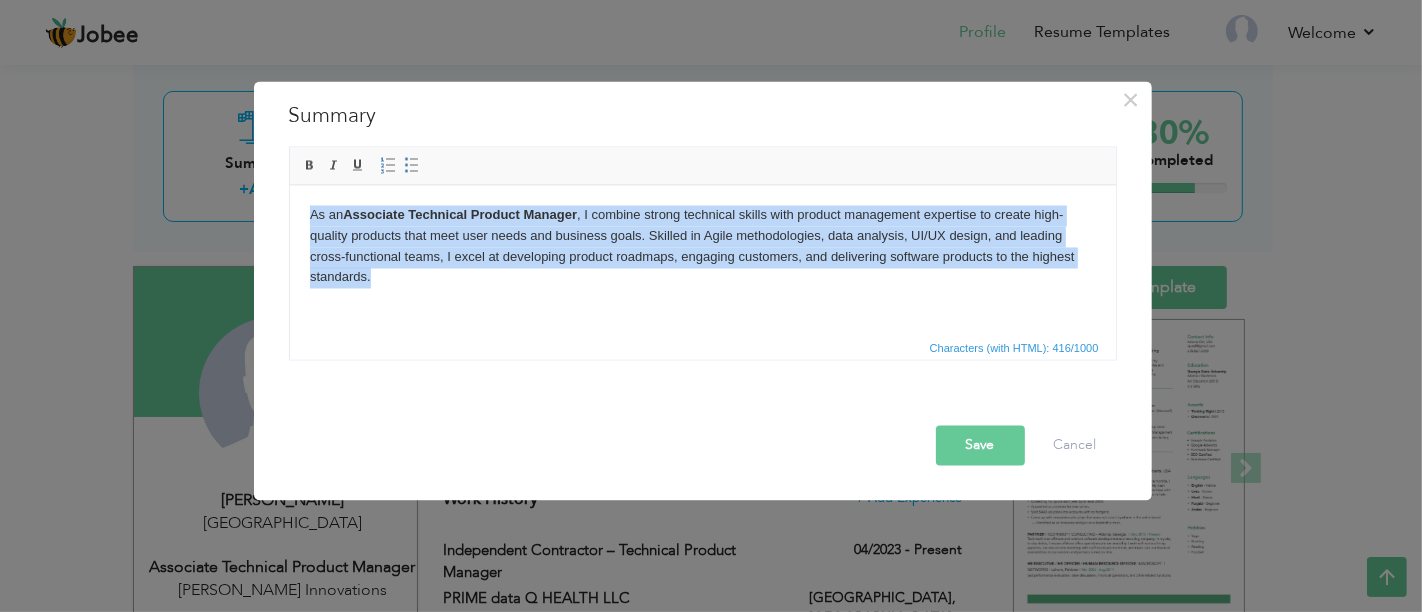 click on "As an  Associate Technical Product Manager , I combine strong technical skills with product management expertise to create high-quality products that meet user needs and business goals. Skilled in Agile methodologies, data analysis, UI/UX design, and leading cross-functional teams, I excel at developing product roadmaps, engaging customers, and delivering software products to the highest standards." at bounding box center [702, 246] 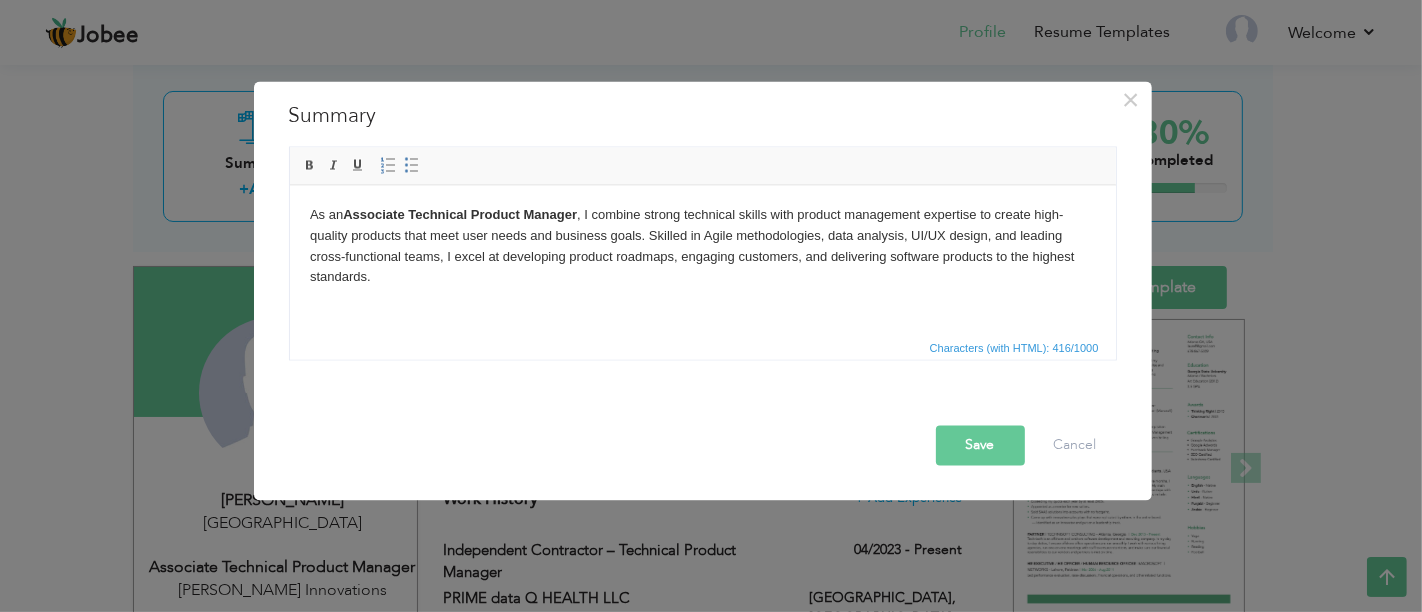 click on "As an  Associate Technical Product Manager , I combine strong technical skills with product management expertise to create high-quality products that meet user needs and business goals. Skilled in Agile methodologies, data analysis, UI/UX design, and leading cross-functional teams, I excel at developing product roadmaps, engaging customers, and delivering software products to the highest standards." at bounding box center [702, 246] 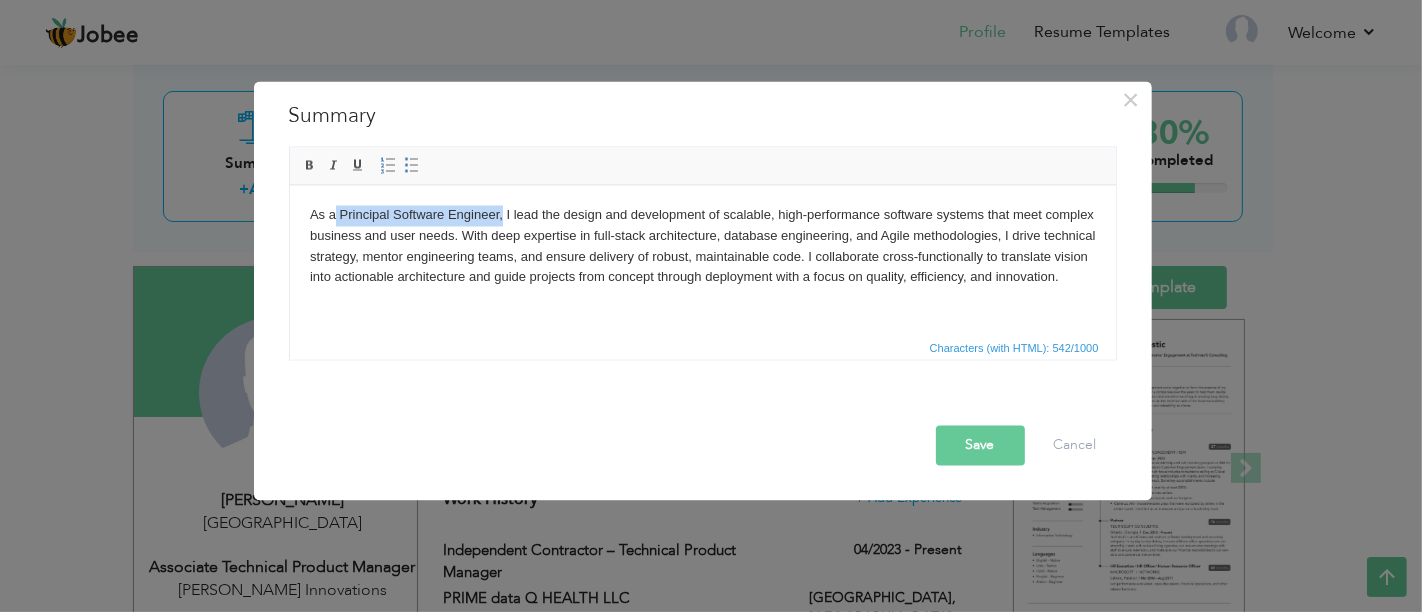 drag, startPoint x: 333, startPoint y: 211, endPoint x: 500, endPoint y: 208, distance: 167.02695 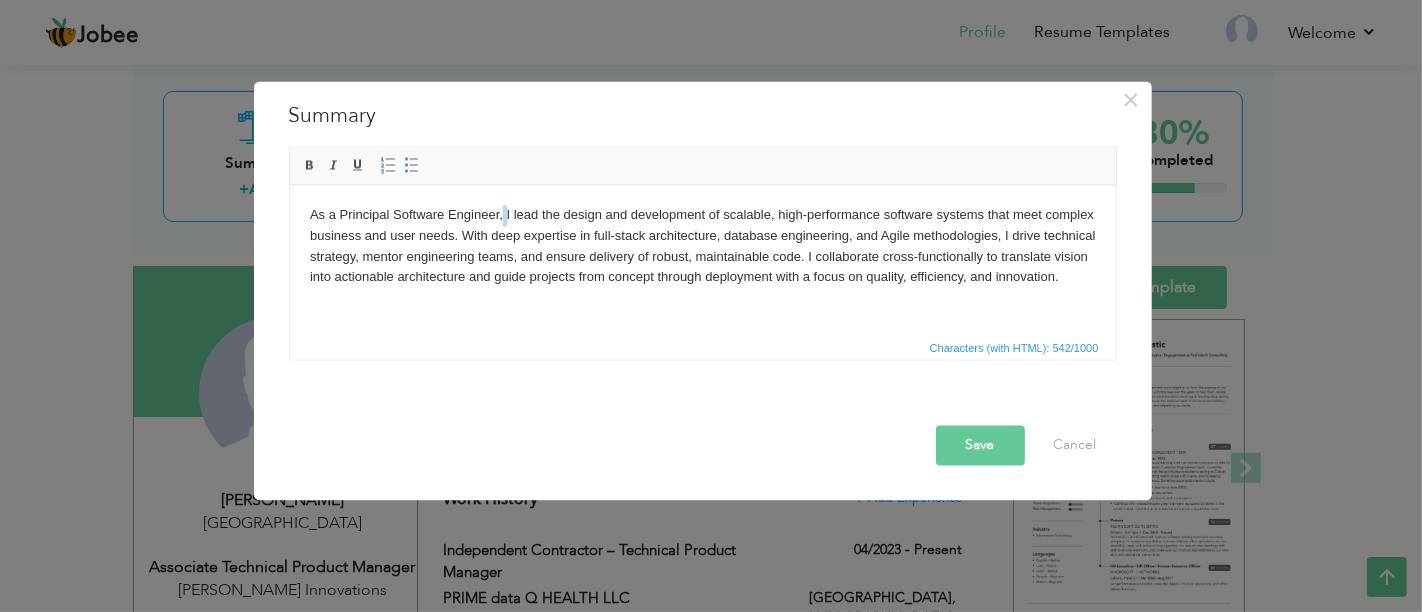 click on "As a Principal Software Engineer, I lead the design and development of scalable, high-performance software systems that meet complex business and user needs. With deep expertise in full-stack architecture, database engineering, and Agile methodologies, I drive technical strategy, mentor engineering teams, and ensure delivery of robust, maintainable code. I collaborate cross-functionally to translate vision into actionable architecture and guide projects from concept through deployment with a focus on quality, efficiency, and innovation." at bounding box center [702, 246] 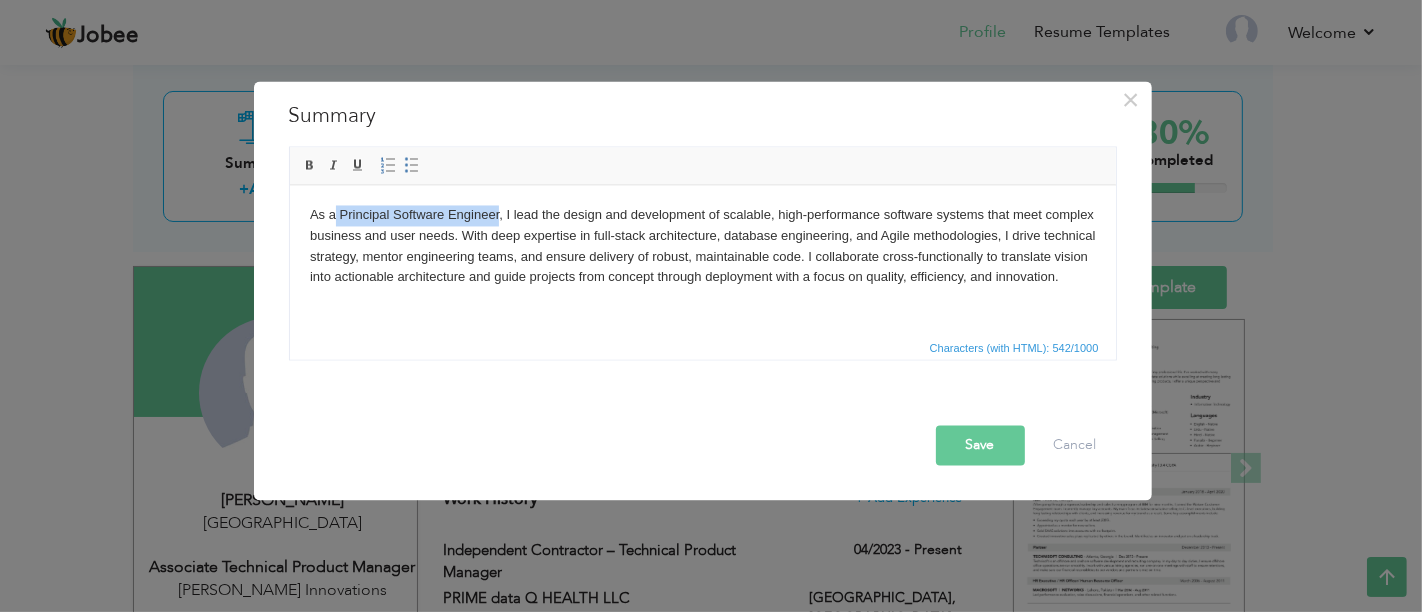 drag, startPoint x: 336, startPoint y: 209, endPoint x: 499, endPoint y: 217, distance: 163.1962 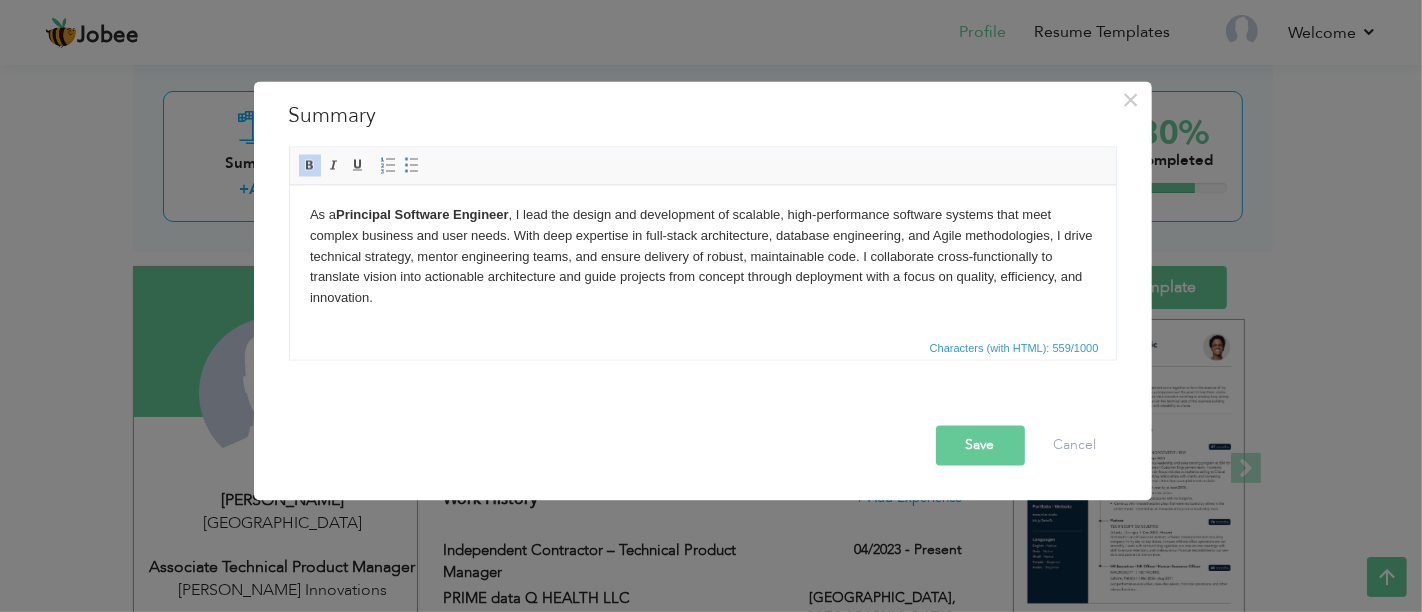 click on "Save" at bounding box center (980, 446) 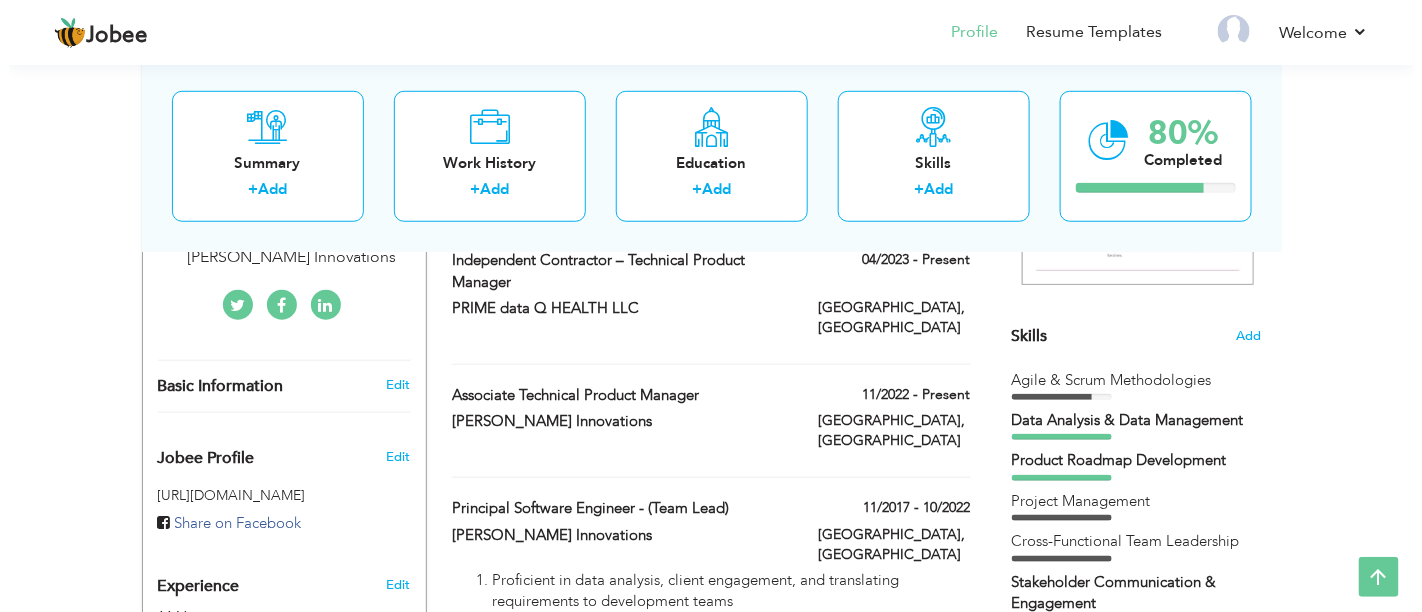 scroll, scrollTop: 555, scrollLeft: 0, axis: vertical 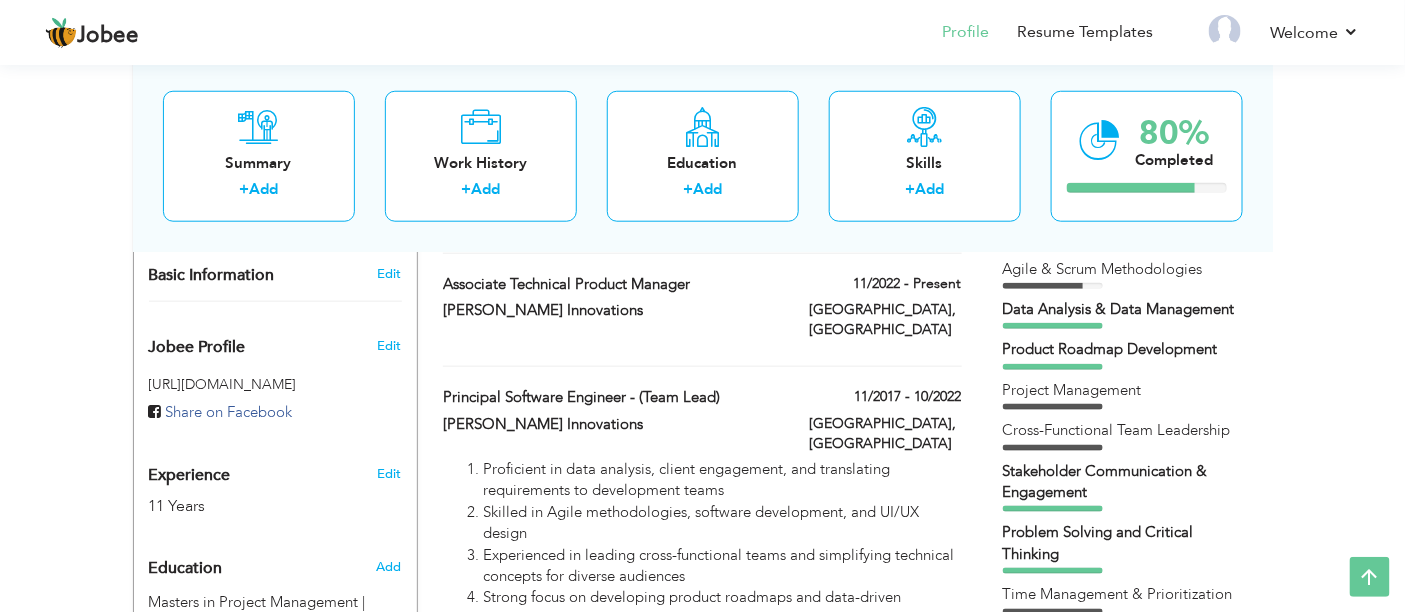 click on "11 Years" at bounding box center (252, 506) 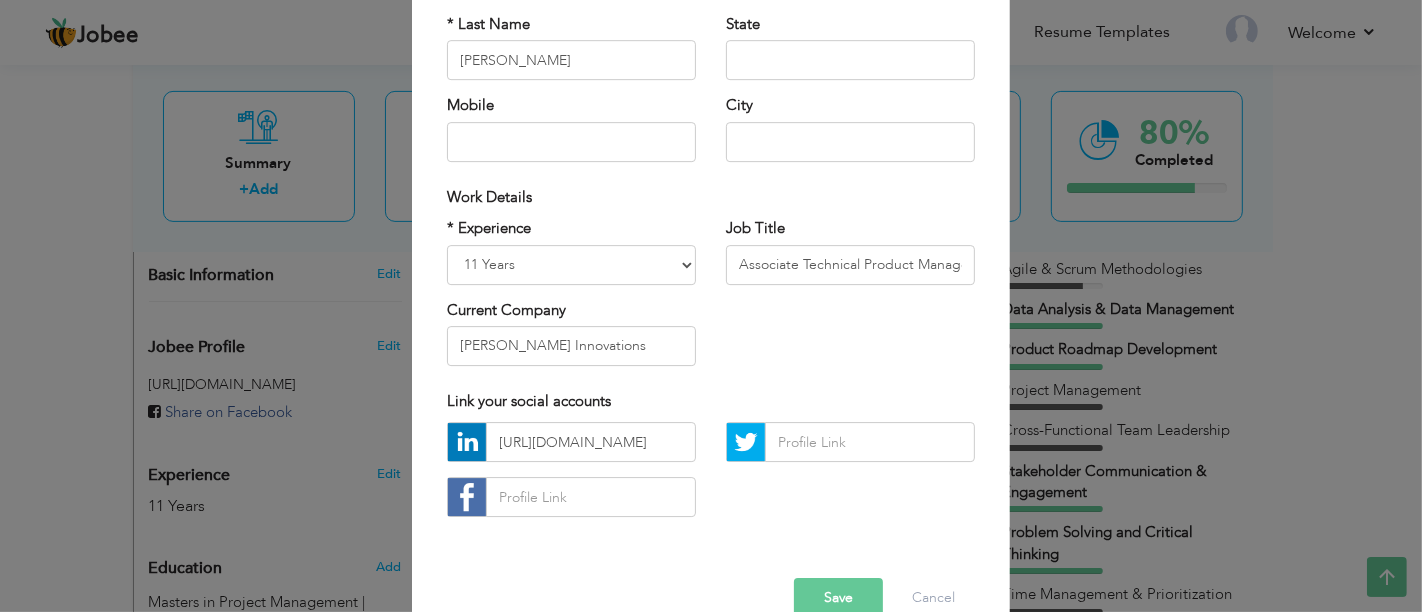scroll, scrollTop: 286, scrollLeft: 0, axis: vertical 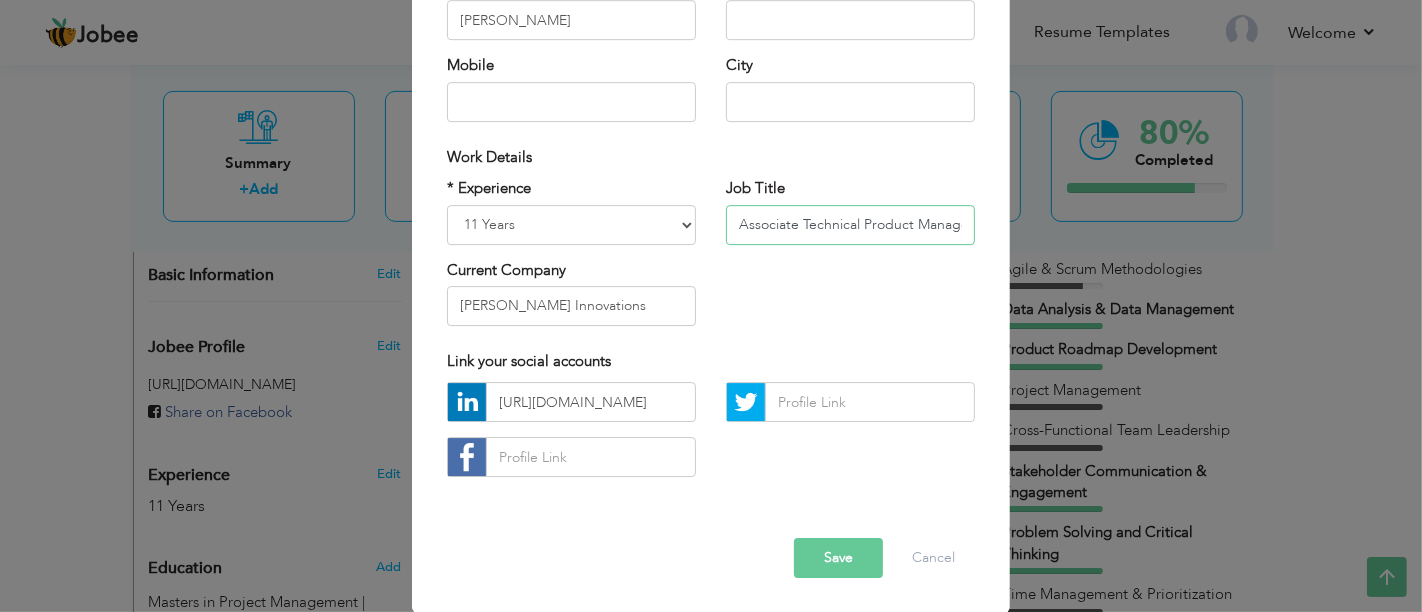 click on "Associate Technical Product Manager" at bounding box center [850, 225] 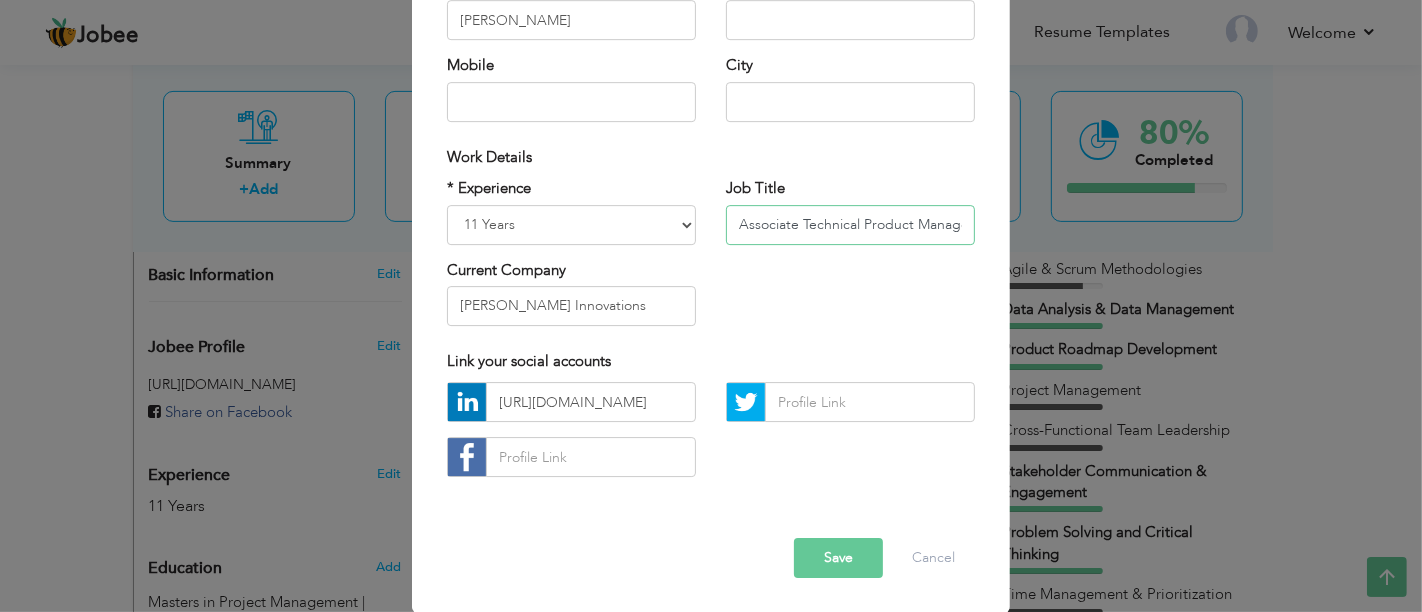 click on "Associate Technical Product Manager" at bounding box center [850, 225] 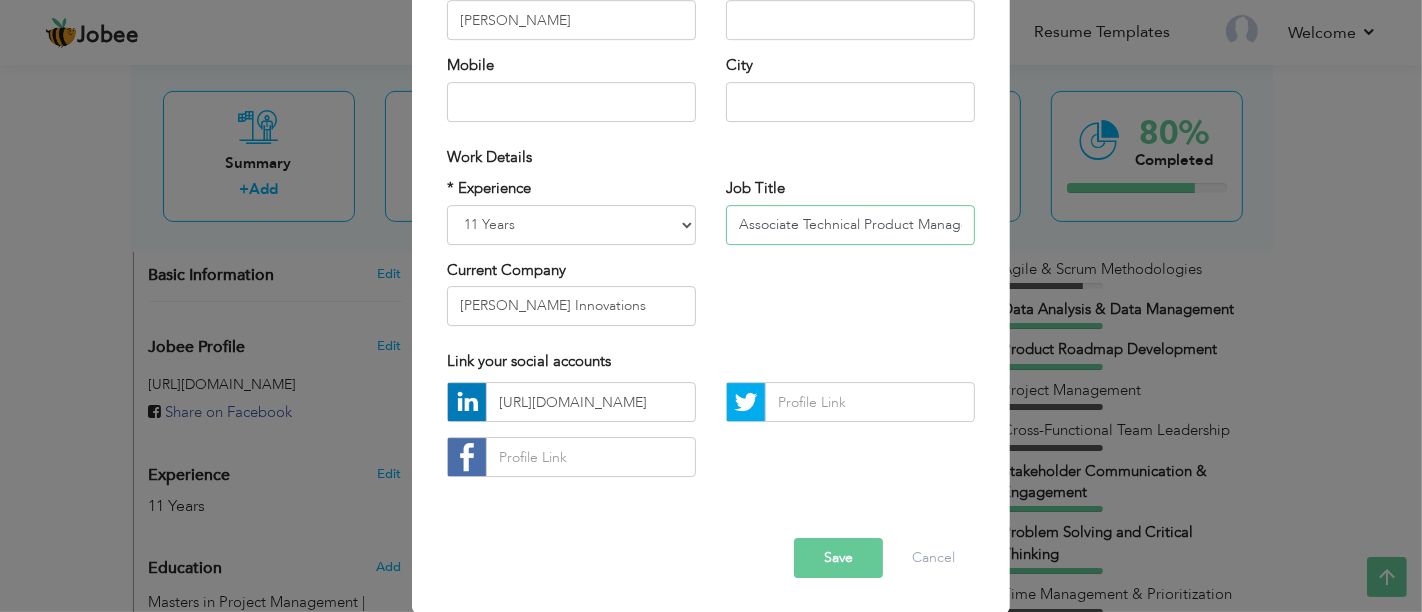 paste on "Senior Software Engineer | Full-Stack Developer | Bridging Code and Product" 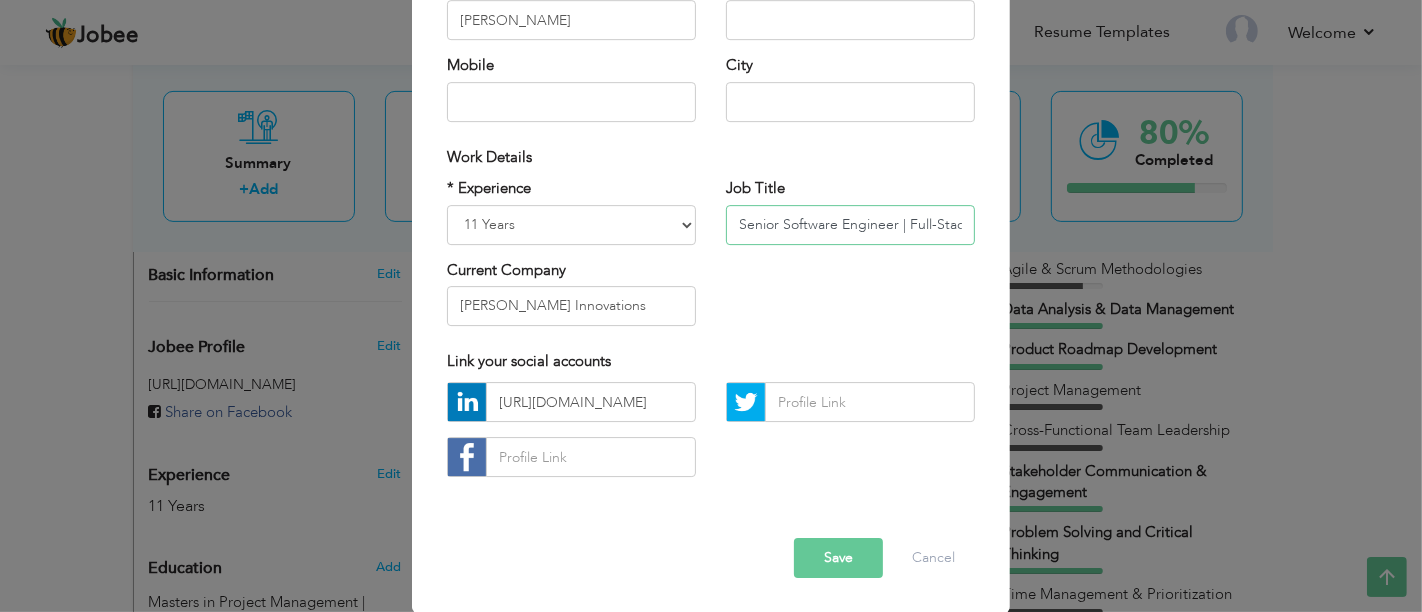 scroll, scrollTop: 0, scrollLeft: 253, axis: horizontal 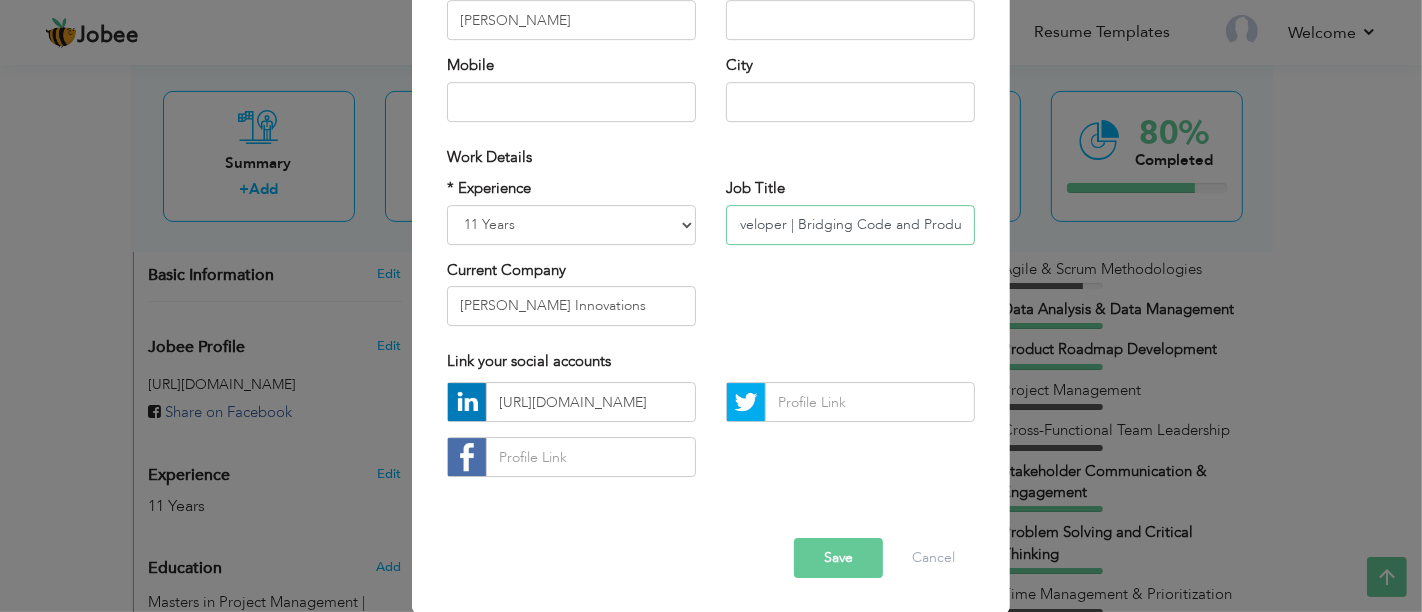 click on "Senior Software Engineer | Full-Stack Developer | Bridging Code and Product" at bounding box center [850, 225] 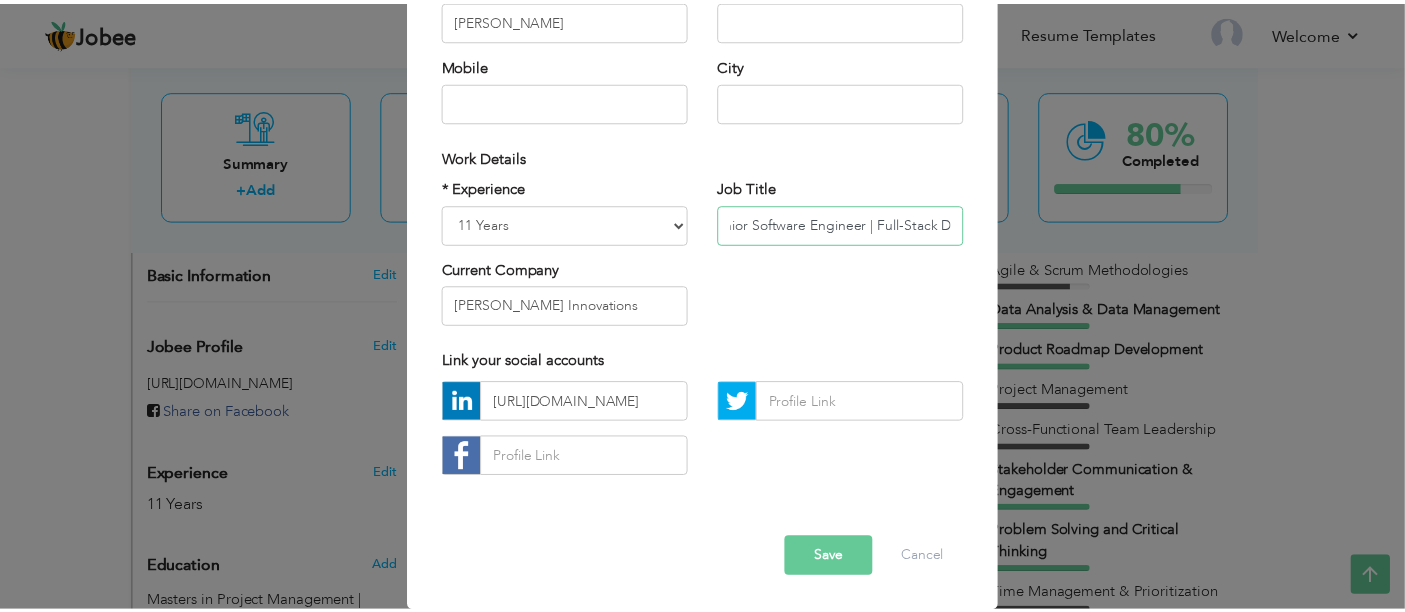 scroll, scrollTop: 0, scrollLeft: 0, axis: both 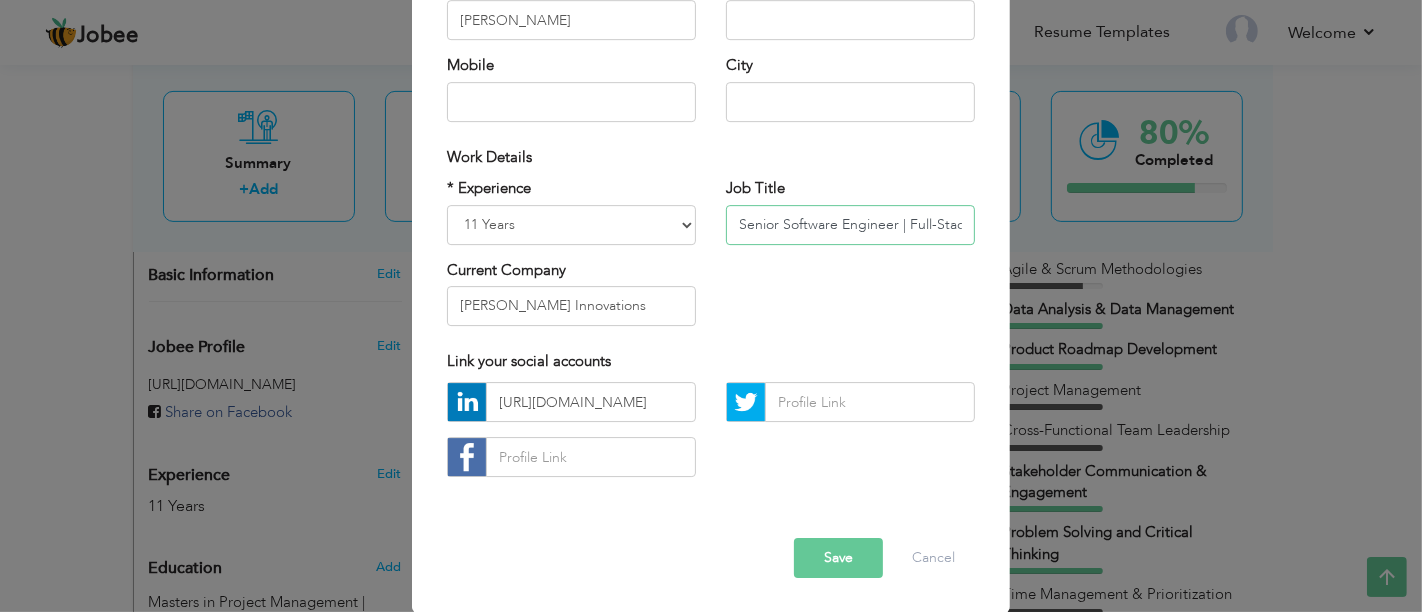 drag, startPoint x: 769, startPoint y: 217, endPoint x: 705, endPoint y: 208, distance: 64.629715 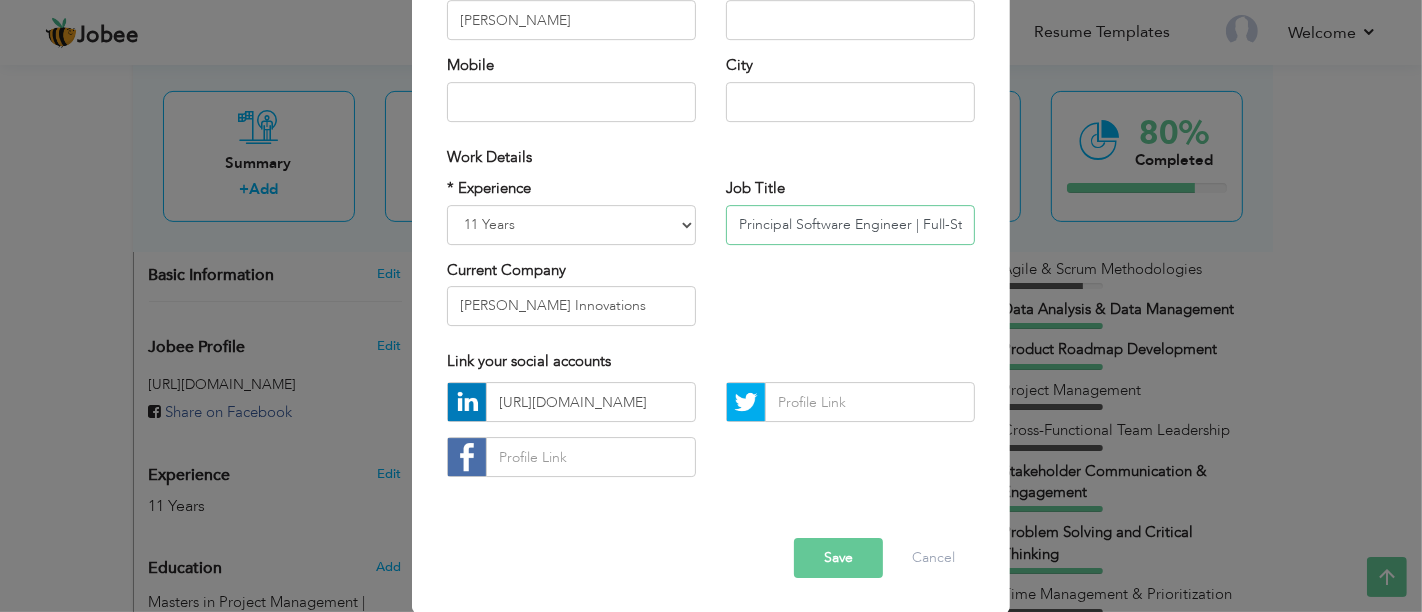 type on "Principal Software Engineer | Full-Stack Developer | Bridging Code and Product" 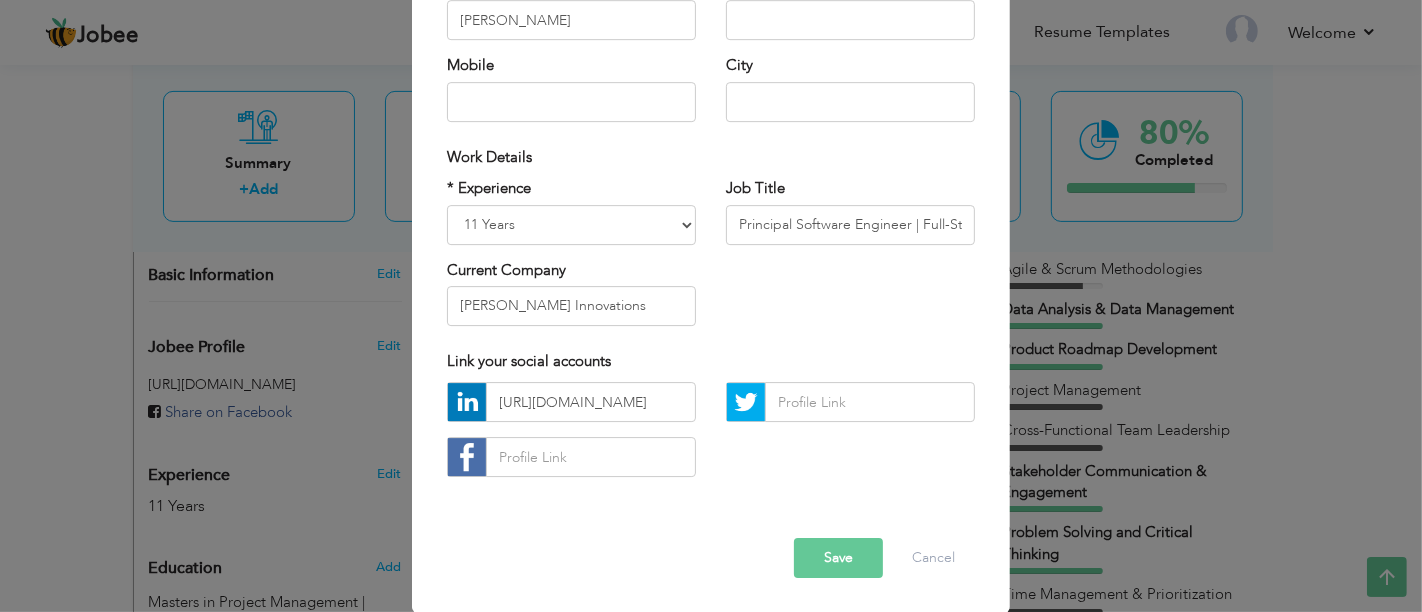 click on "Save" at bounding box center [838, 559] 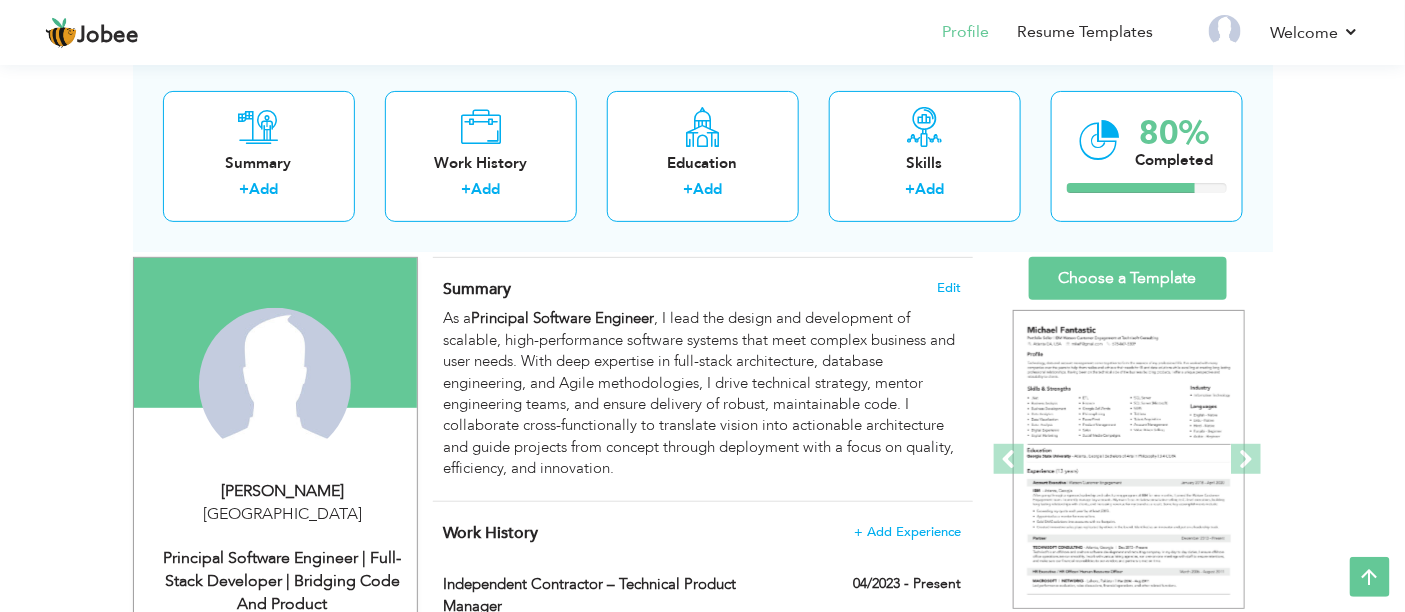 scroll, scrollTop: 111, scrollLeft: 0, axis: vertical 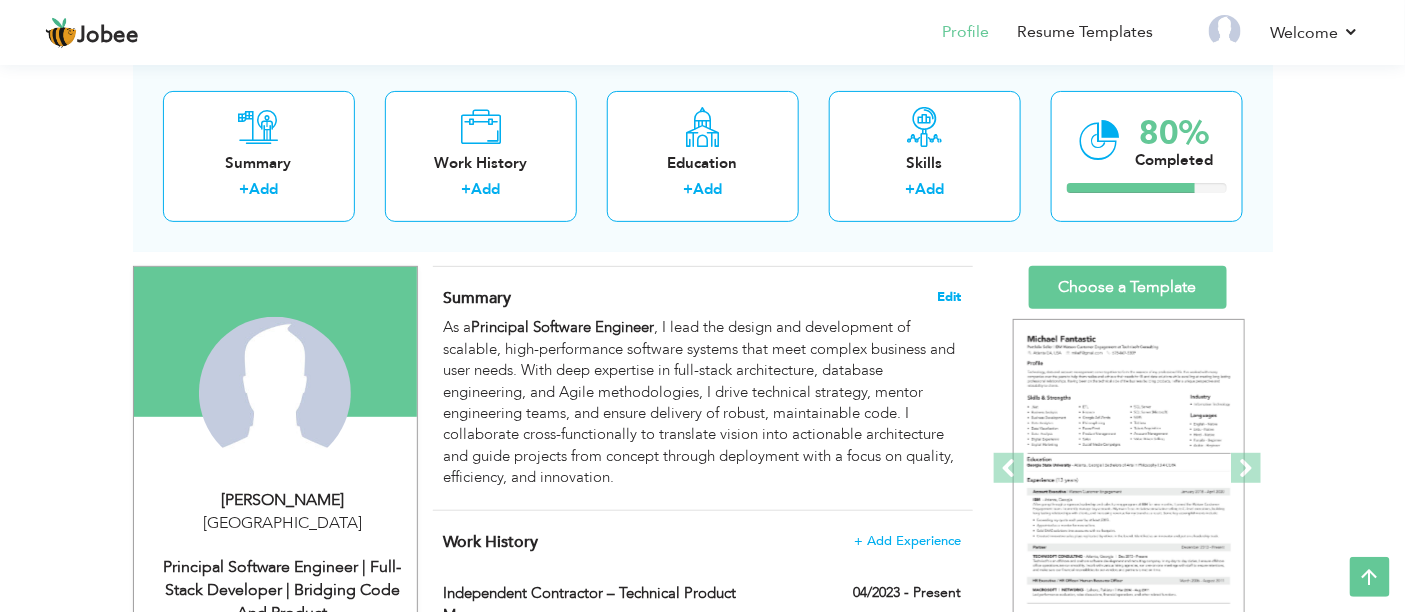 click on "Edit" at bounding box center [950, 297] 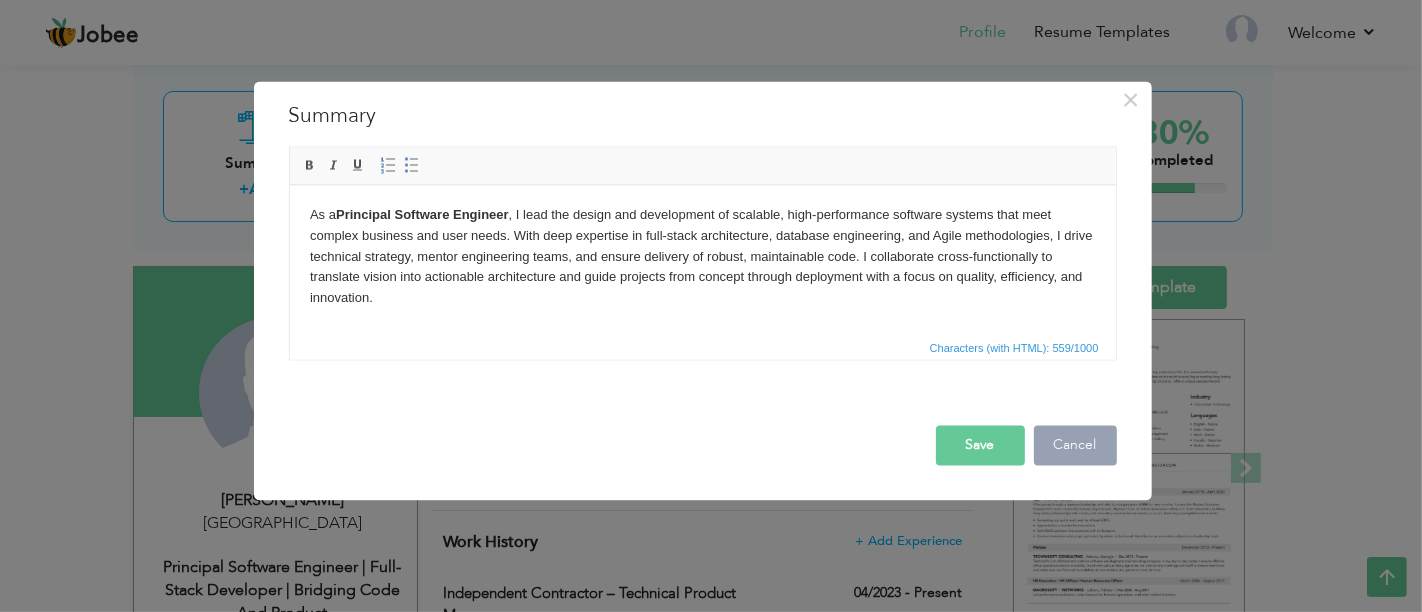click on "Cancel" at bounding box center (1075, 446) 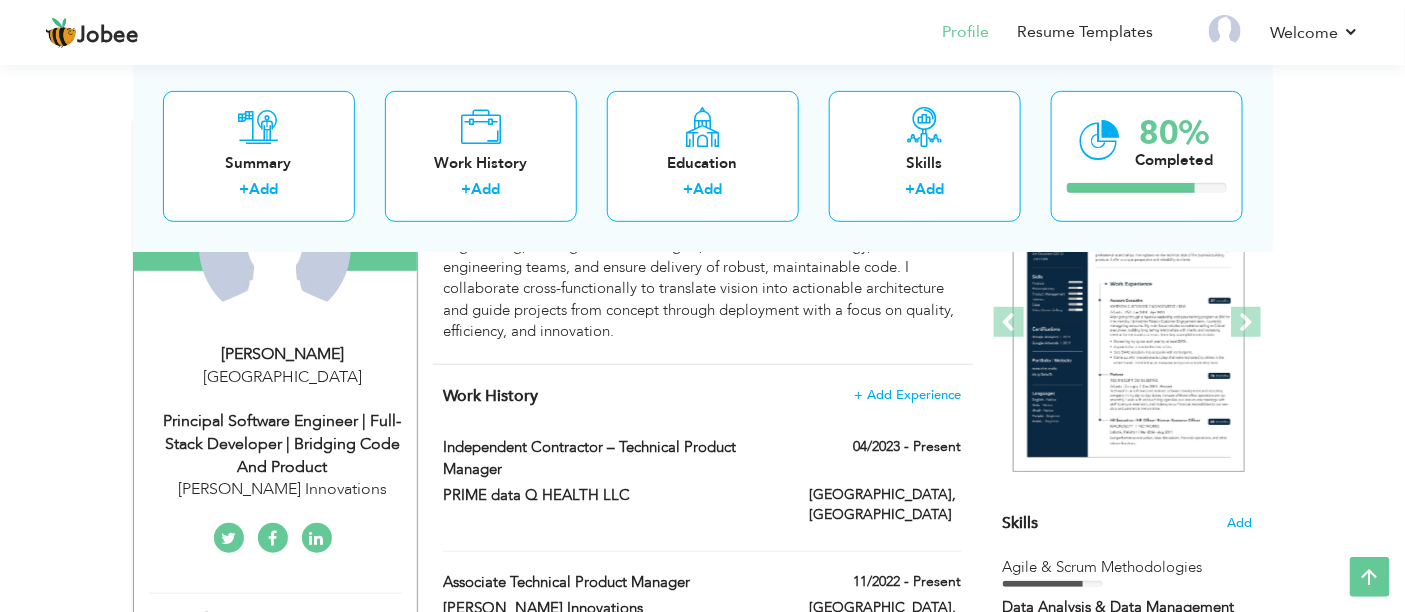 scroll, scrollTop: 333, scrollLeft: 0, axis: vertical 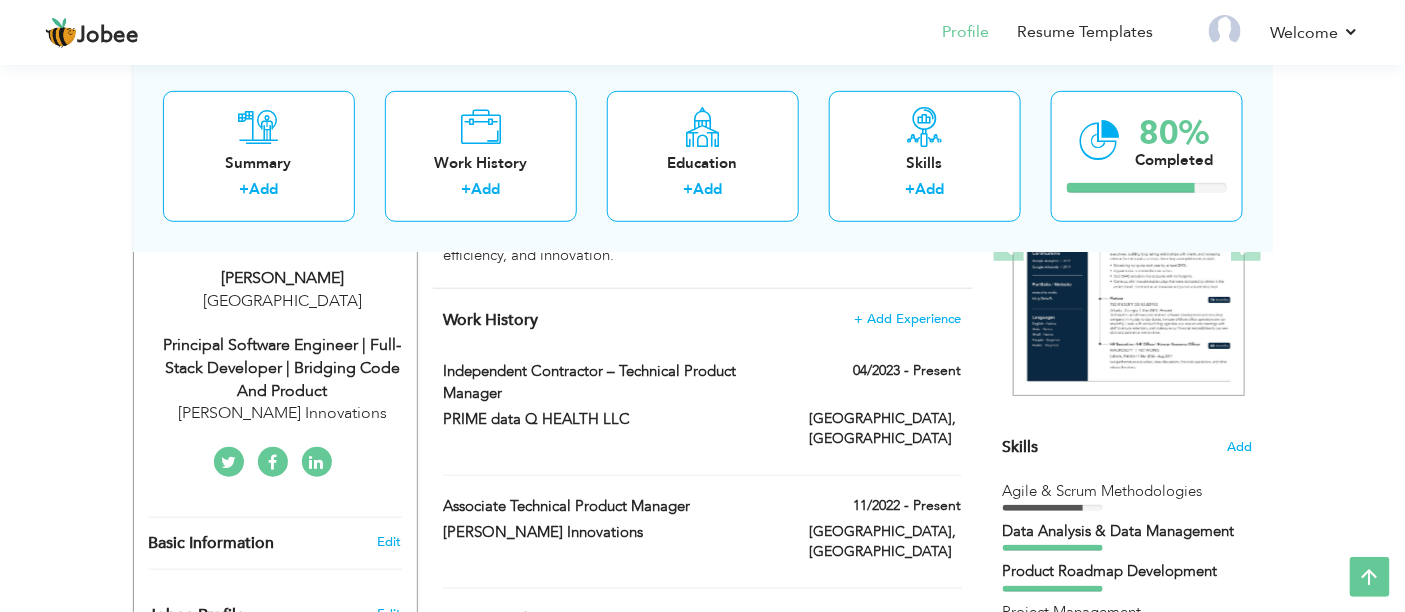 click on "Work History
+ Add Experience
Independent Contractor – Technical Product Manager
04/2023 - Present
Independent Contractor – Technical Product Manager
04/2023 - Present" at bounding box center [703, 941] 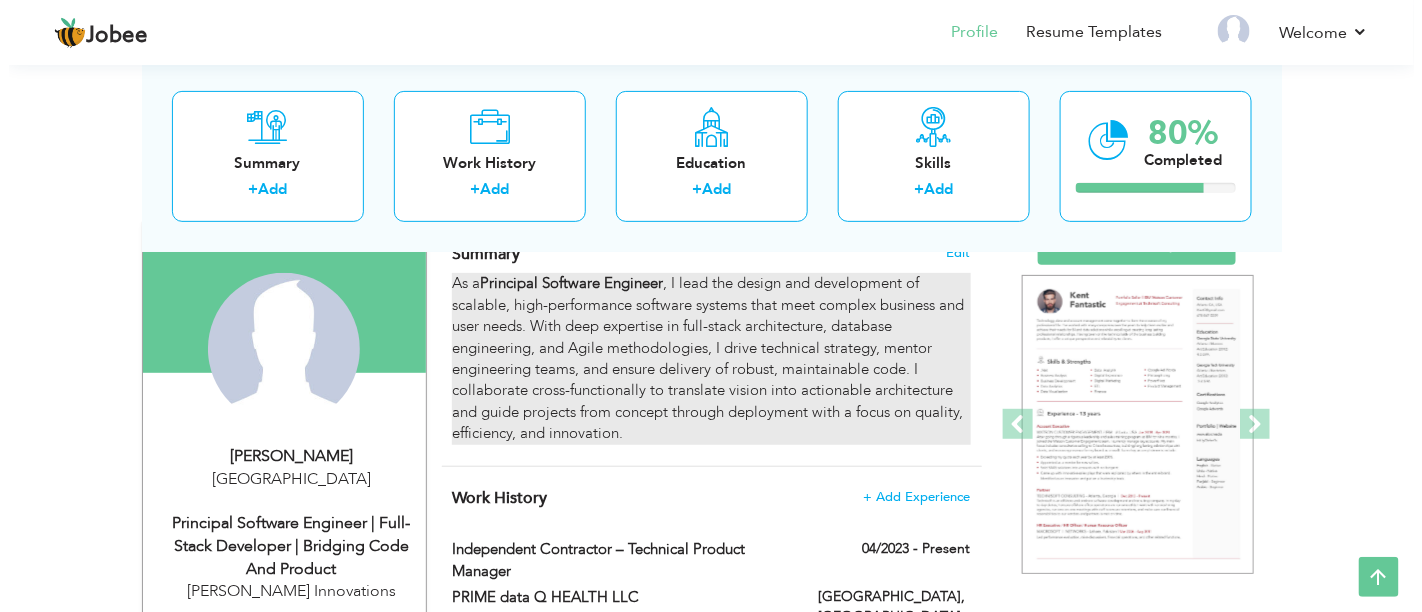 scroll, scrollTop: 117, scrollLeft: 0, axis: vertical 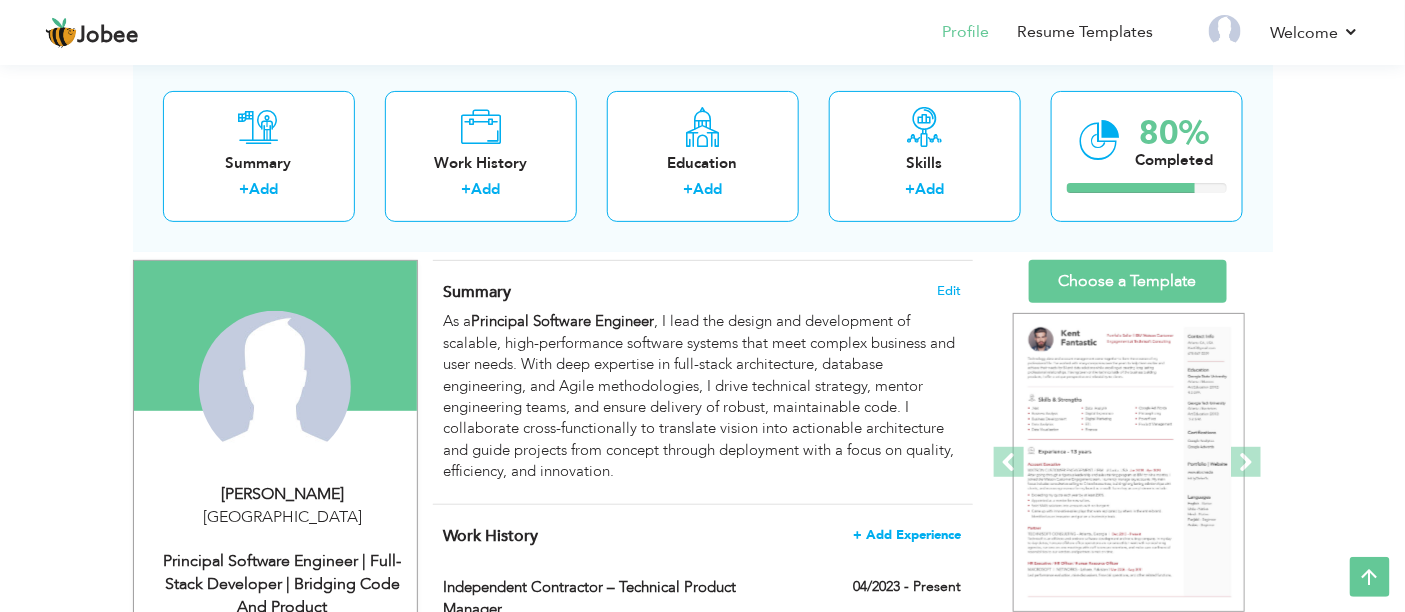 click on "+ Add Experience" at bounding box center [908, 535] 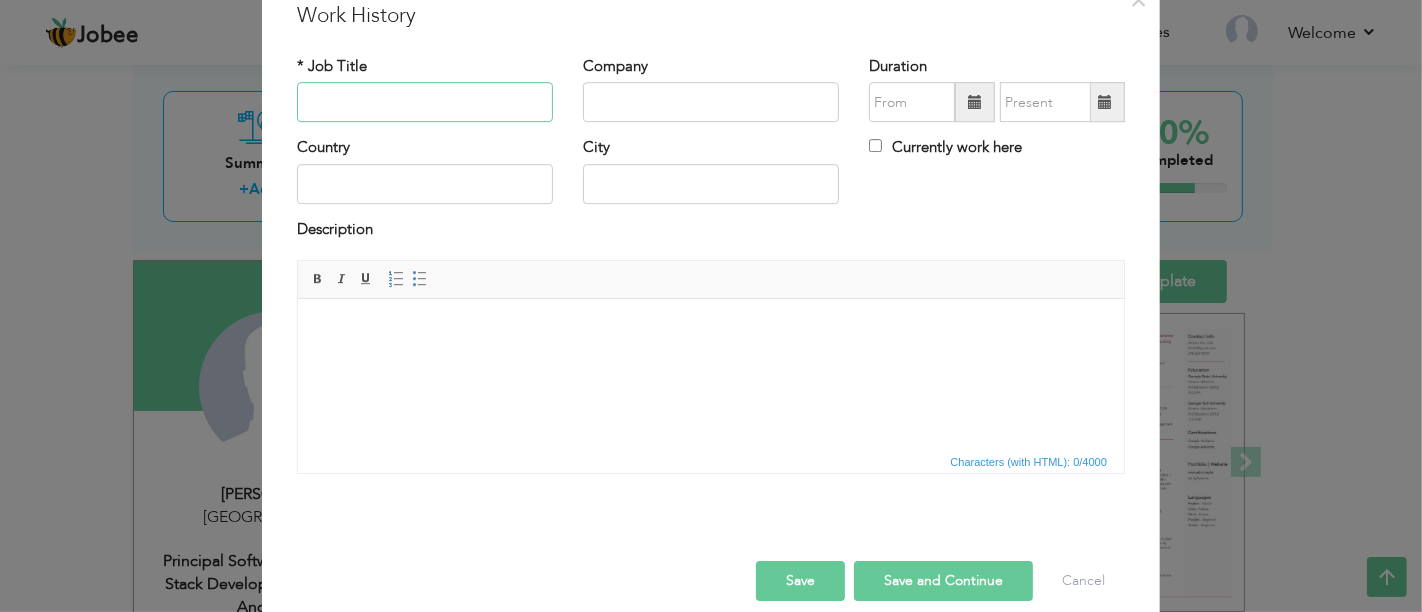 scroll, scrollTop: 103, scrollLeft: 0, axis: vertical 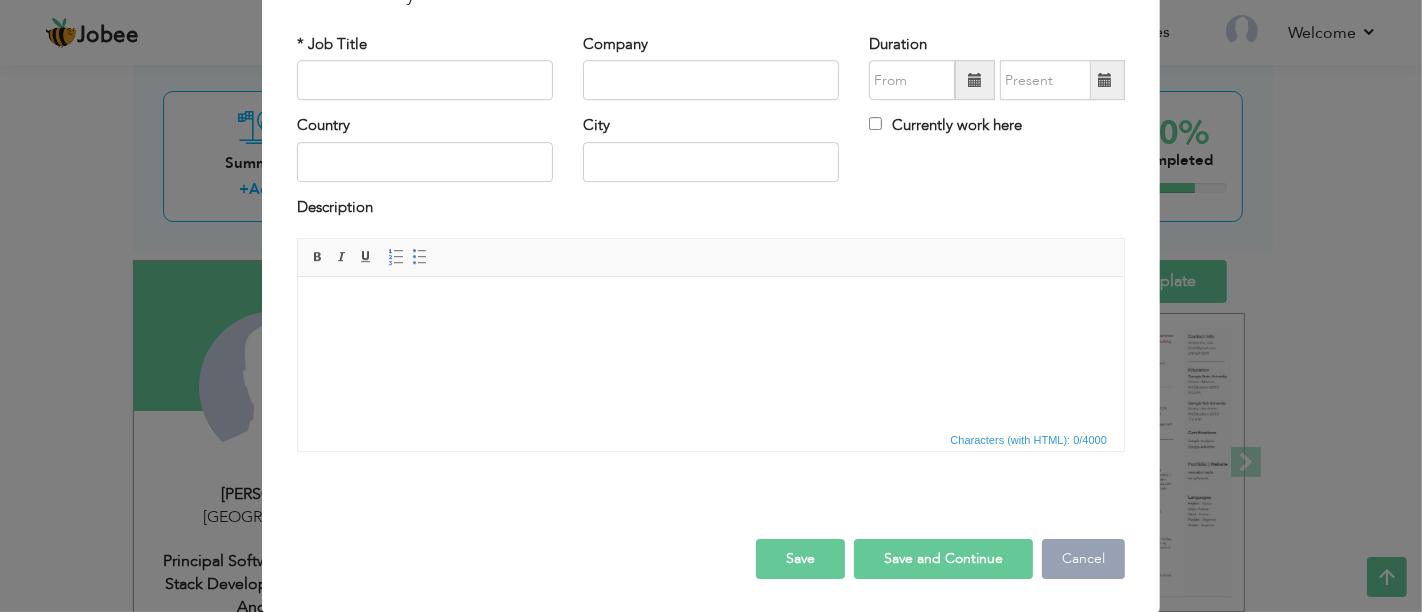 click on "Cancel" at bounding box center [1083, 559] 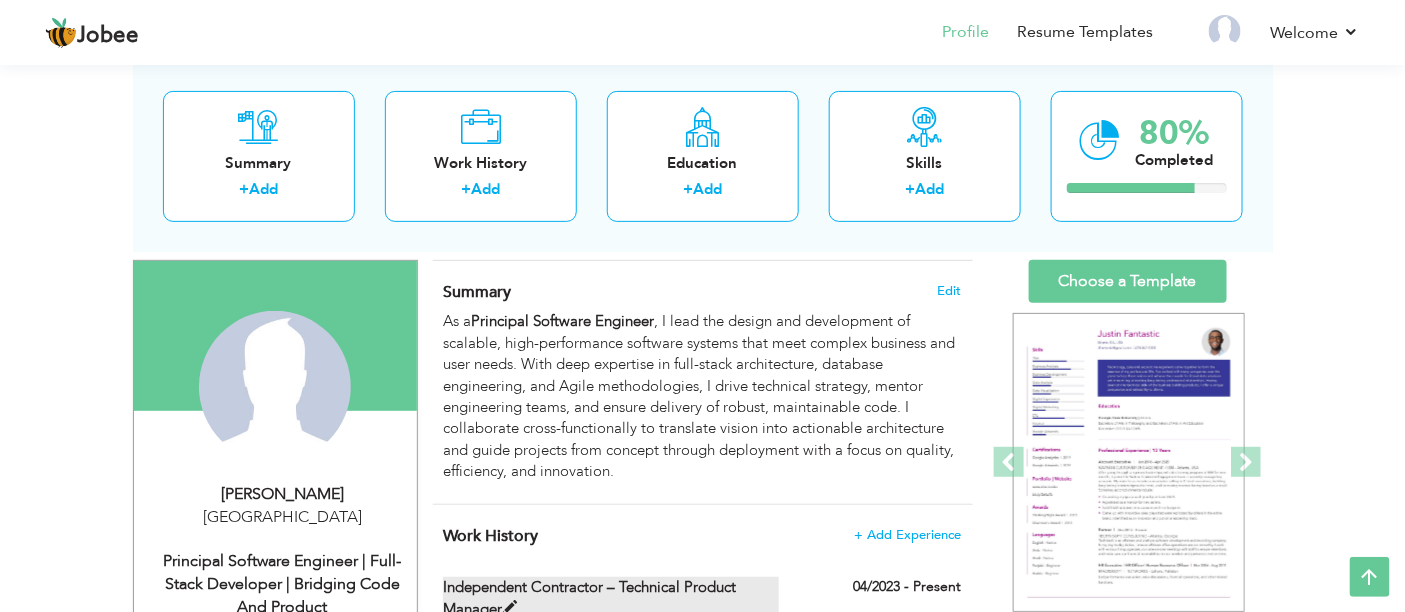 click on "Independent Contractor – Technical Product Manager" at bounding box center (611, 598) 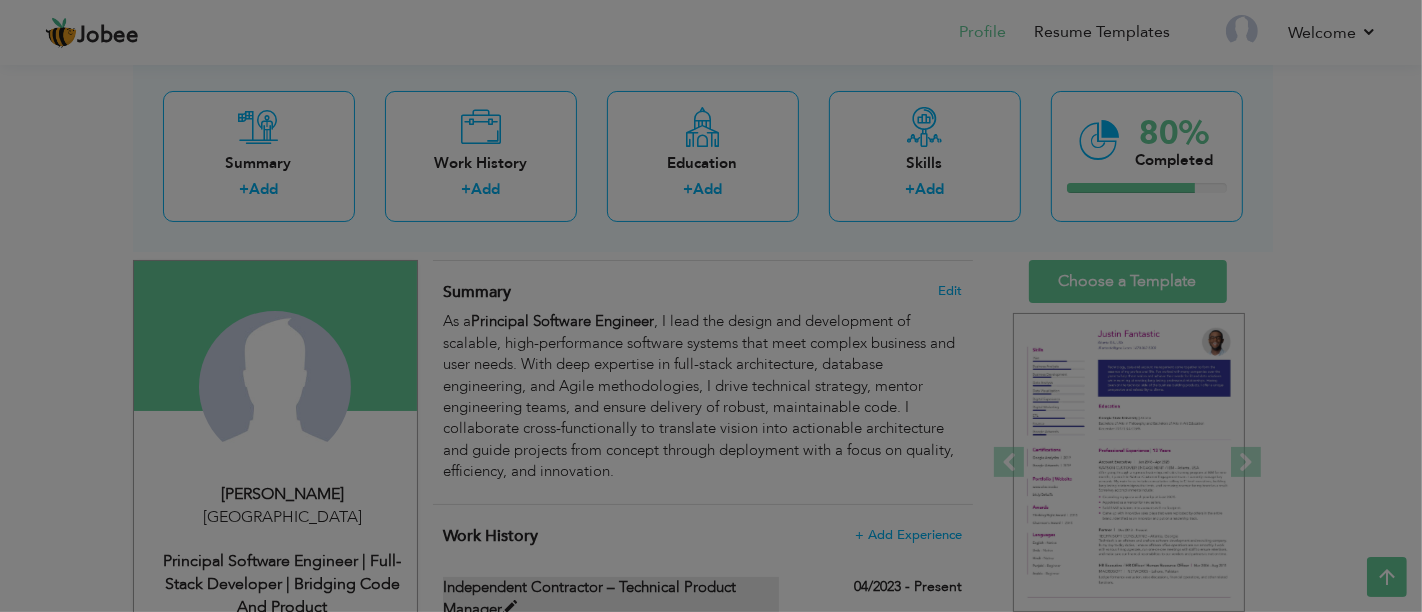 scroll, scrollTop: 0, scrollLeft: 0, axis: both 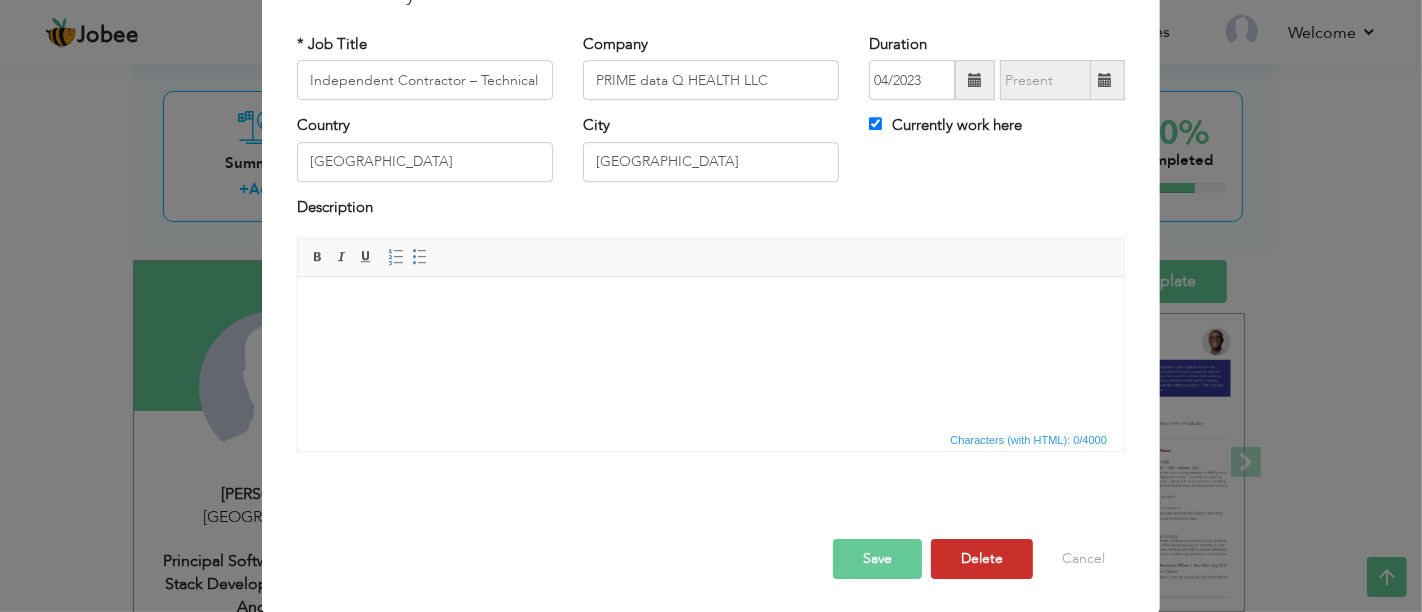 click on "Delete" at bounding box center (982, 559) 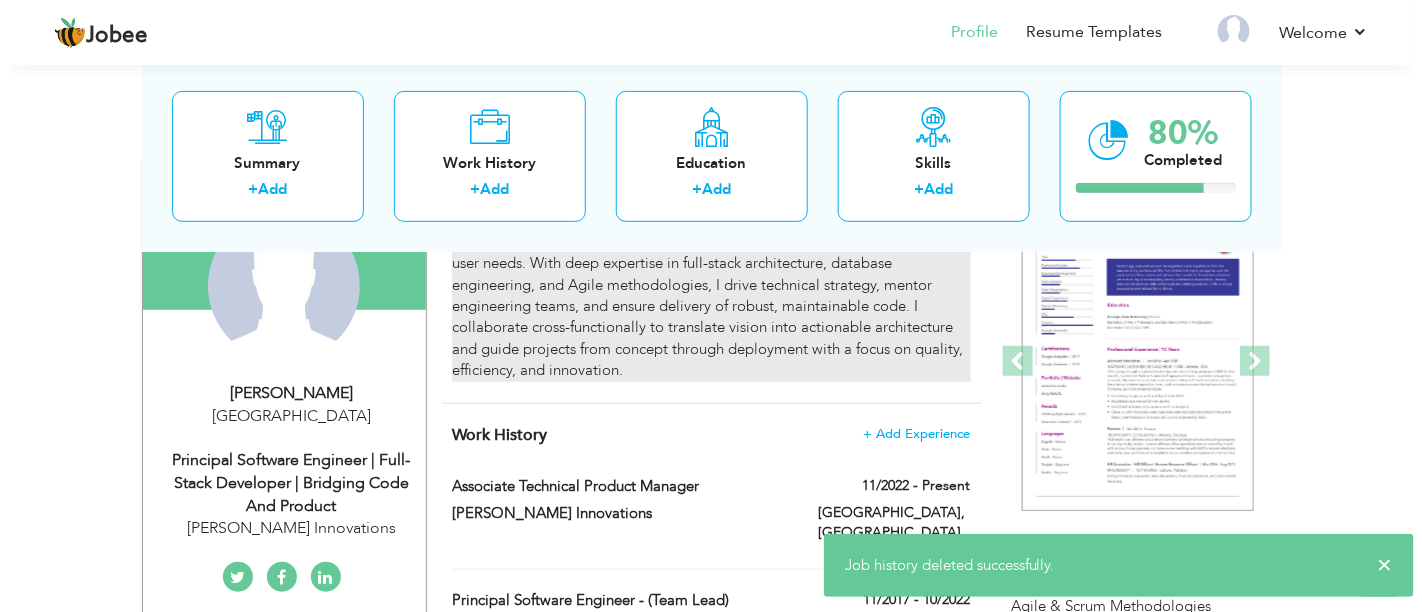 scroll, scrollTop: 340, scrollLeft: 0, axis: vertical 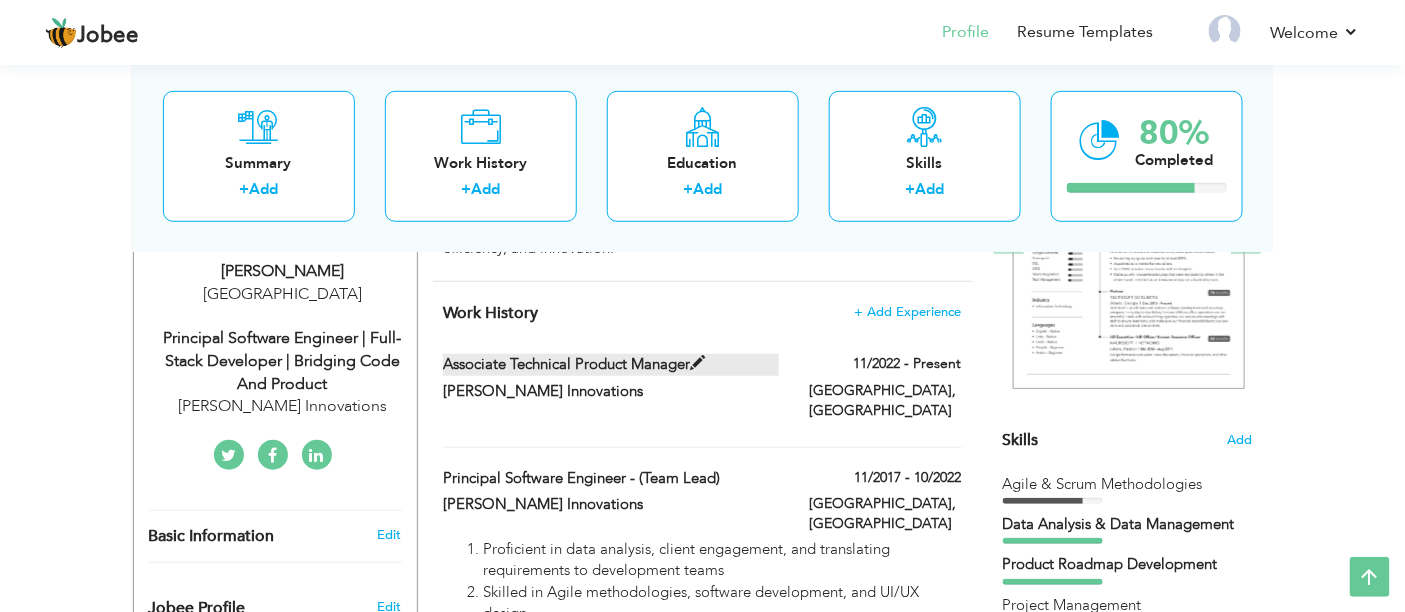 click on "Associate Technical Product Manager" at bounding box center (611, 364) 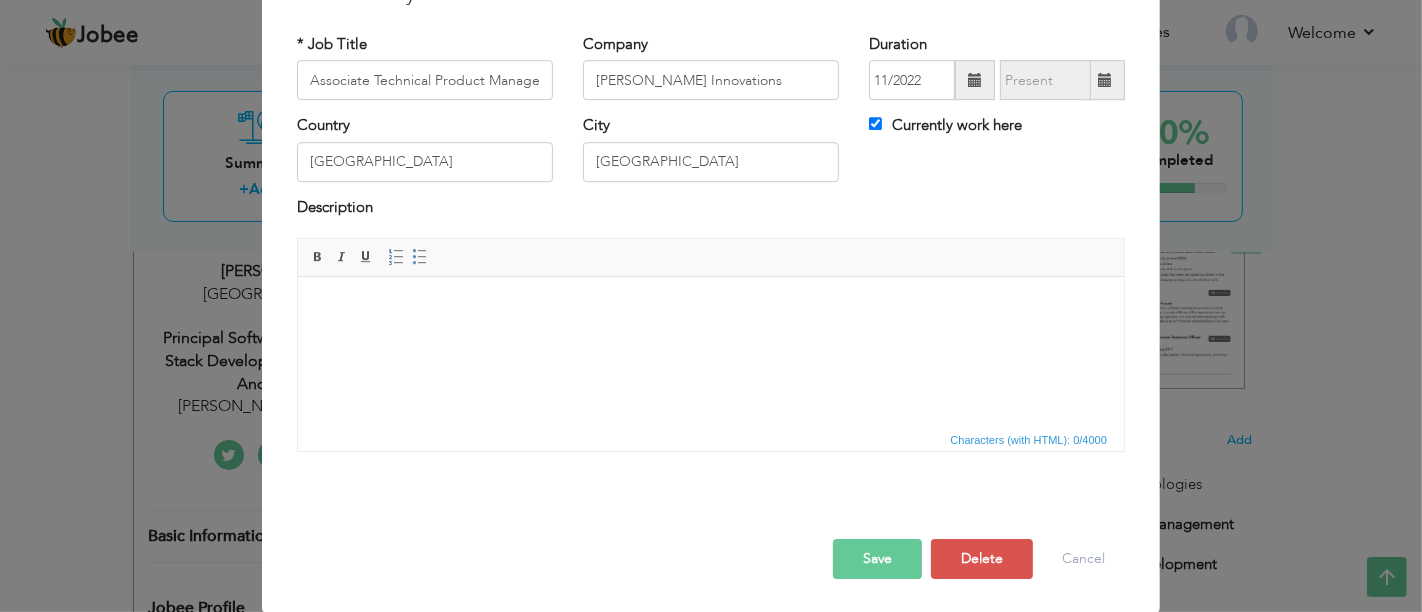 scroll, scrollTop: 0, scrollLeft: 0, axis: both 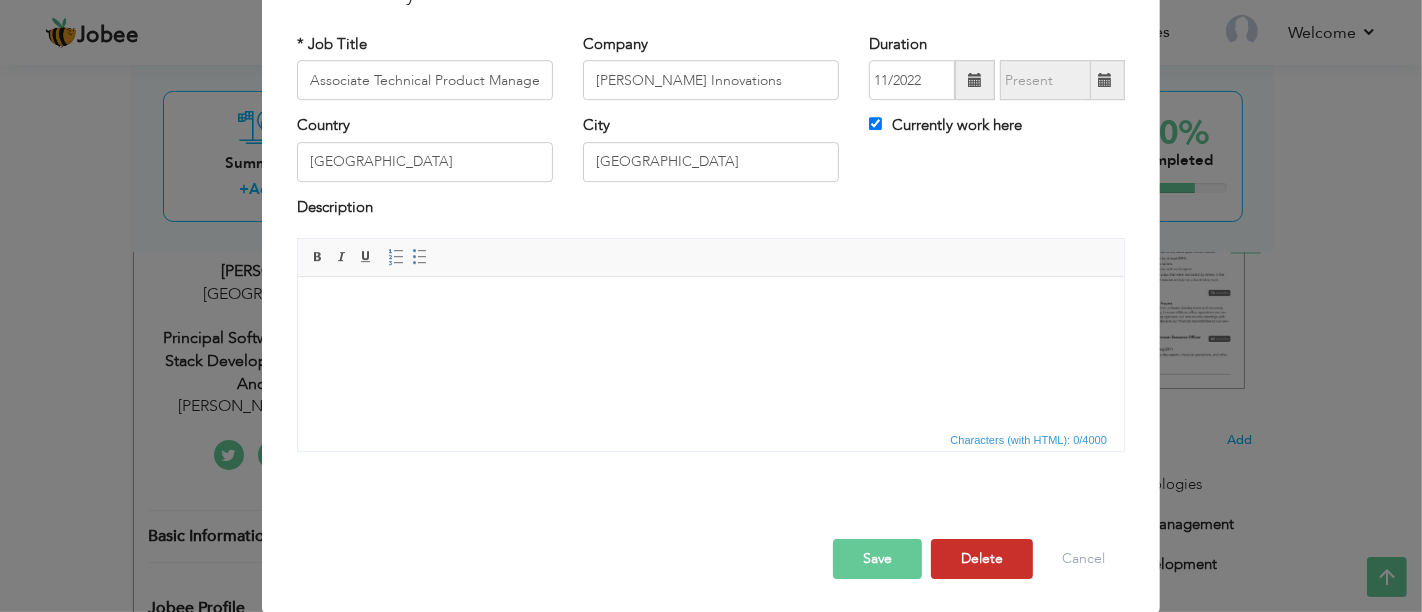 click on "Delete" at bounding box center (982, 559) 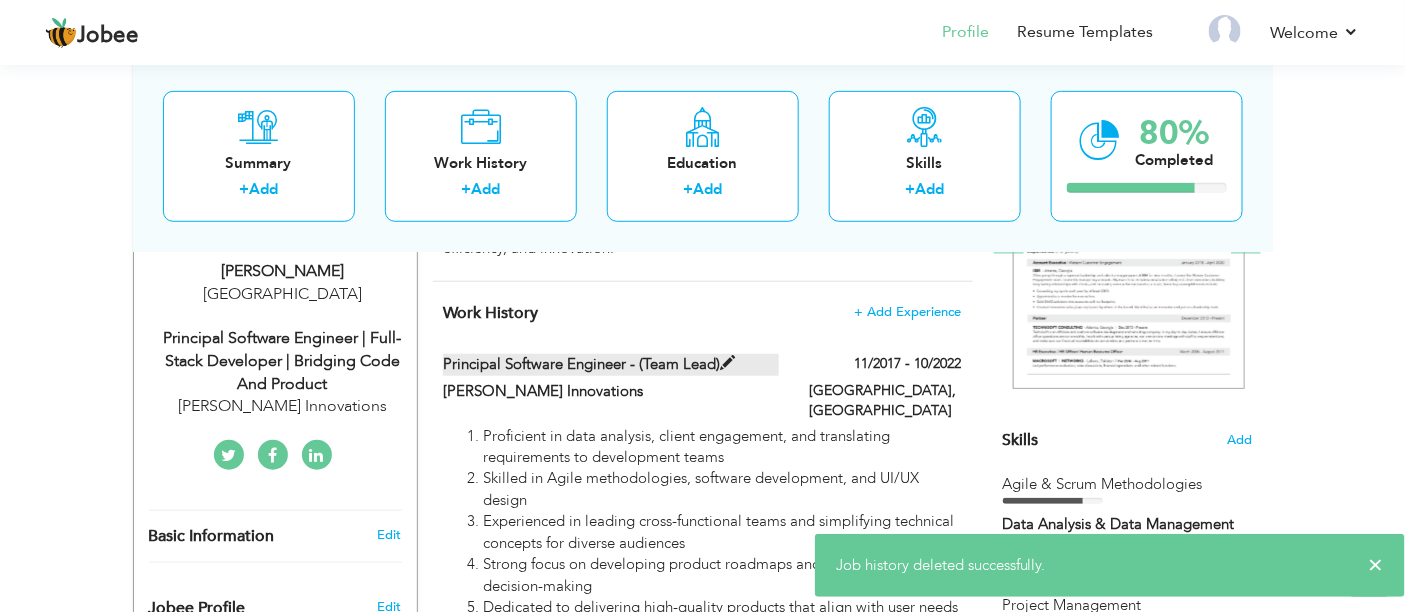 click on "Principal Software Engineer - (Team Lead)" at bounding box center [611, 364] 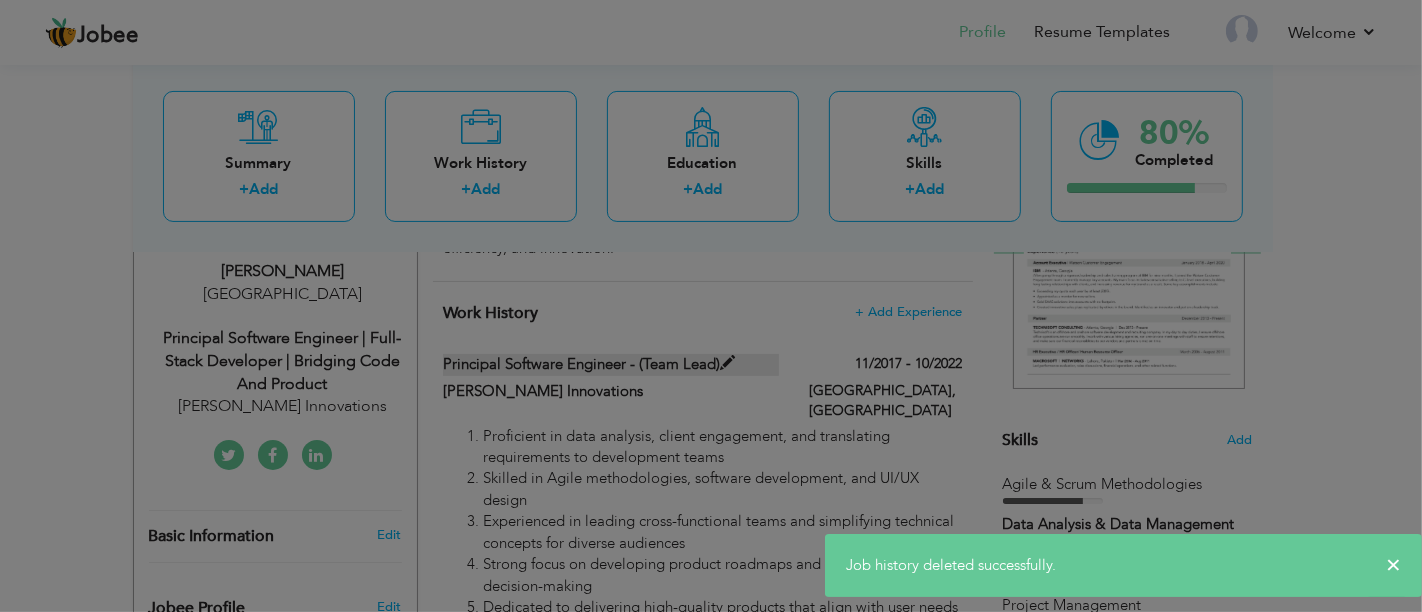 scroll, scrollTop: 0, scrollLeft: 0, axis: both 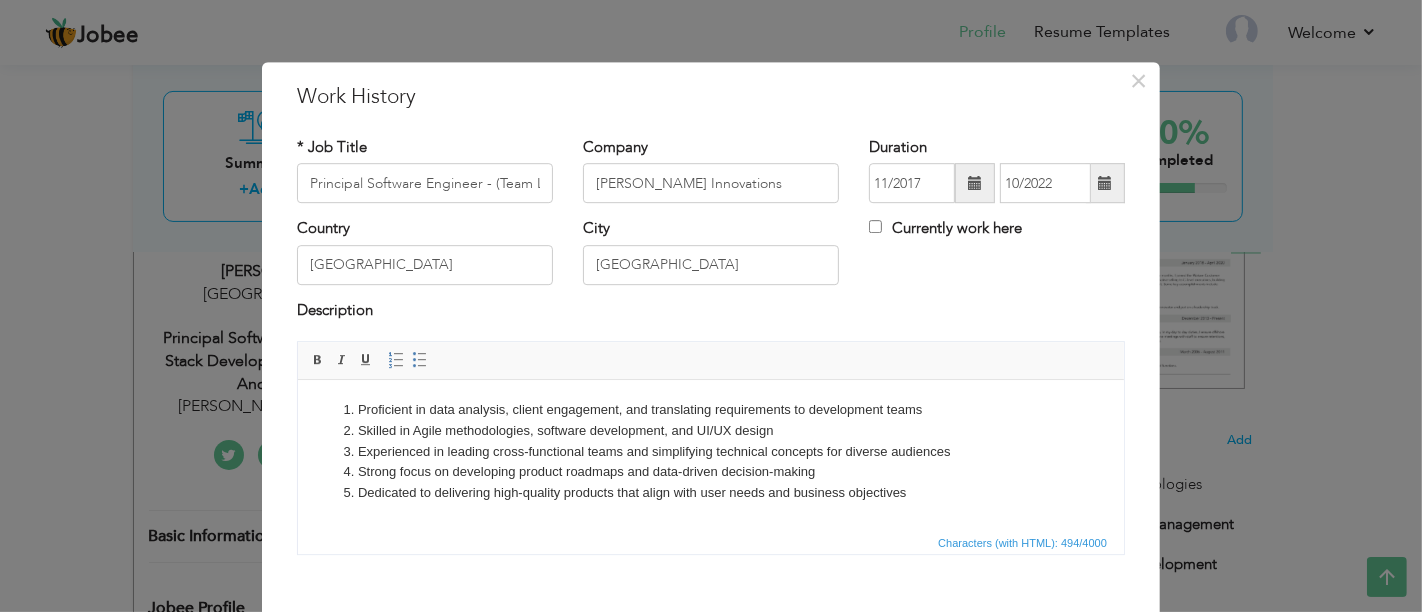 click on "Currently work here" at bounding box center [945, 229] 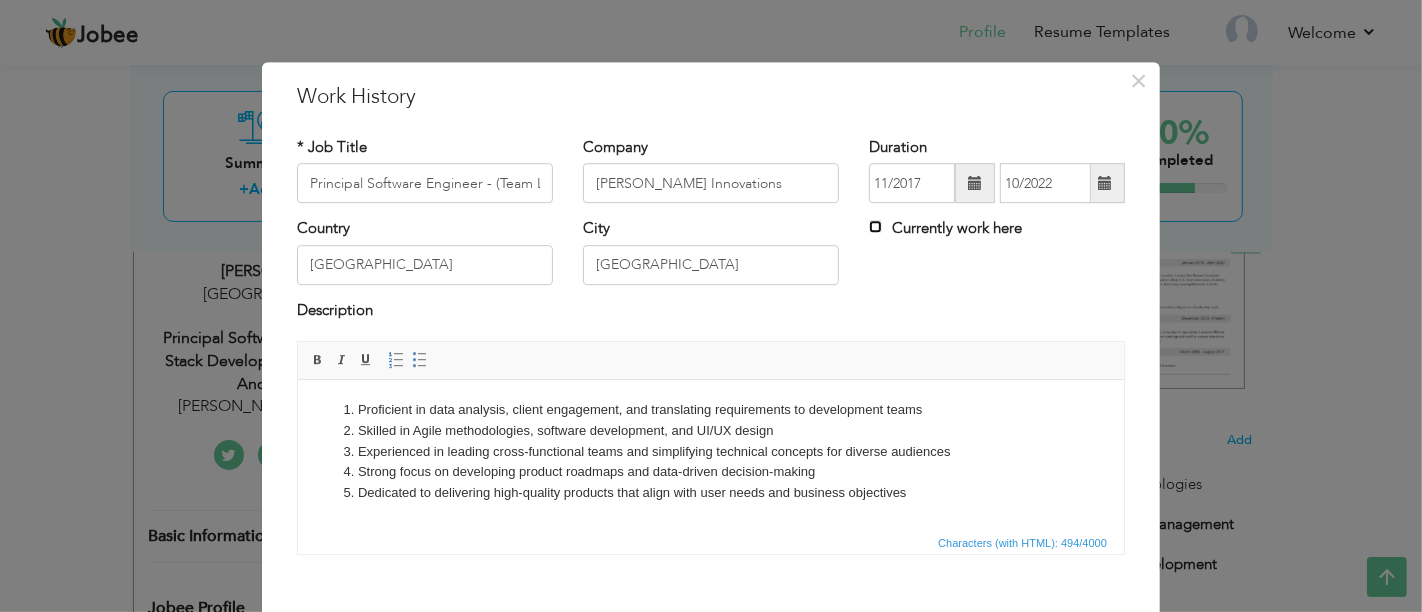 click on "Currently work here" at bounding box center (875, 227) 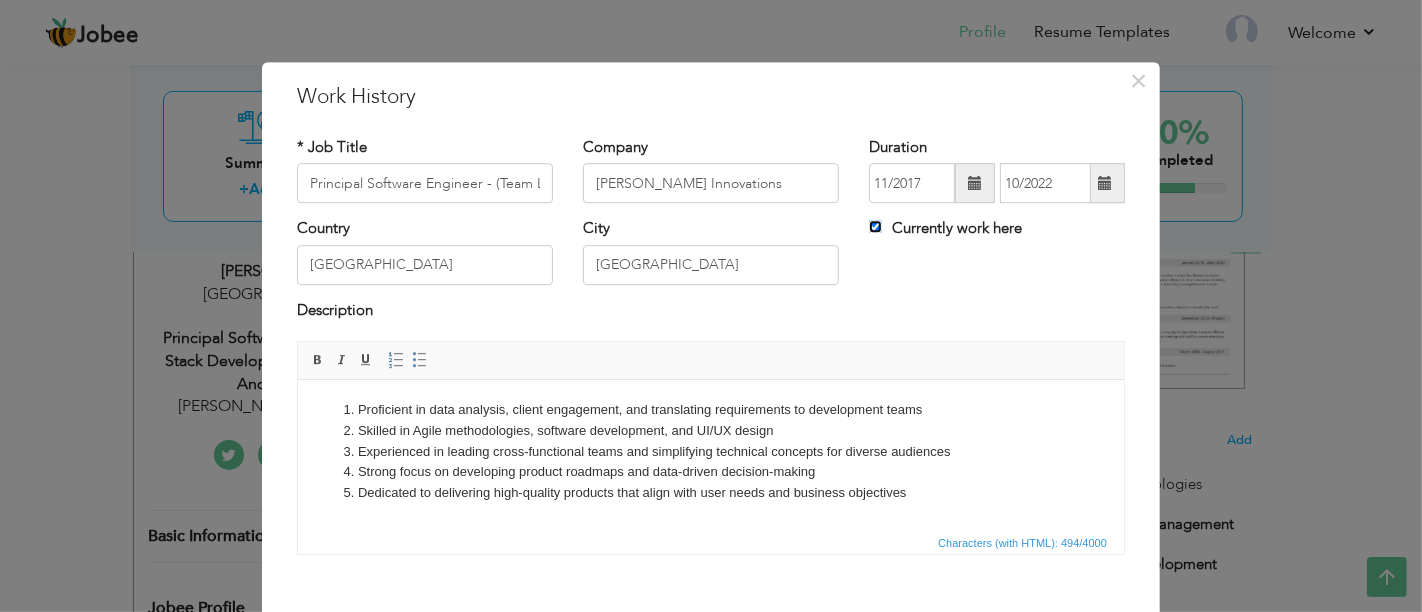 type 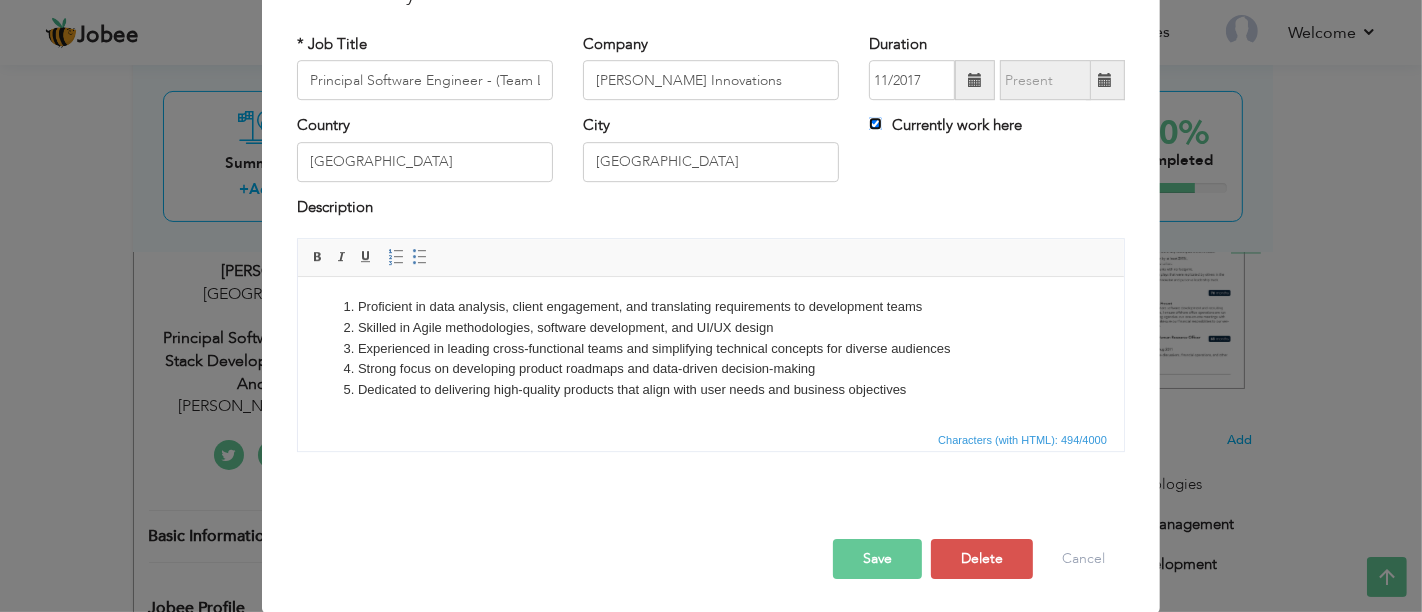 scroll, scrollTop: 0, scrollLeft: 0, axis: both 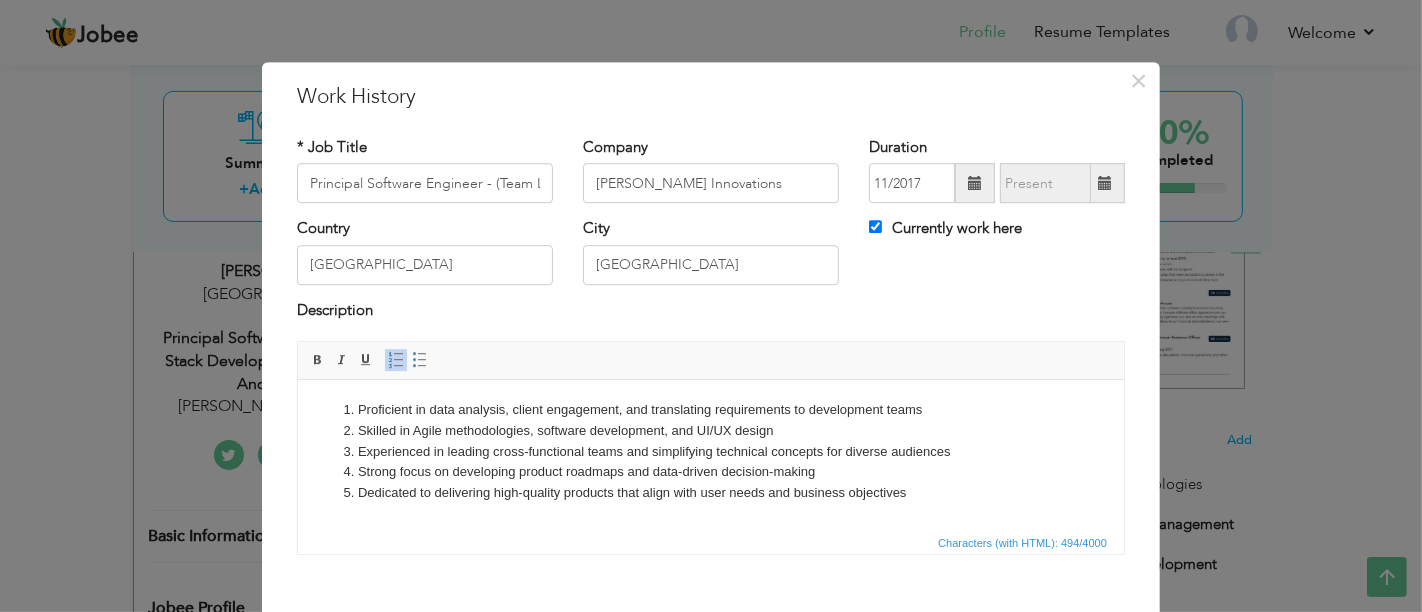 click on "Dedicated to delivering high-quality products that align with user needs and business objectives" at bounding box center (710, 493) 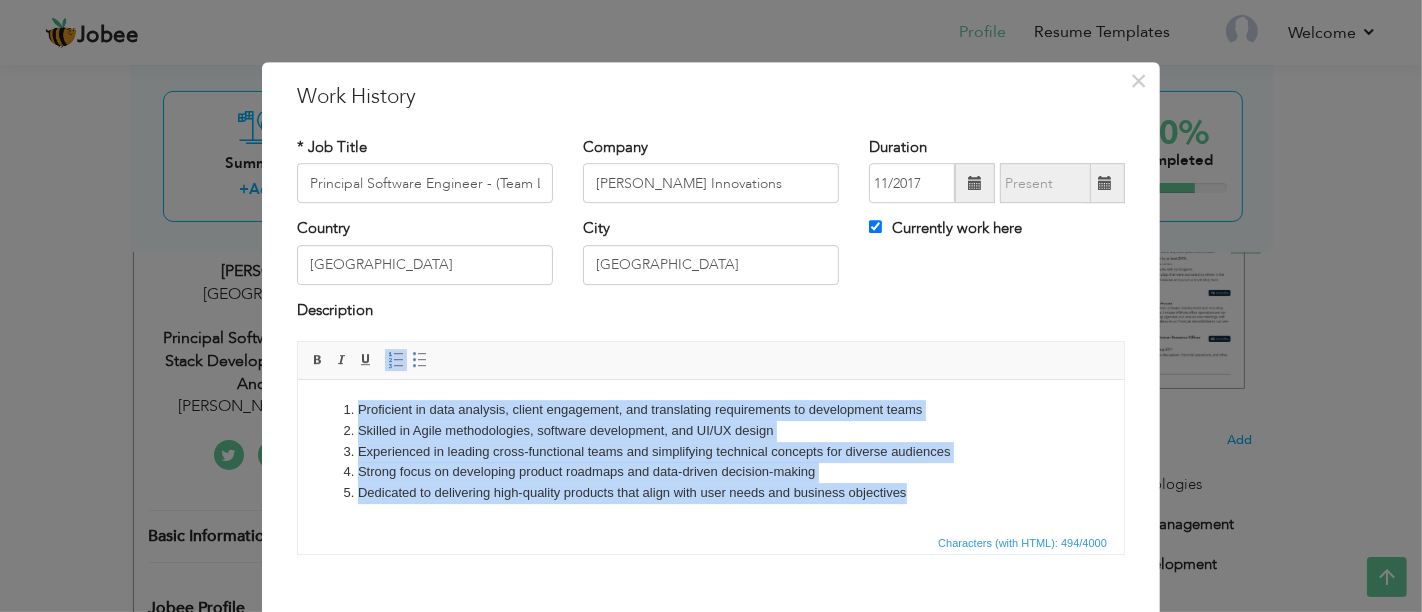 copy on "Proficient in data analysis, client engagement, and translating requirements to development teams Skilled in Agile methodologies, software development, and UI/UX design Experienced in leading cross-functional teams and simplifying technical concepts for diverse audiences Strong focus on developing product roadmaps and data-driven decision-making Dedicated to delivering high-quality products that align with user needs and business objectives" 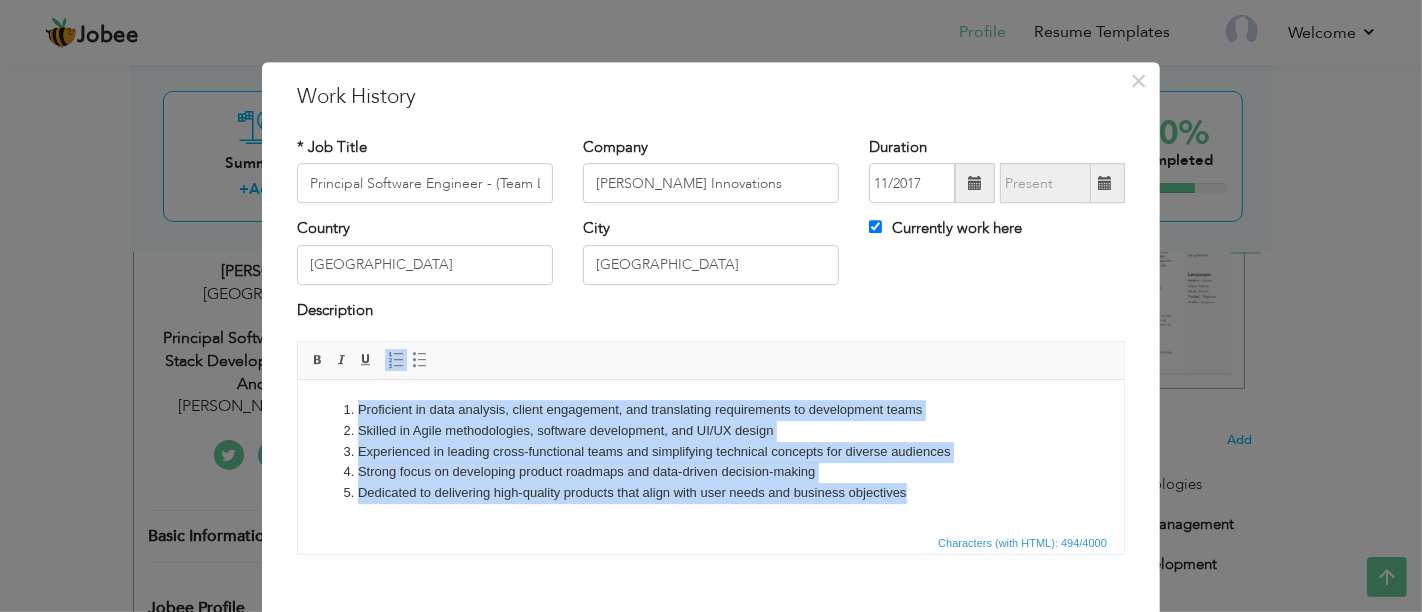 click on "Strong focus on developing product roadmaps and data-driven decision-making" at bounding box center (710, 472) 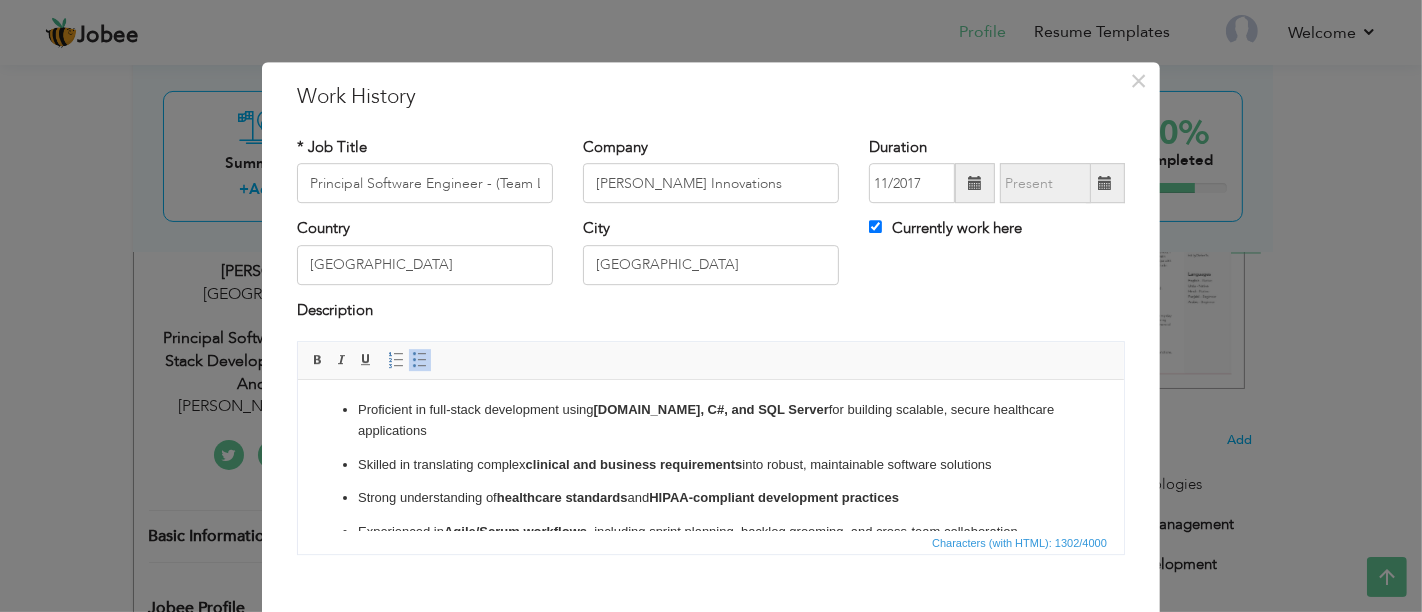 scroll, scrollTop: 240, scrollLeft: 0, axis: vertical 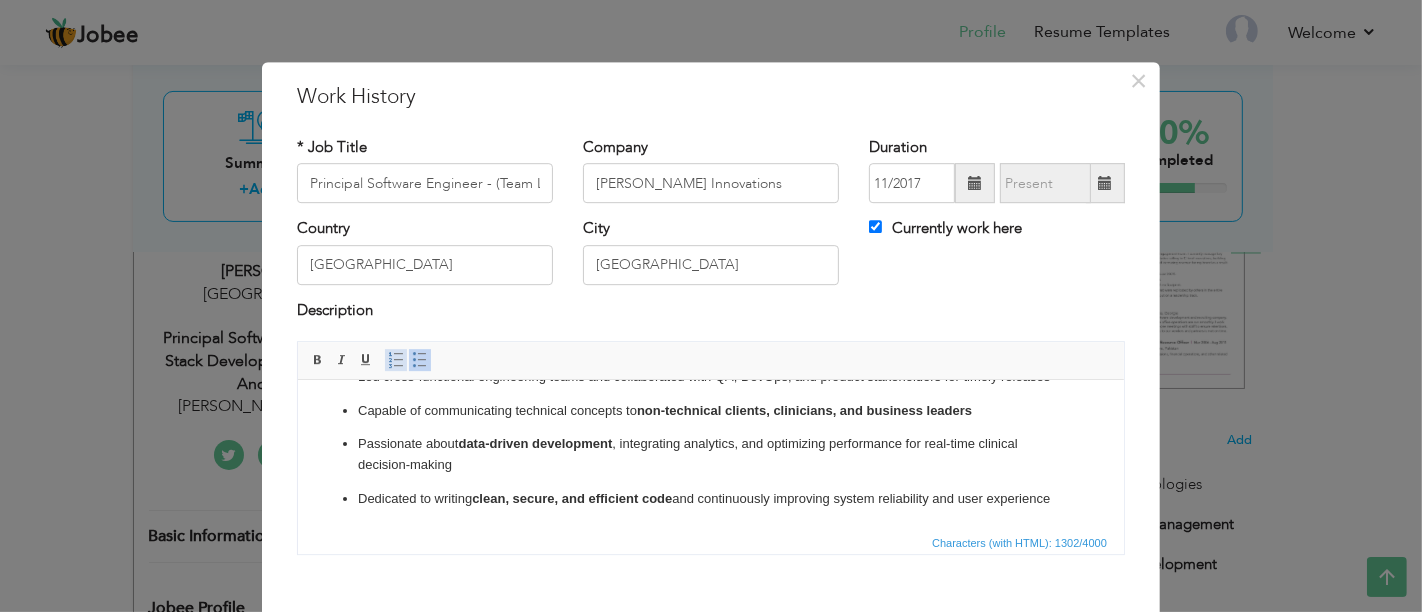 click at bounding box center (396, 360) 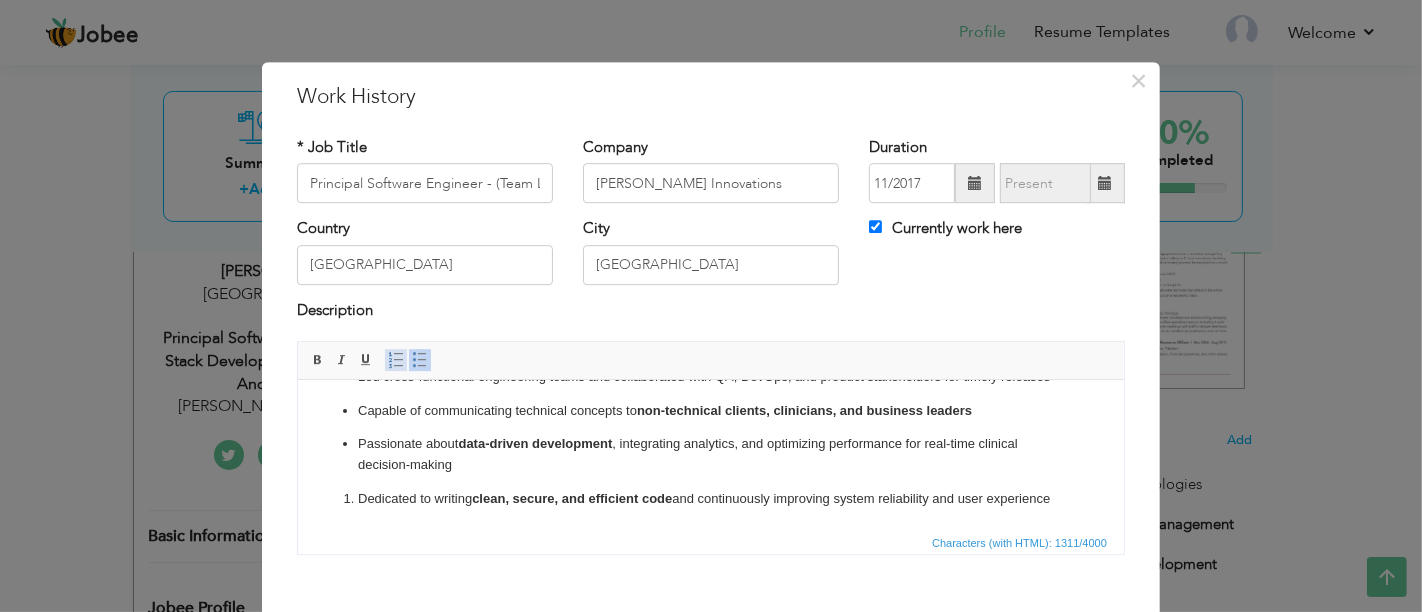 click at bounding box center (396, 360) 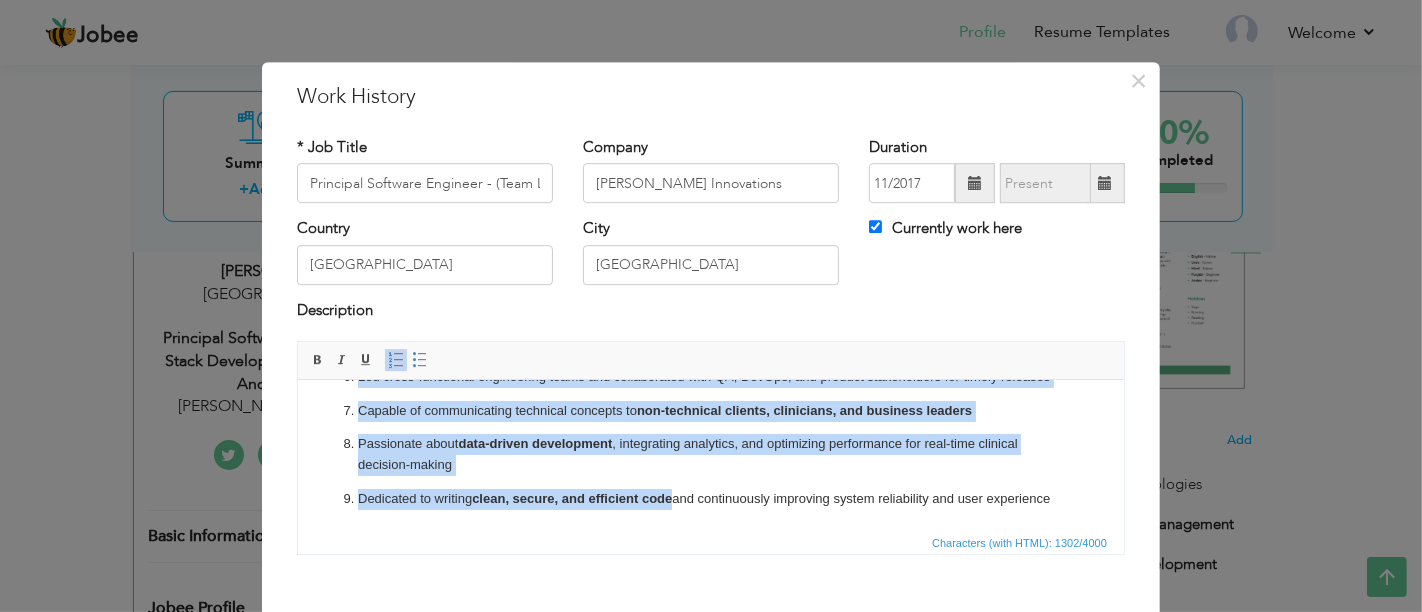 scroll, scrollTop: 264, scrollLeft: 0, axis: vertical 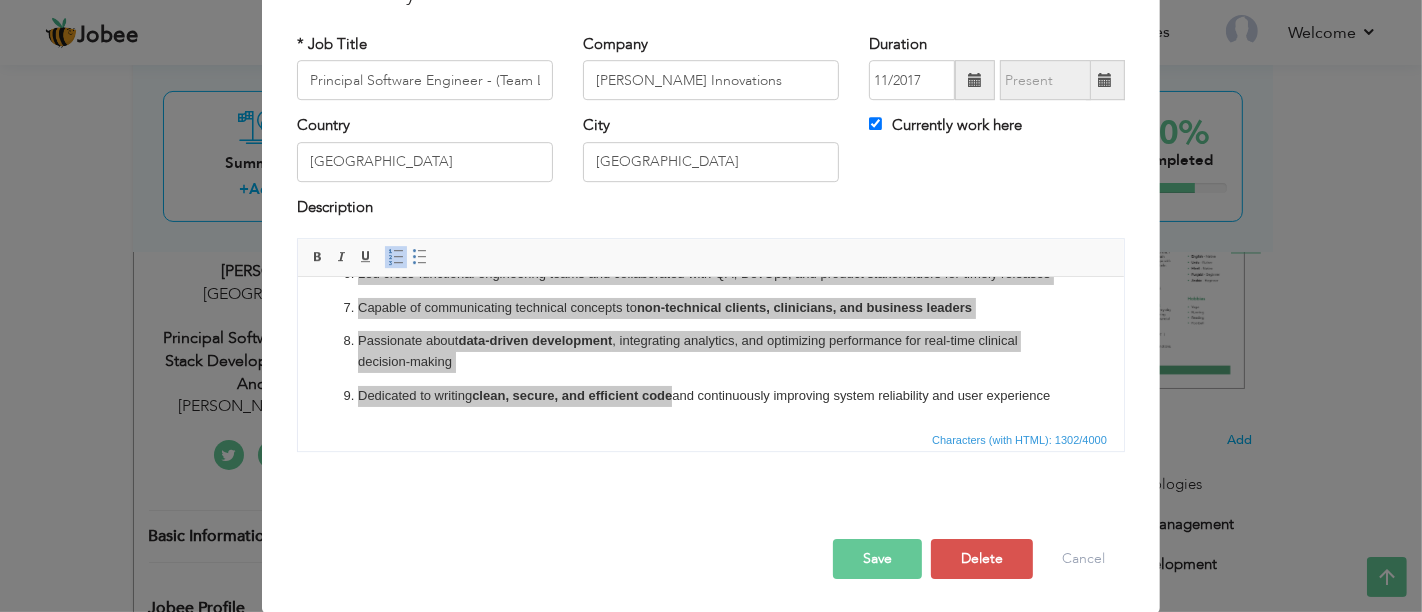 click on "Save" at bounding box center (877, 559) 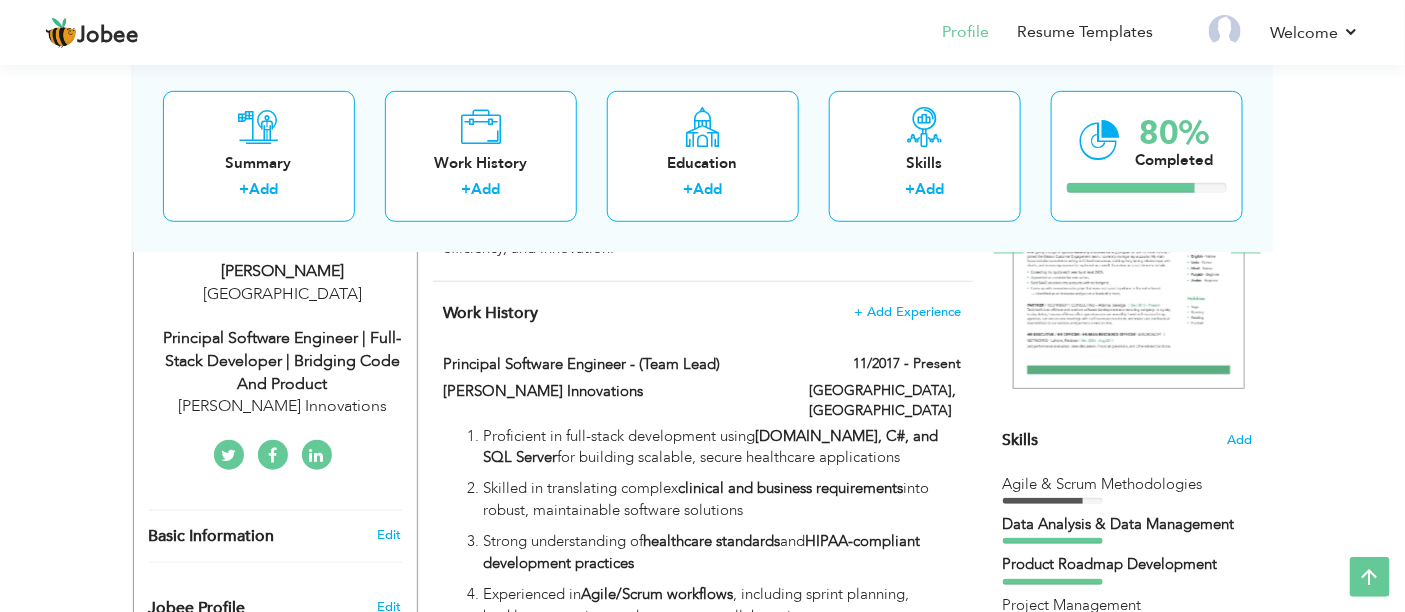 scroll, scrollTop: 0, scrollLeft: 0, axis: both 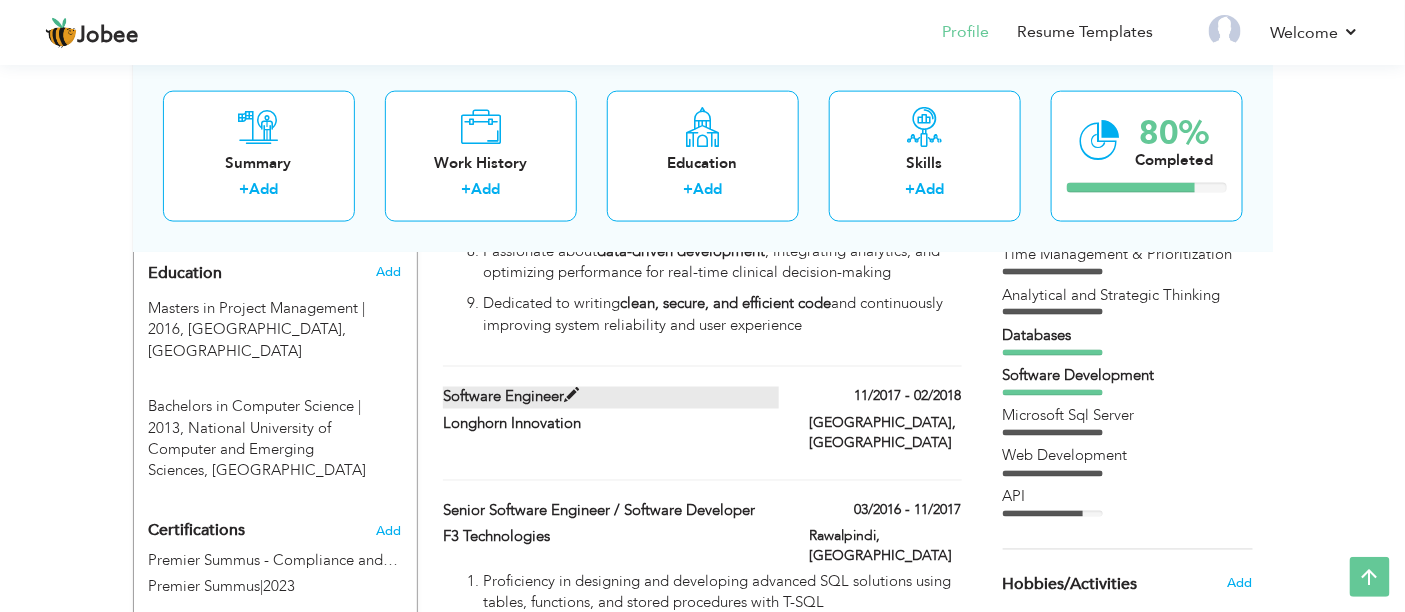 click on "Software Engineer" at bounding box center [611, 397] 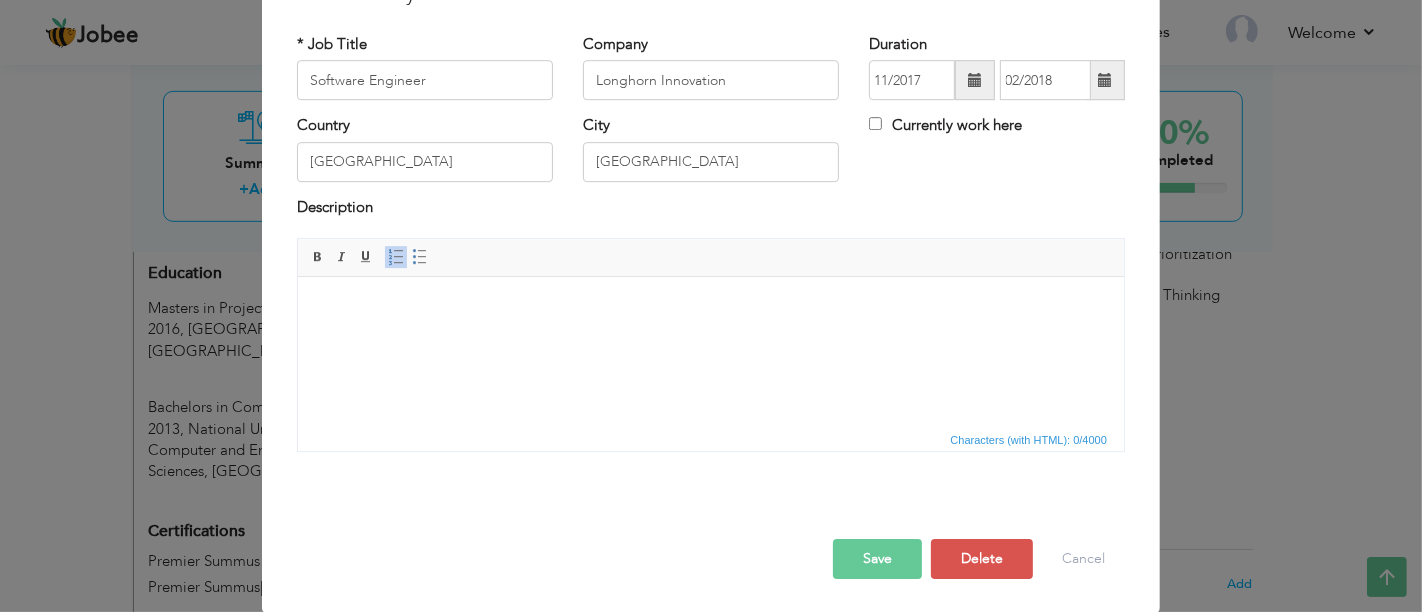 scroll, scrollTop: 0, scrollLeft: 0, axis: both 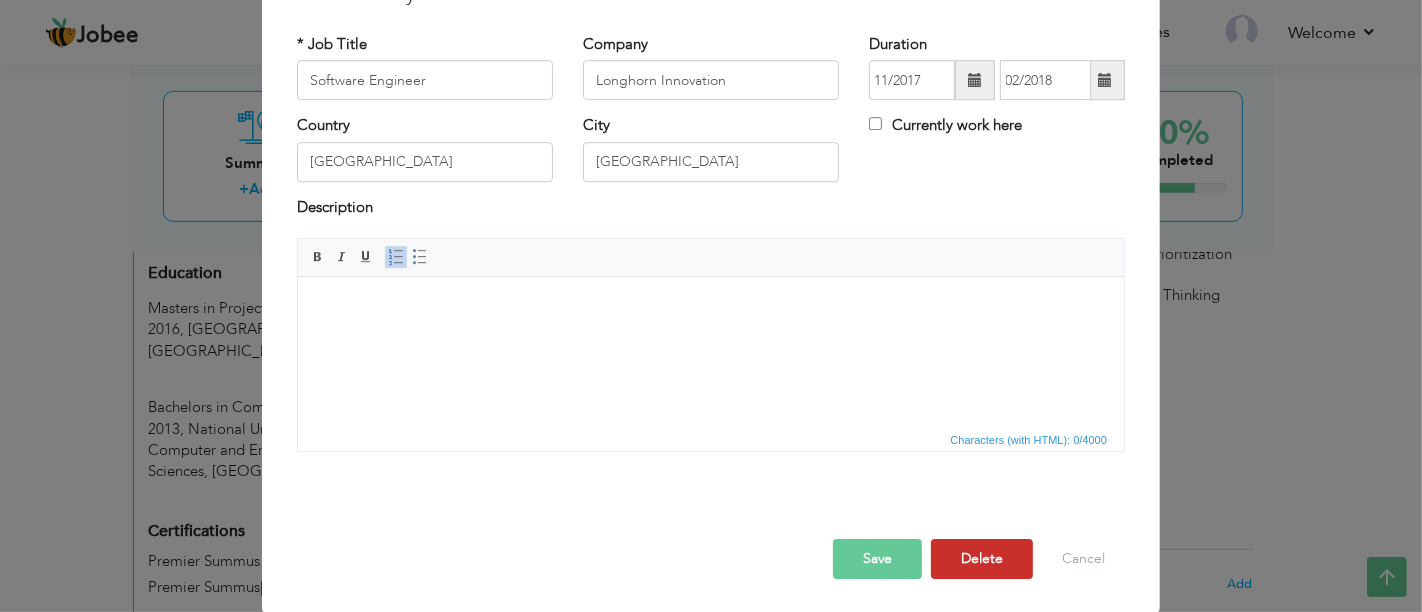 click on "Delete" at bounding box center (982, 559) 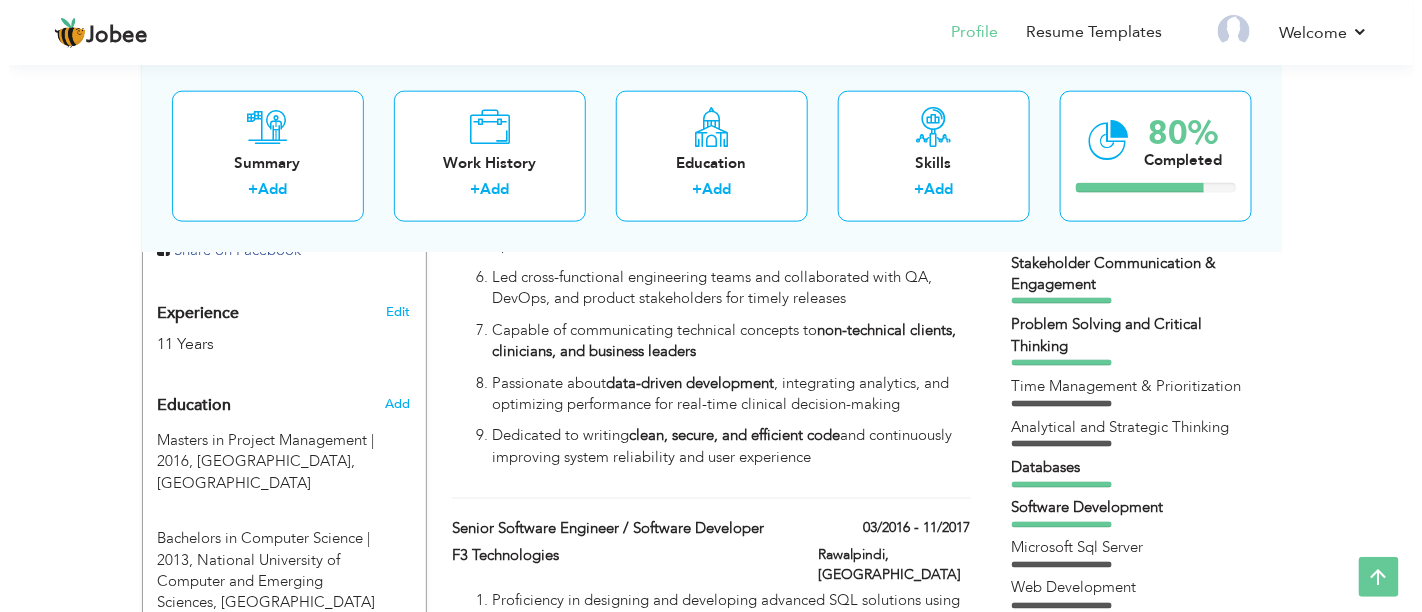 scroll, scrollTop: 714, scrollLeft: 0, axis: vertical 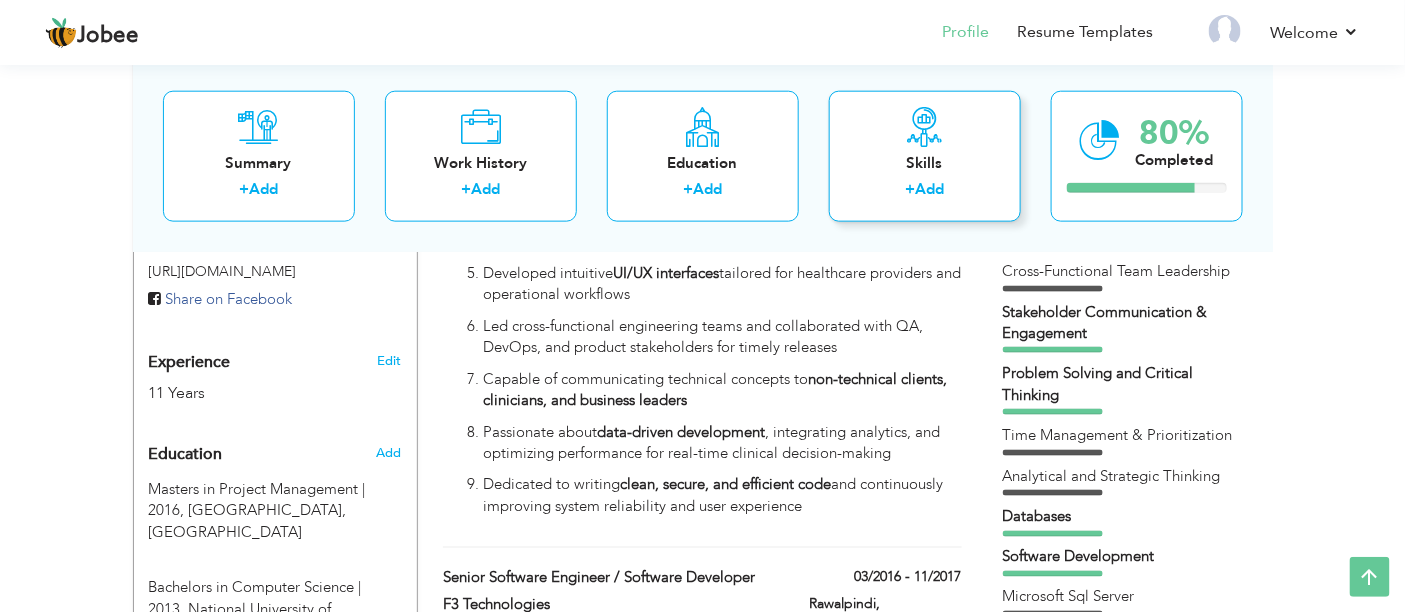click on "Skills" at bounding box center [925, 162] 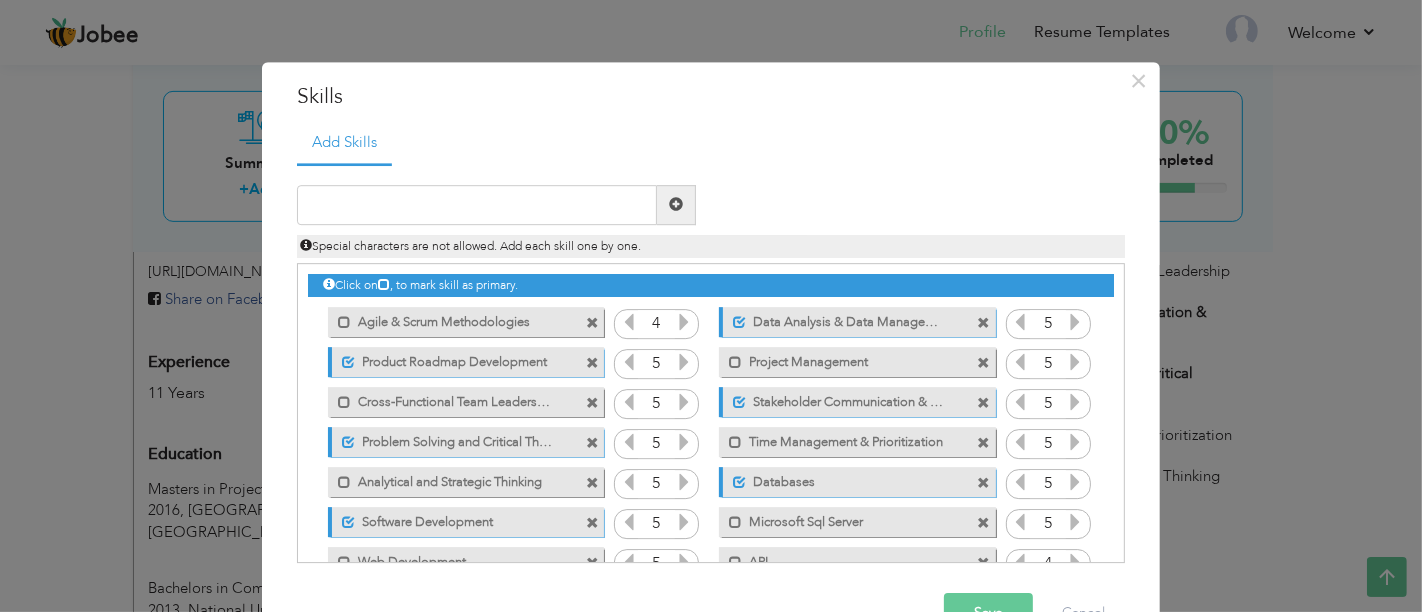 click at bounding box center [592, 363] 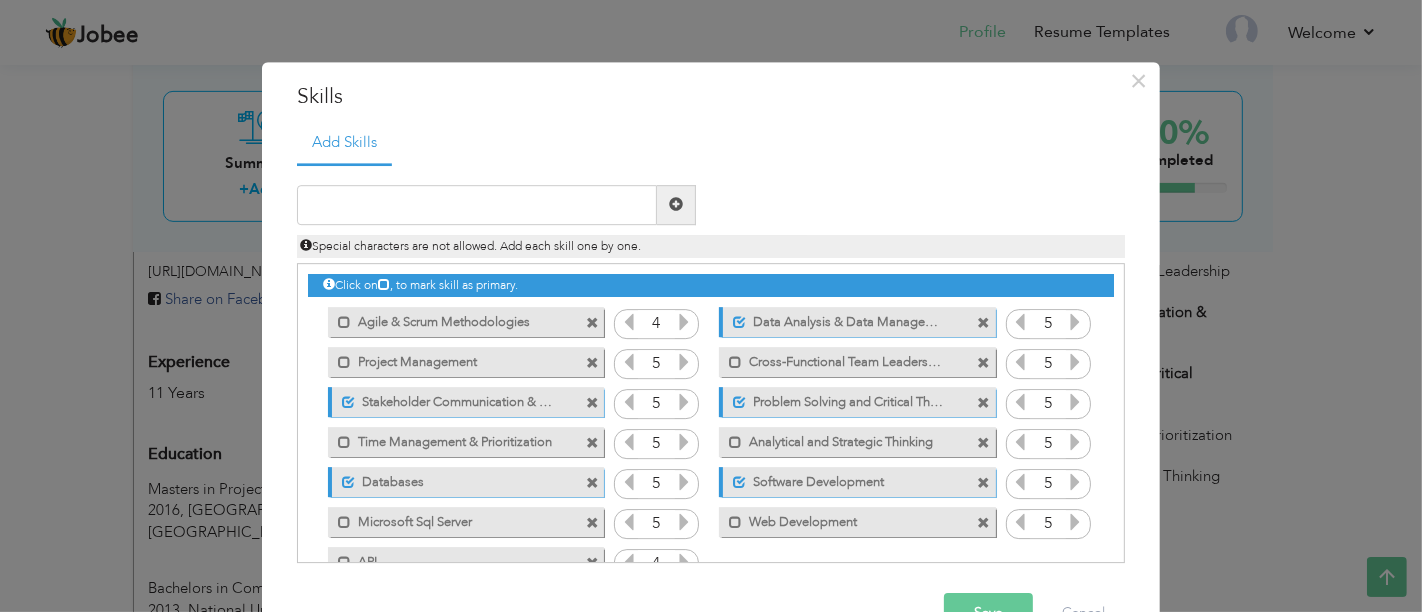 click at bounding box center (592, 363) 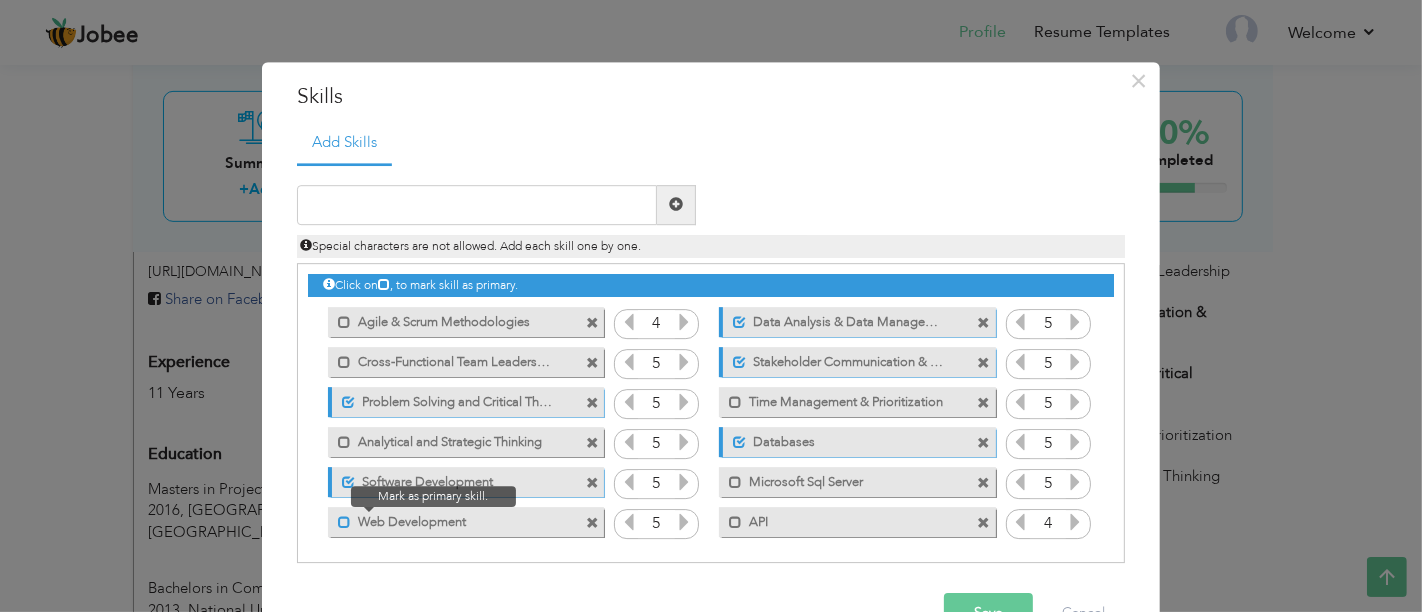 click at bounding box center (344, 522) 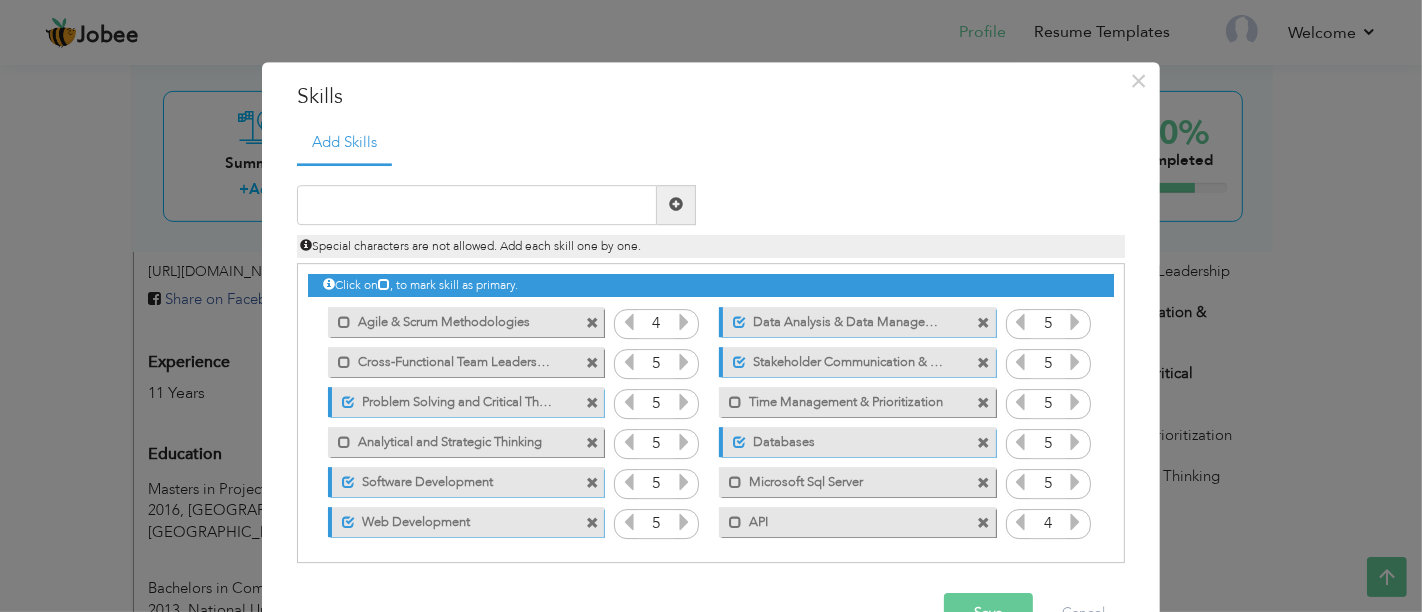 scroll, scrollTop: 3, scrollLeft: 0, axis: vertical 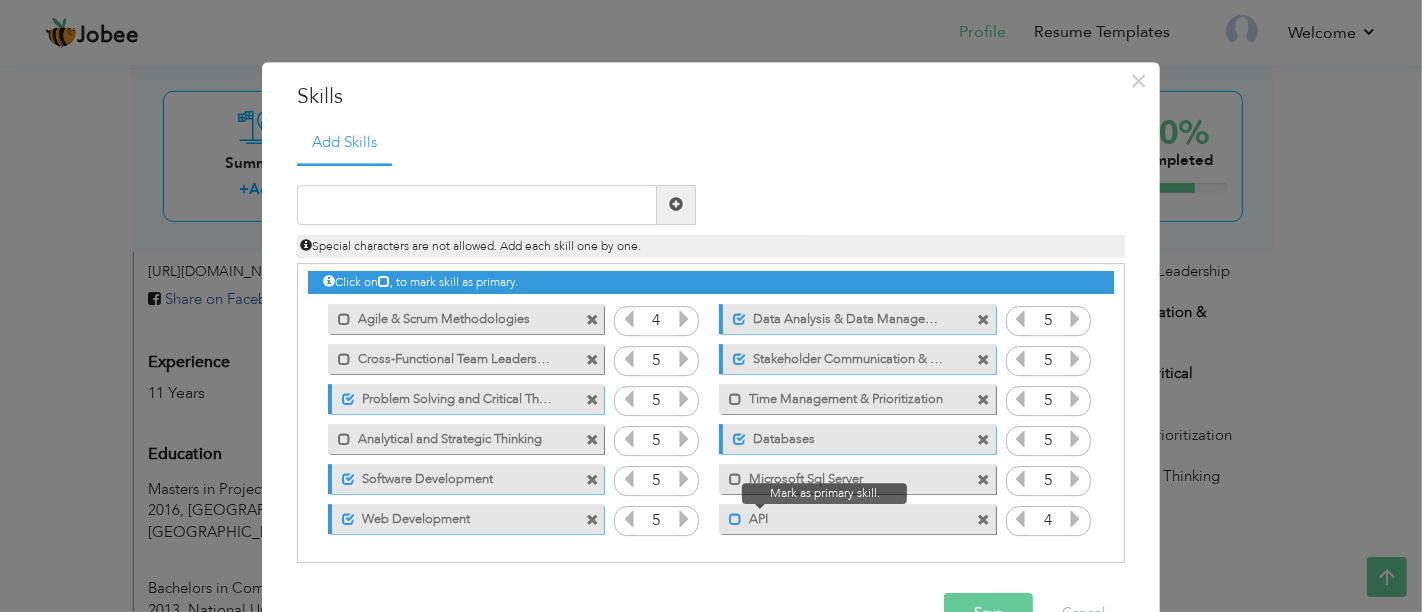 click at bounding box center (735, 519) 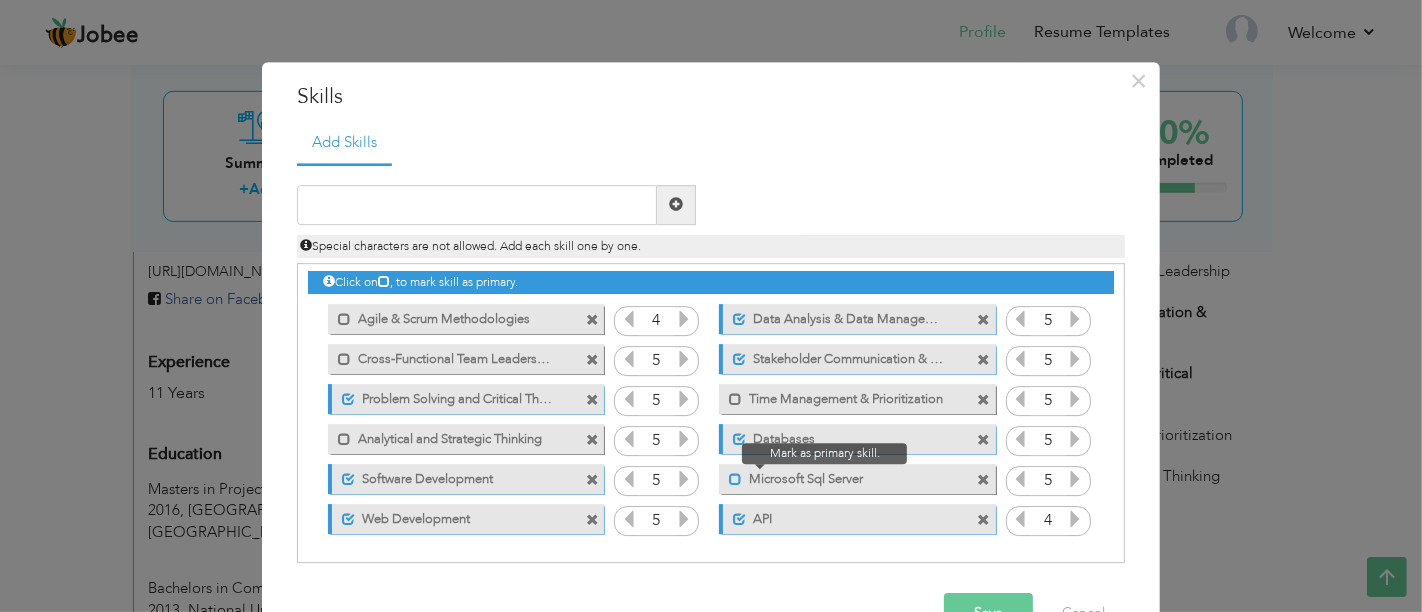 click at bounding box center (735, 479) 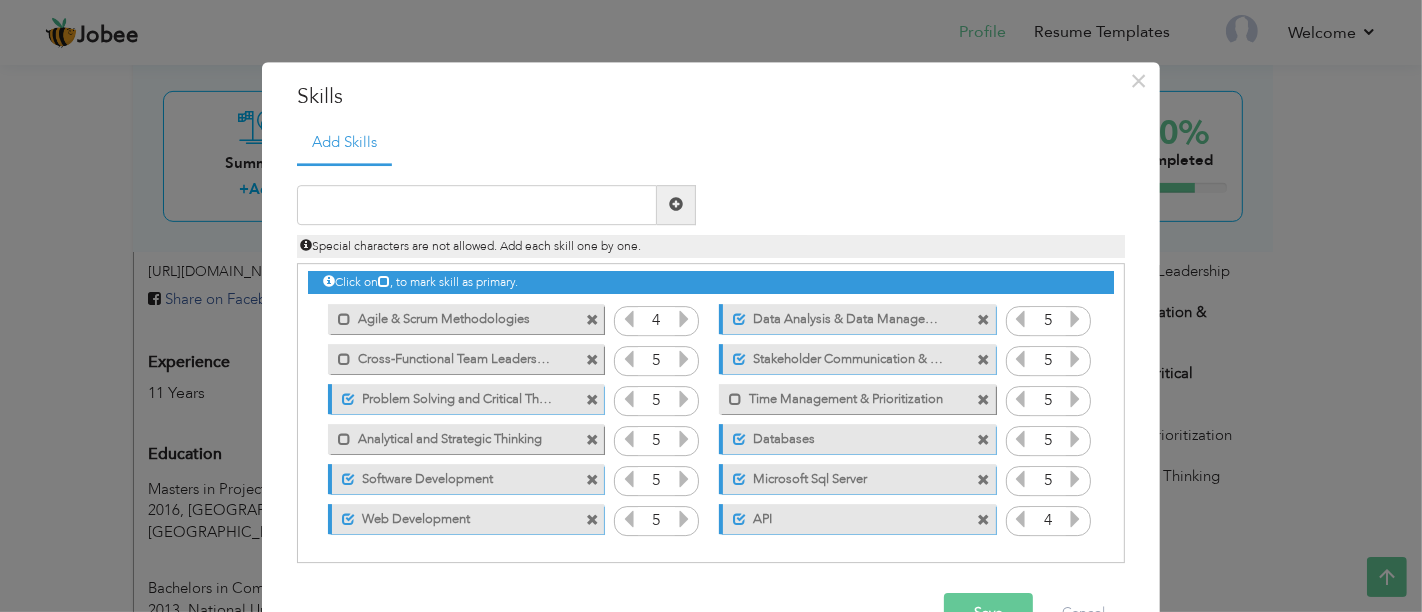 click at bounding box center (984, 360) 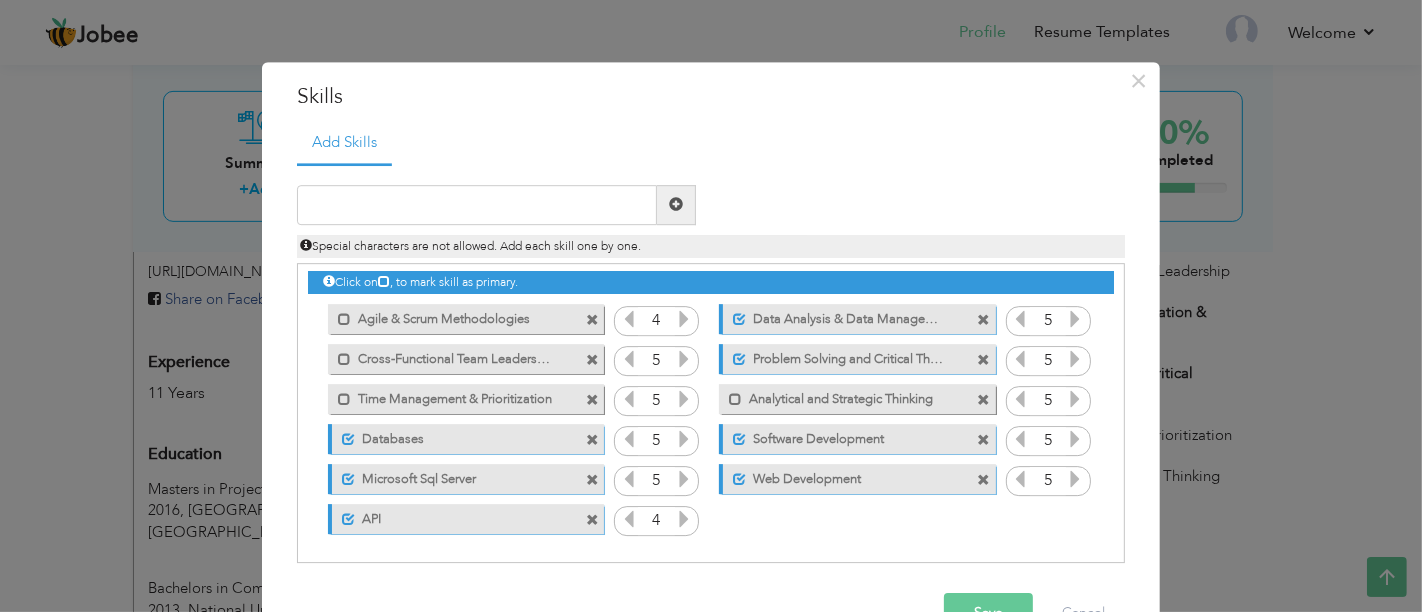 click on "Save" at bounding box center (988, 613) 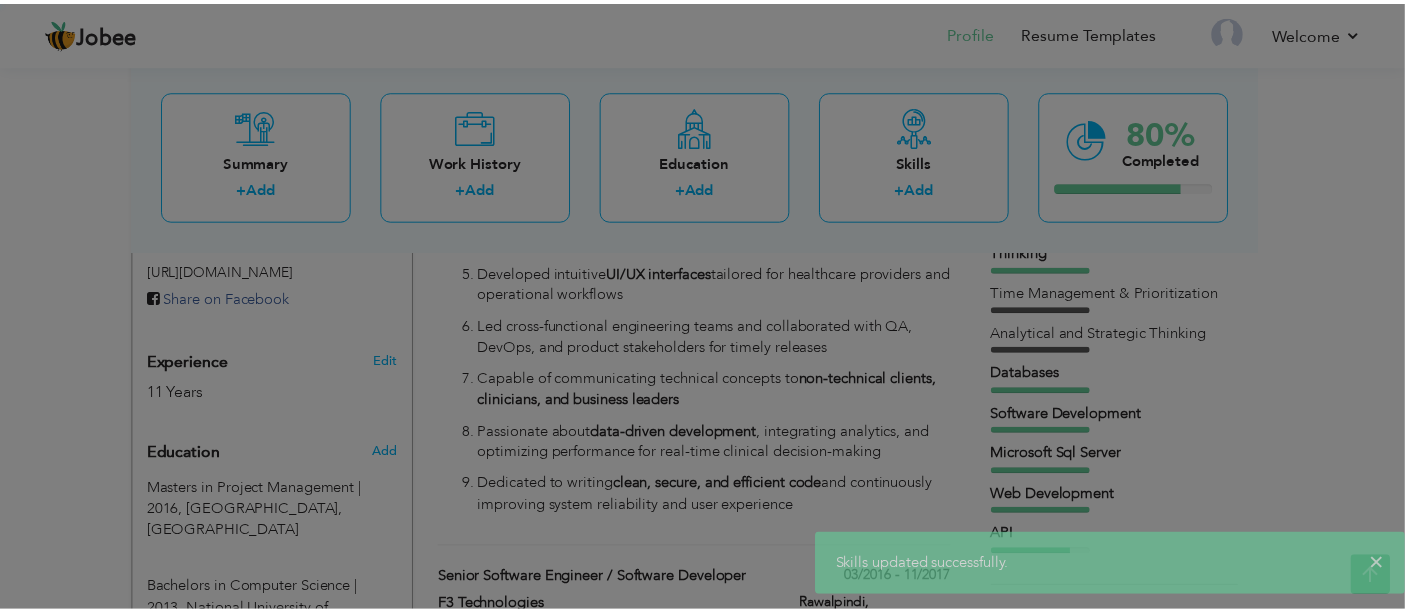 scroll, scrollTop: 0, scrollLeft: 0, axis: both 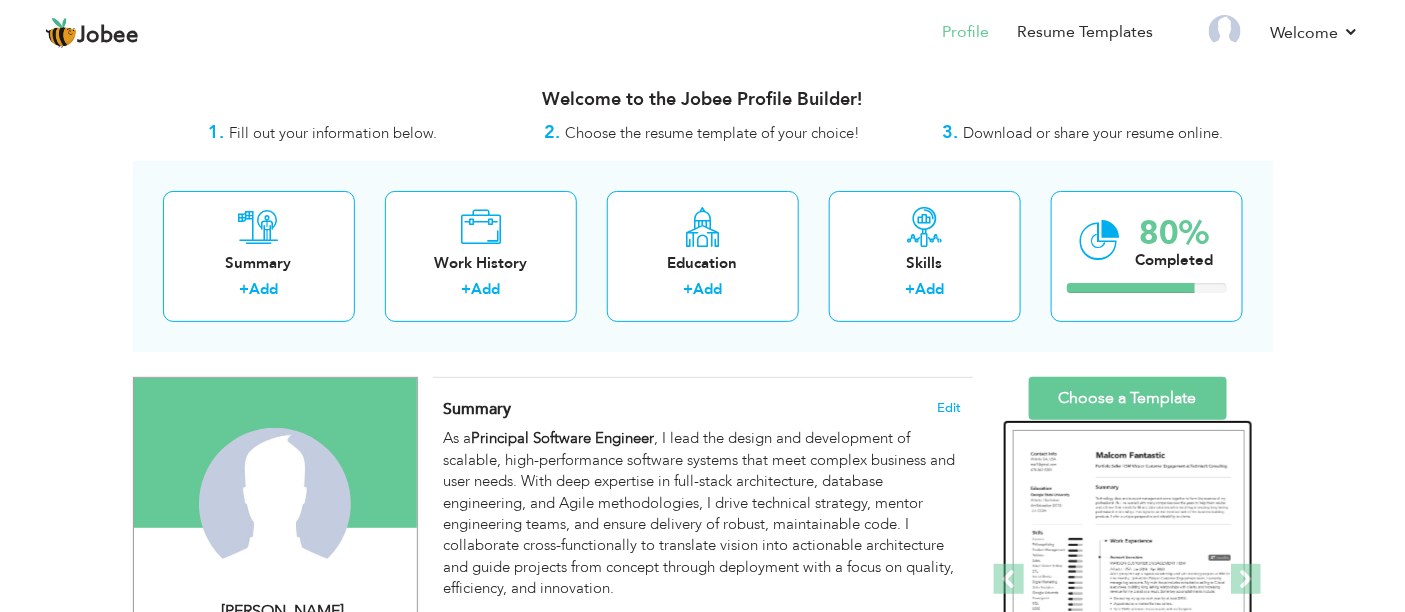 click at bounding box center [1129, 580] 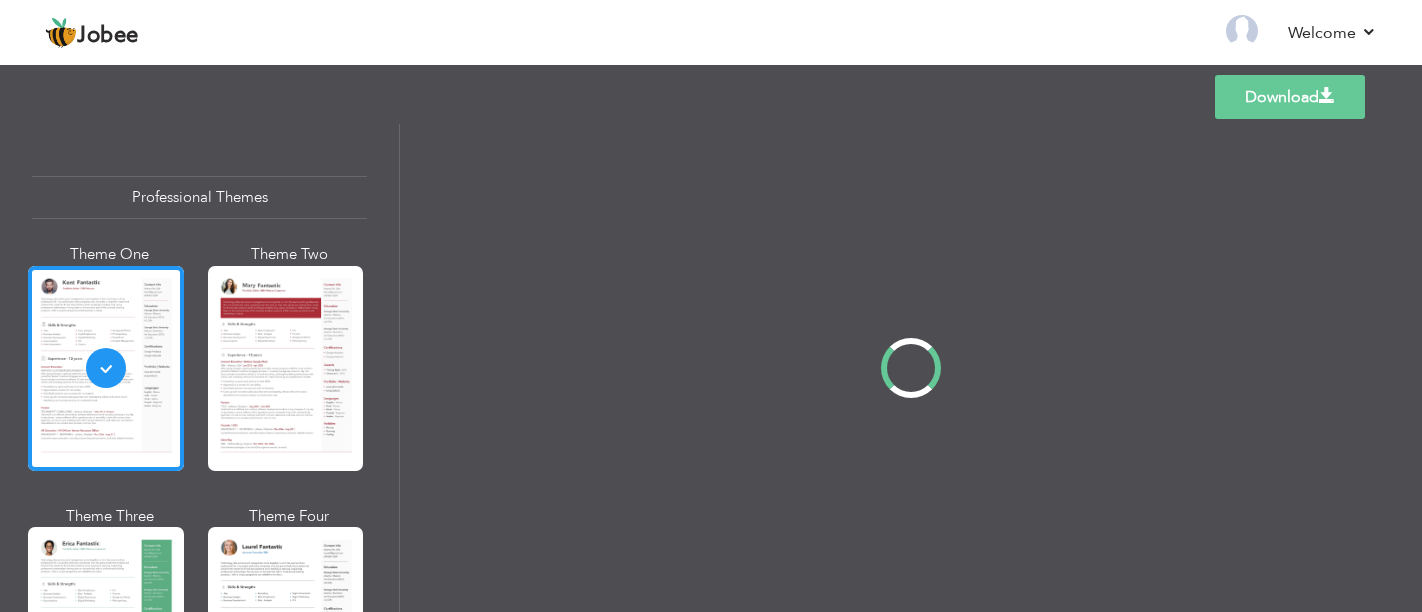 scroll, scrollTop: 0, scrollLeft: 0, axis: both 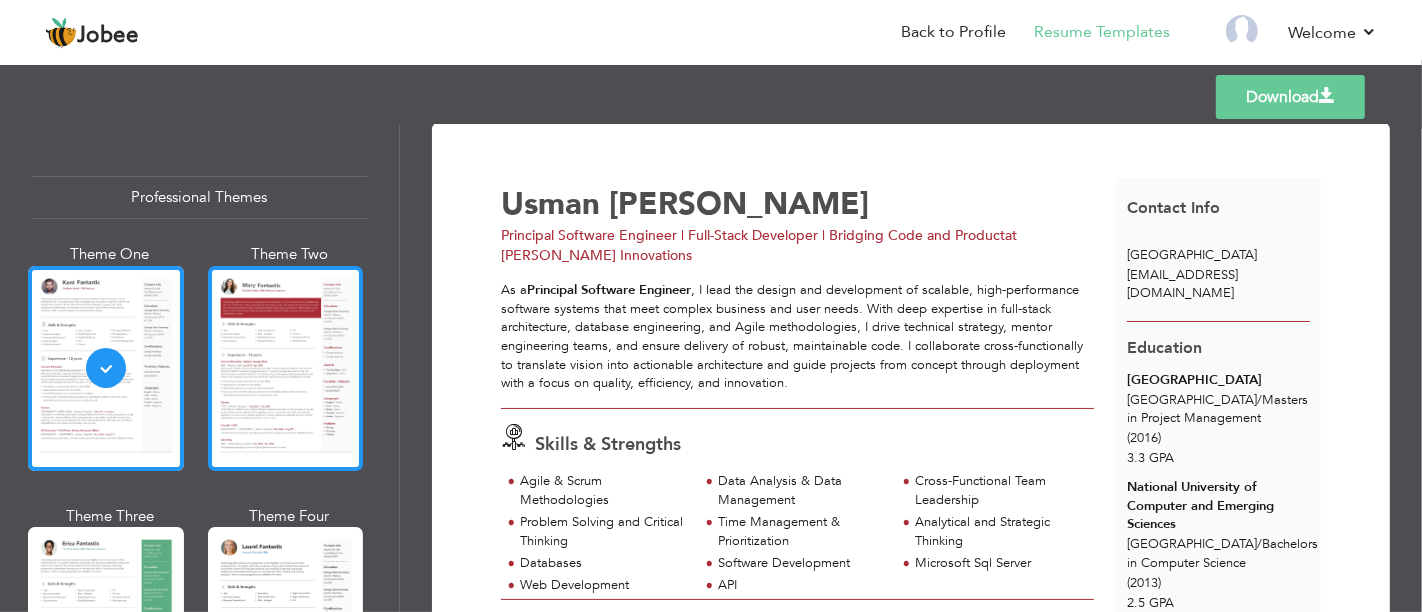 click at bounding box center (286, 368) 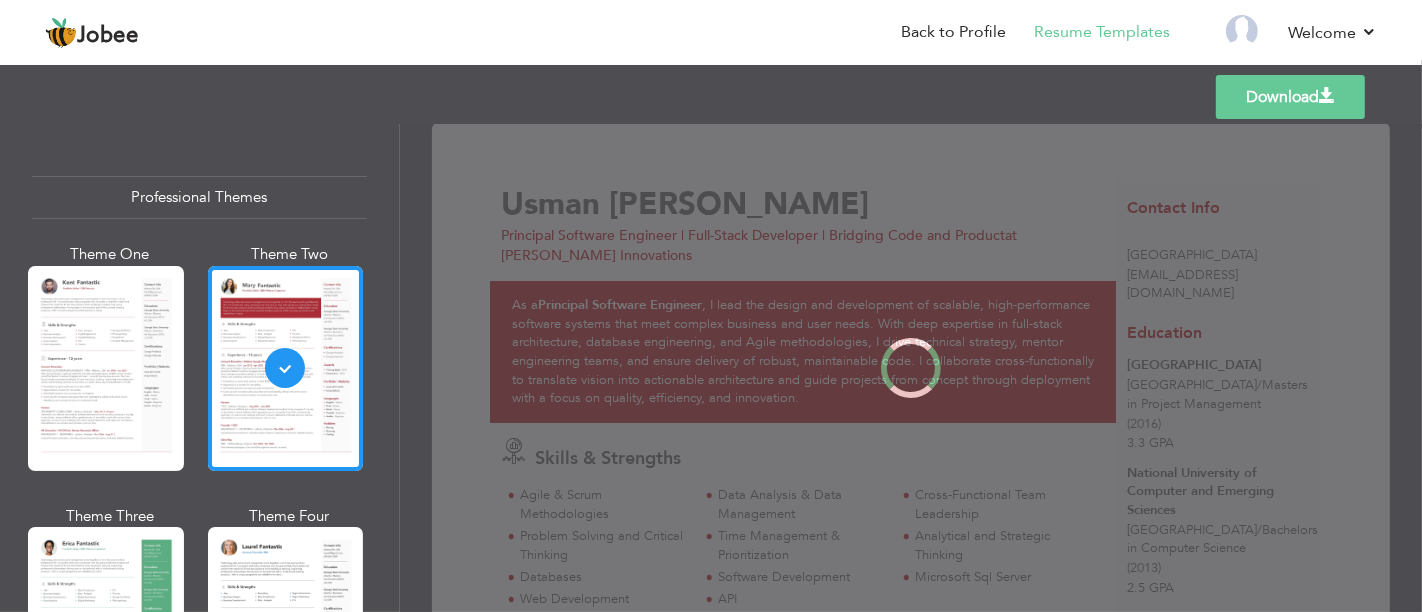 scroll, scrollTop: 0, scrollLeft: 0, axis: both 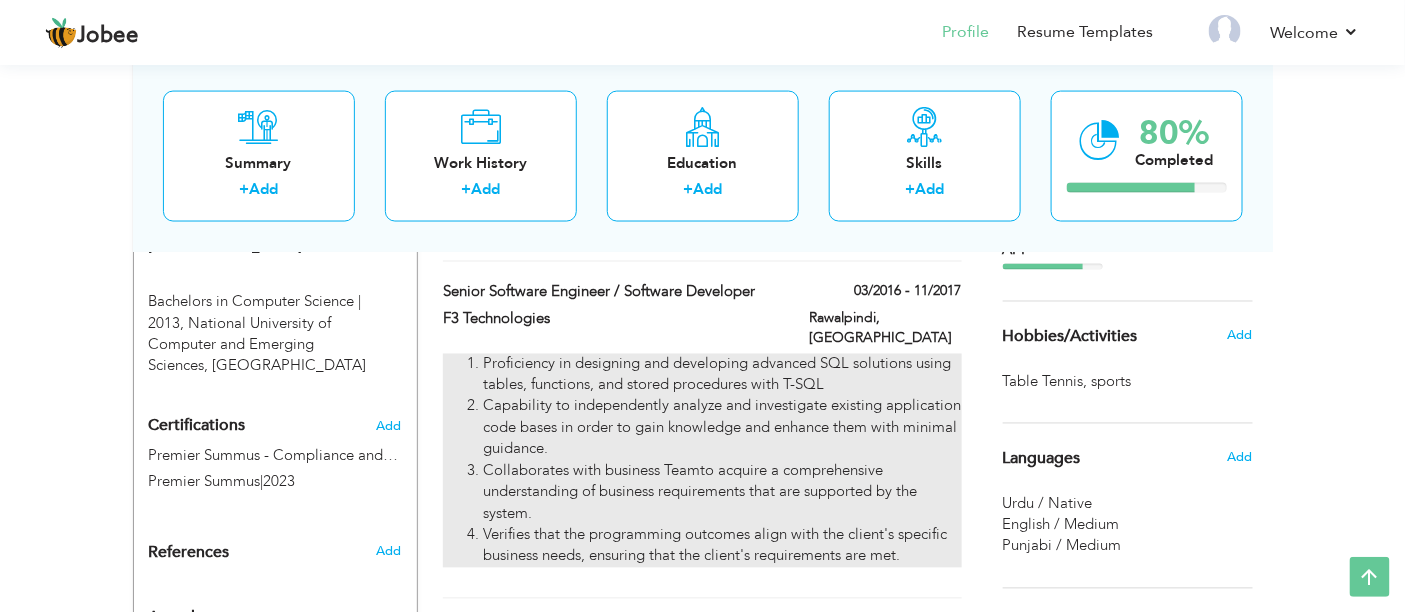 click on "Proficiency in designing and developing advanced SQL solutions using tables, functions, and stored procedures with T-SQL" at bounding box center [722, 375] 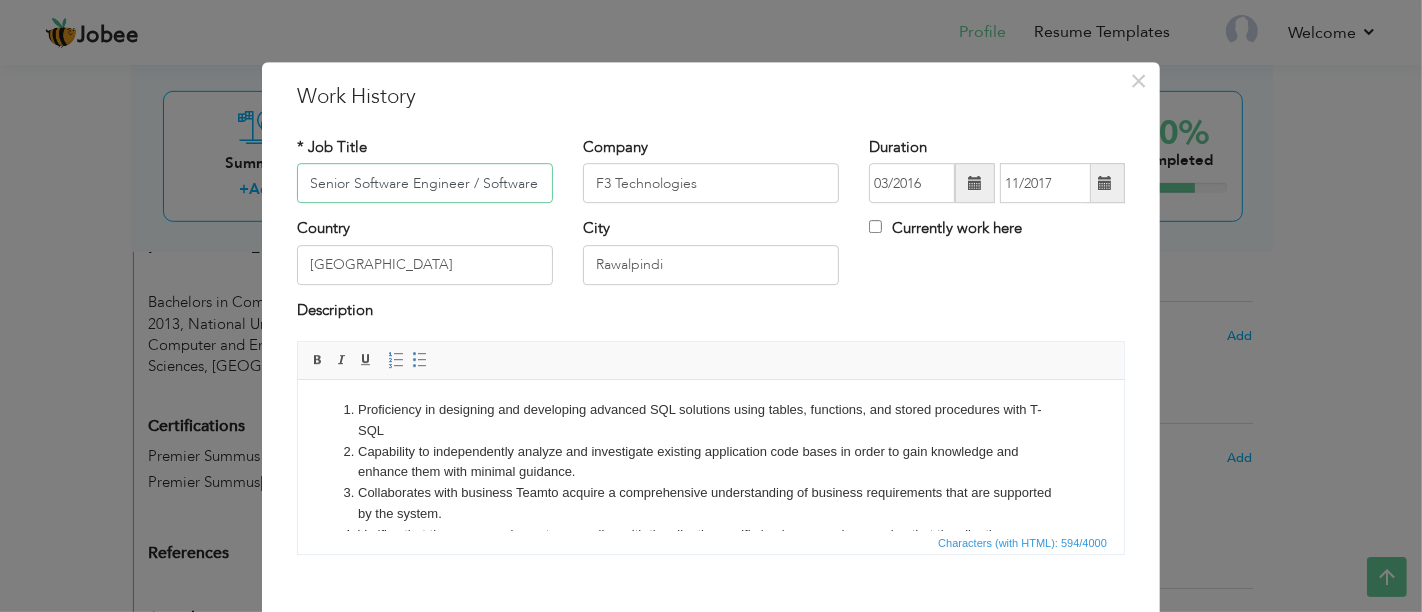 scroll, scrollTop: 0, scrollLeft: 61, axis: horizontal 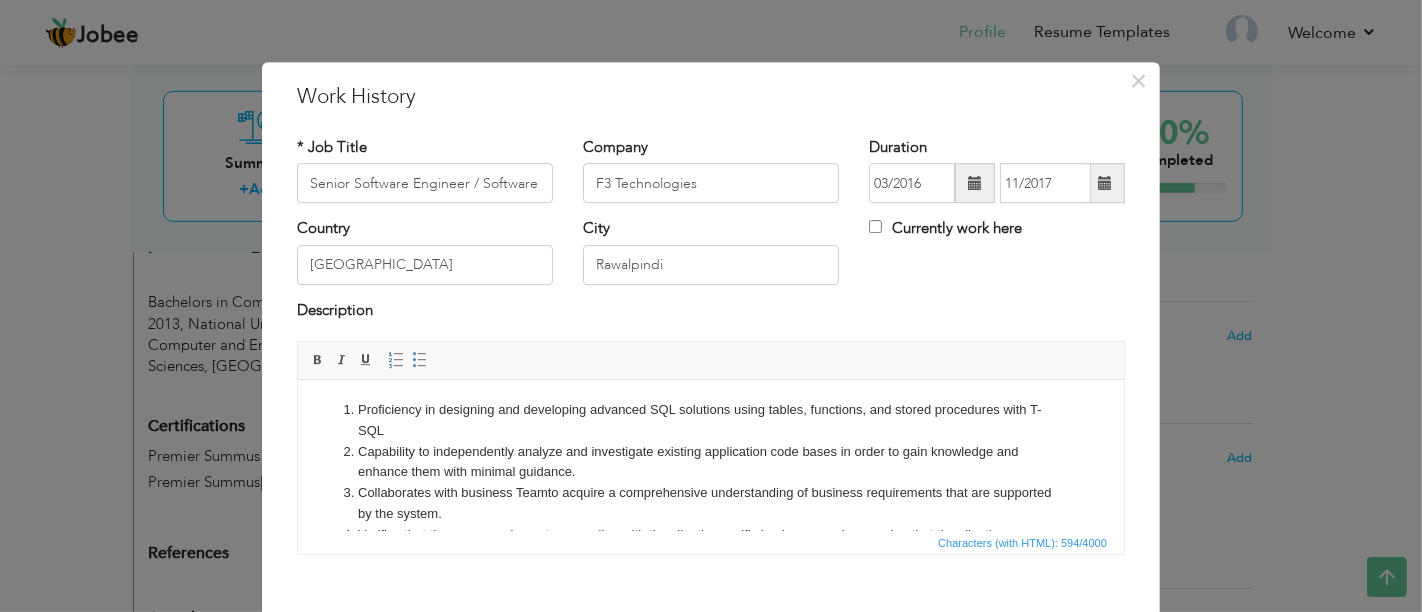 click on "Collaborates with business Teamto acquire a comprehensive understanding of business requirements that are supported by the system." at bounding box center [710, 504] 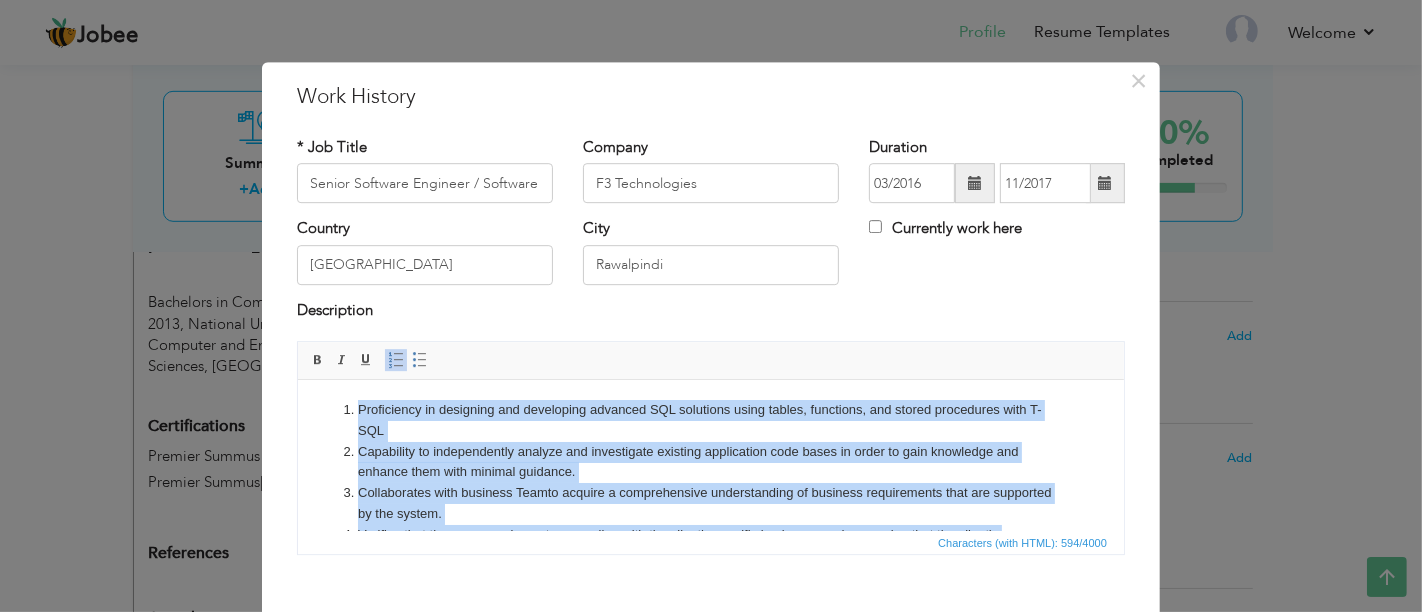 copy on "Proficiency in designing and developing advanced SQL solutions using tables, functions, and stored procedures with T-SQL Capability to independently analyze and investigate existing application code bases in order to gain knowledge and enhance them with minimal guidance. Collaborates with business Teamto acquire a comprehensive understanding of business requirements that are supported by the system. Verifies that the programming outcomes align with the client's specific business needs, ensuring that the client's requirements are met." 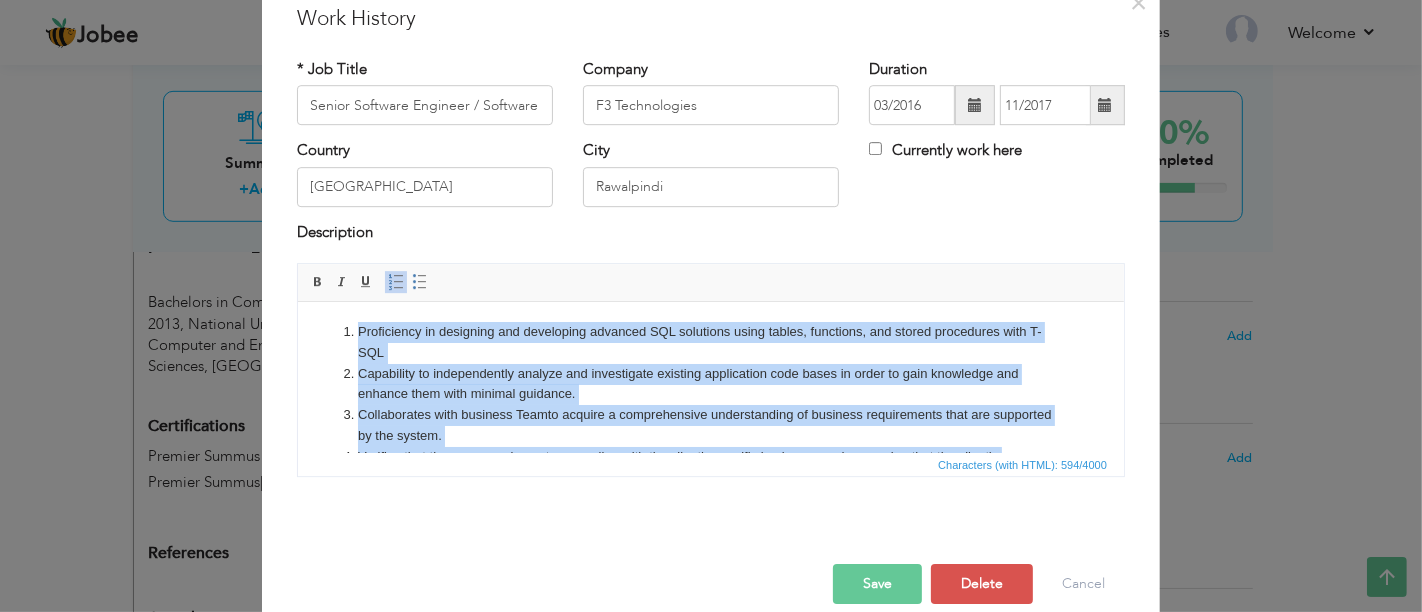 scroll, scrollTop: 103, scrollLeft: 0, axis: vertical 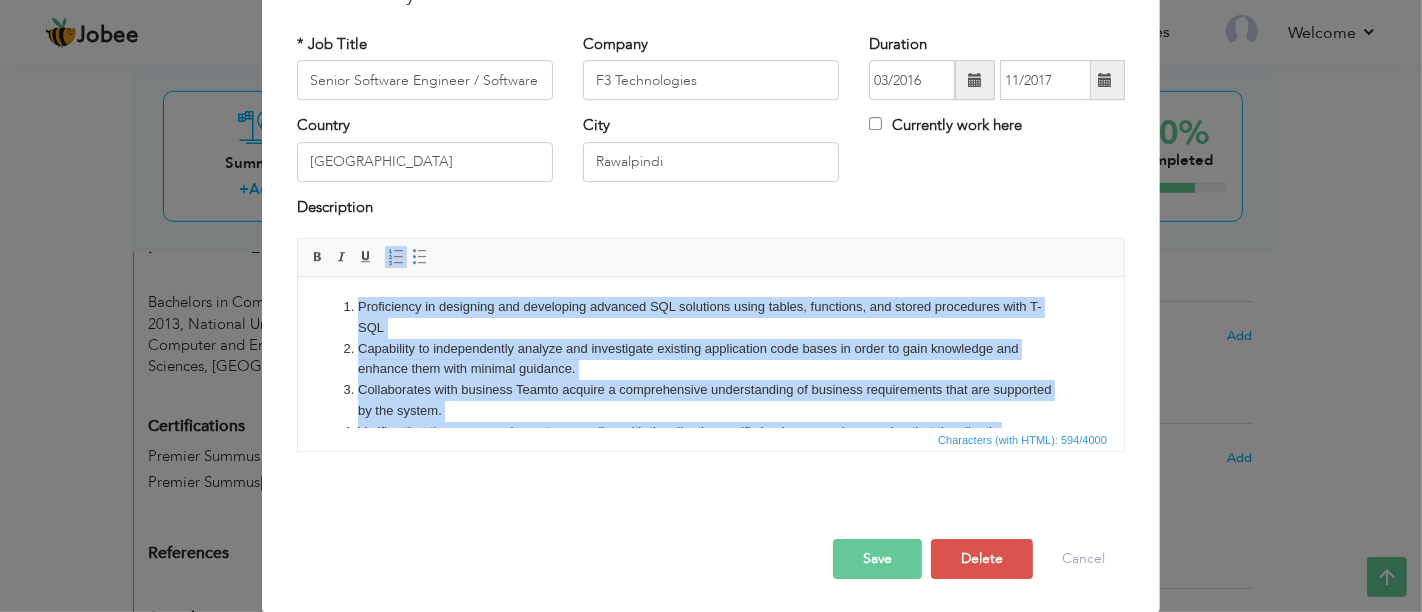 click on "Collaborates with business Teamto acquire a comprehensive understanding of business requirements that are supported by the system." at bounding box center (710, 401) 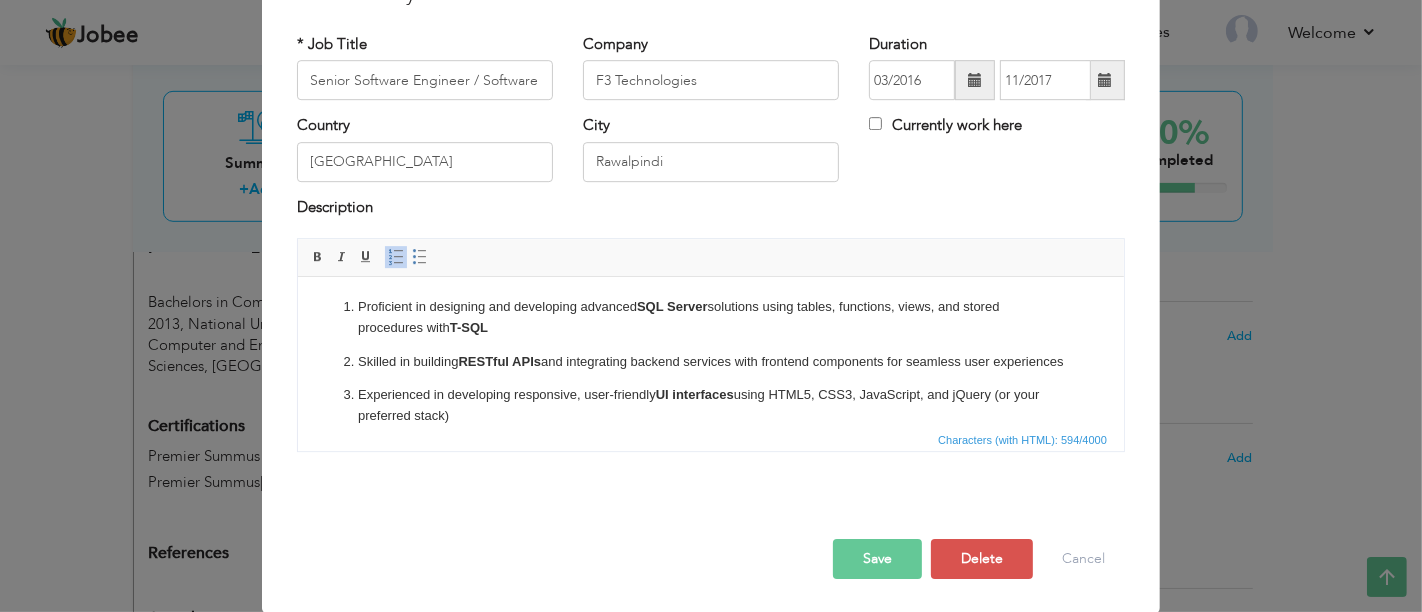 scroll, scrollTop: 180, scrollLeft: 0, axis: vertical 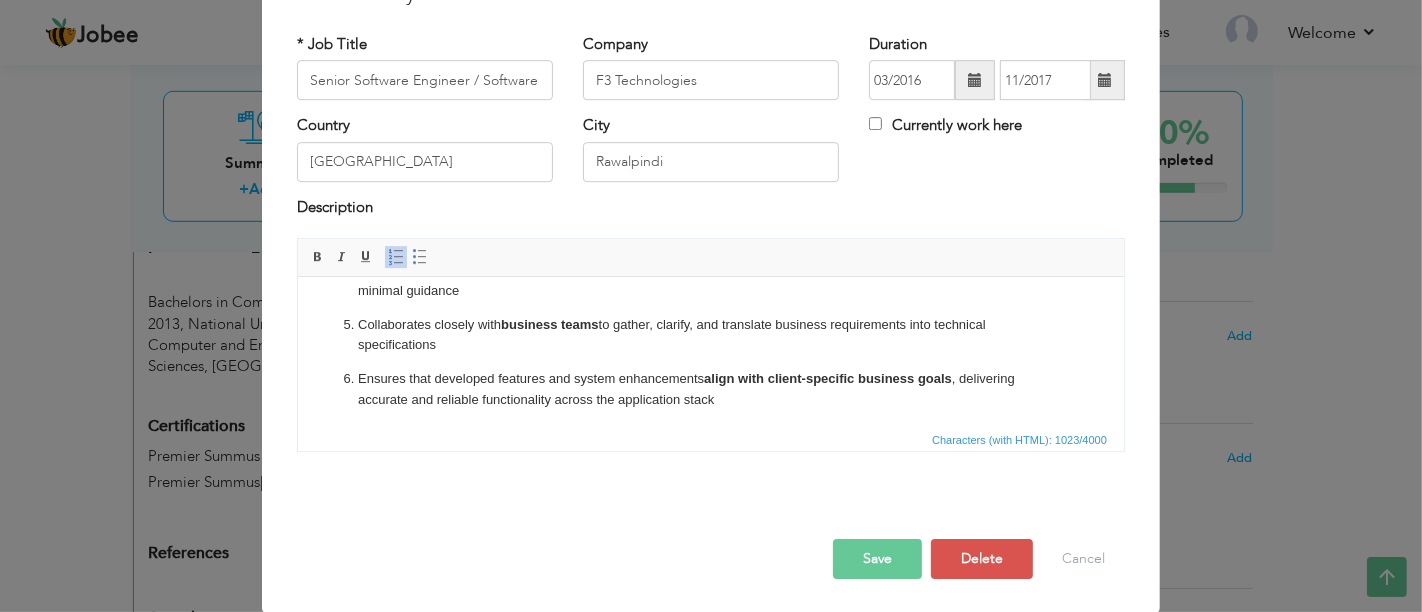 click on "Save" at bounding box center (877, 559) 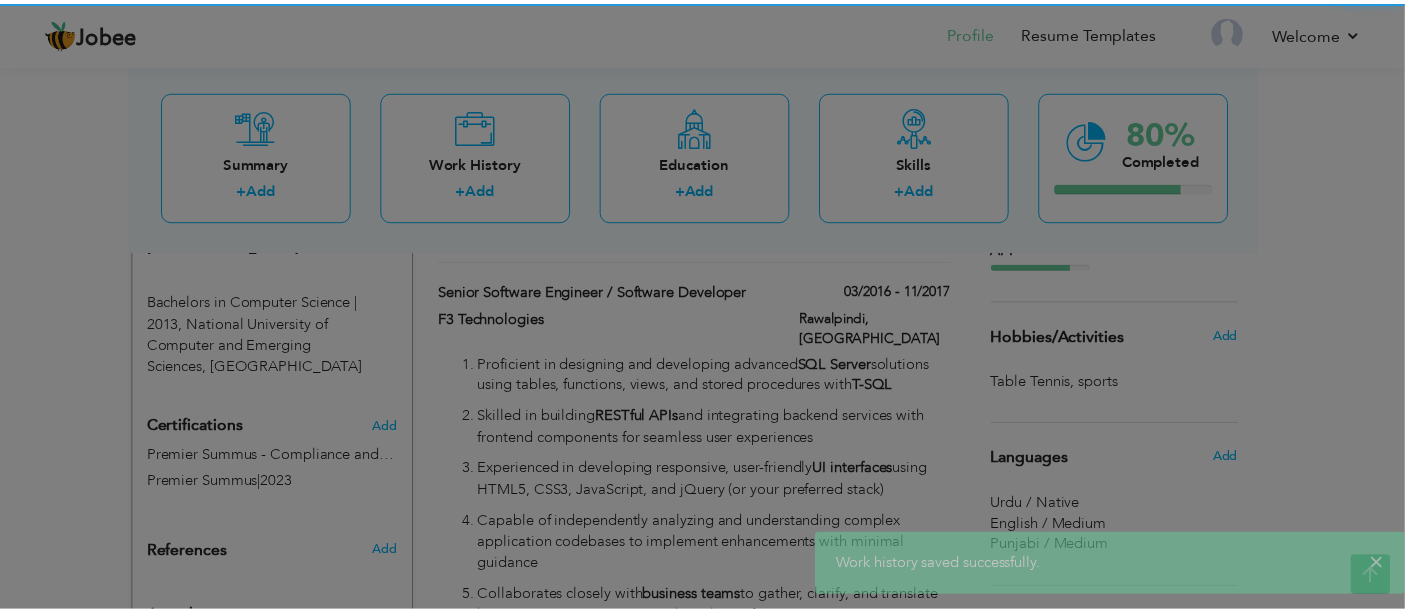 scroll, scrollTop: 0, scrollLeft: 0, axis: both 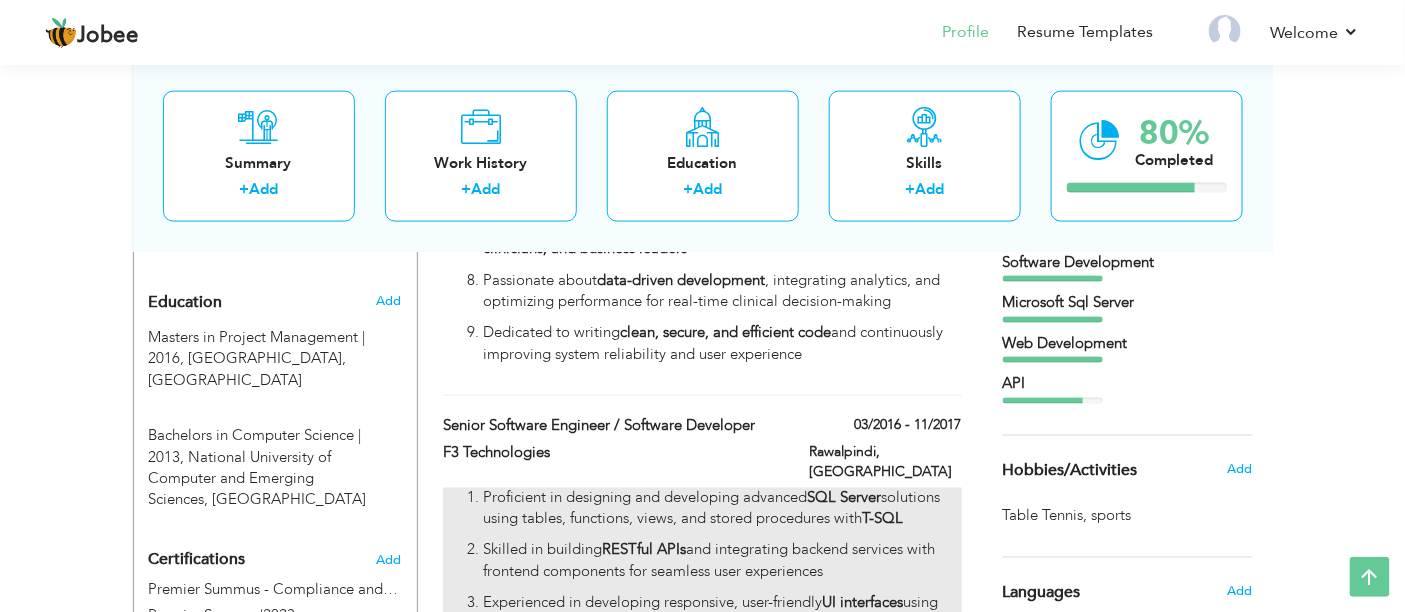 click on "RESTful APIs" at bounding box center (644, 550) 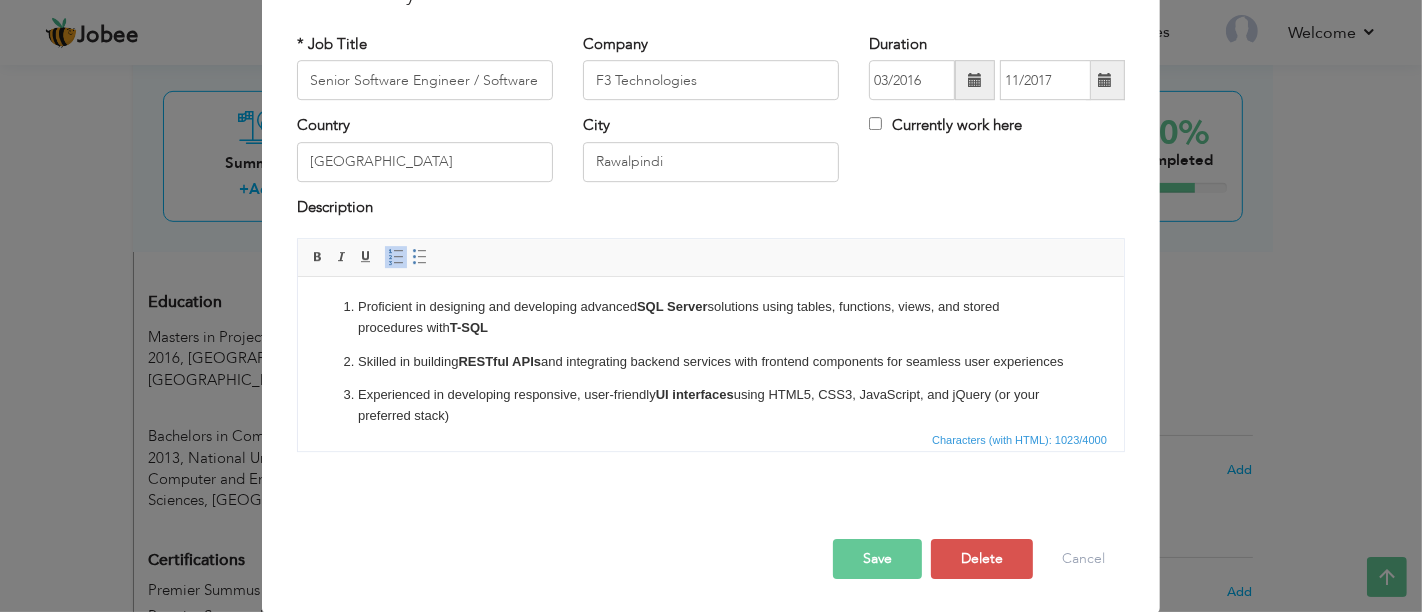 scroll, scrollTop: 0, scrollLeft: 0, axis: both 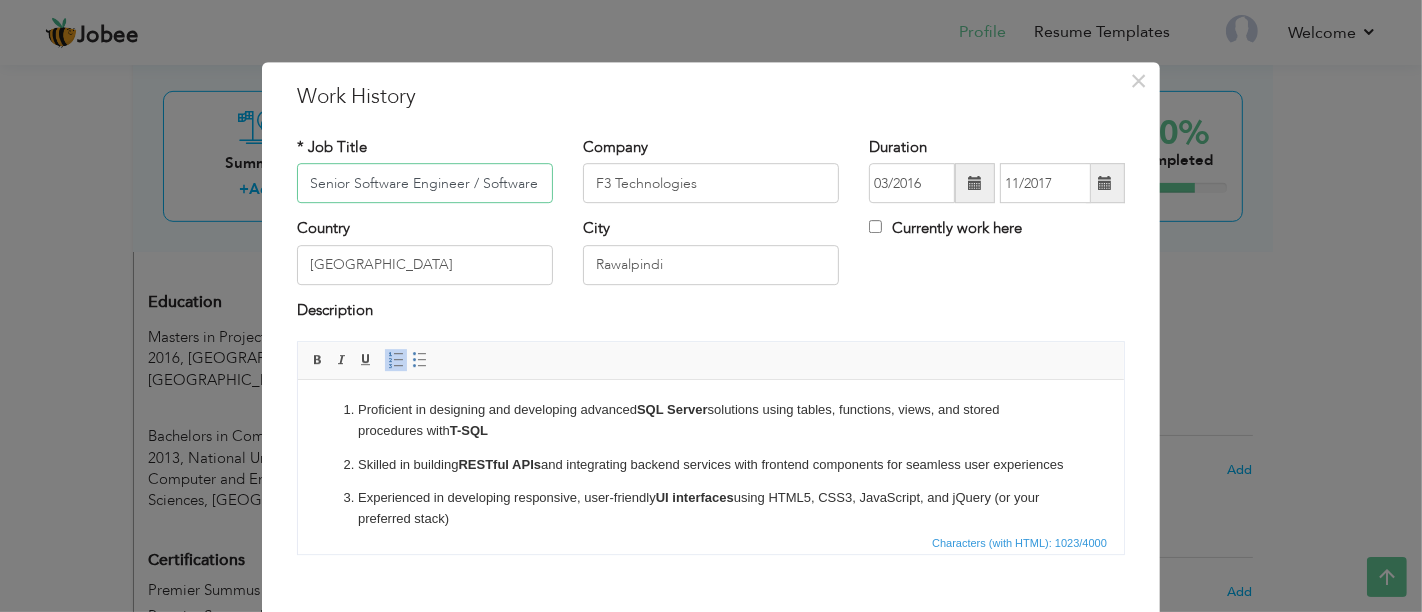 paste on "Developed dynamic web and Windows apps using ASP.NET, MVC, VB.NET, C#, HTML5, and JavaScript. Design" 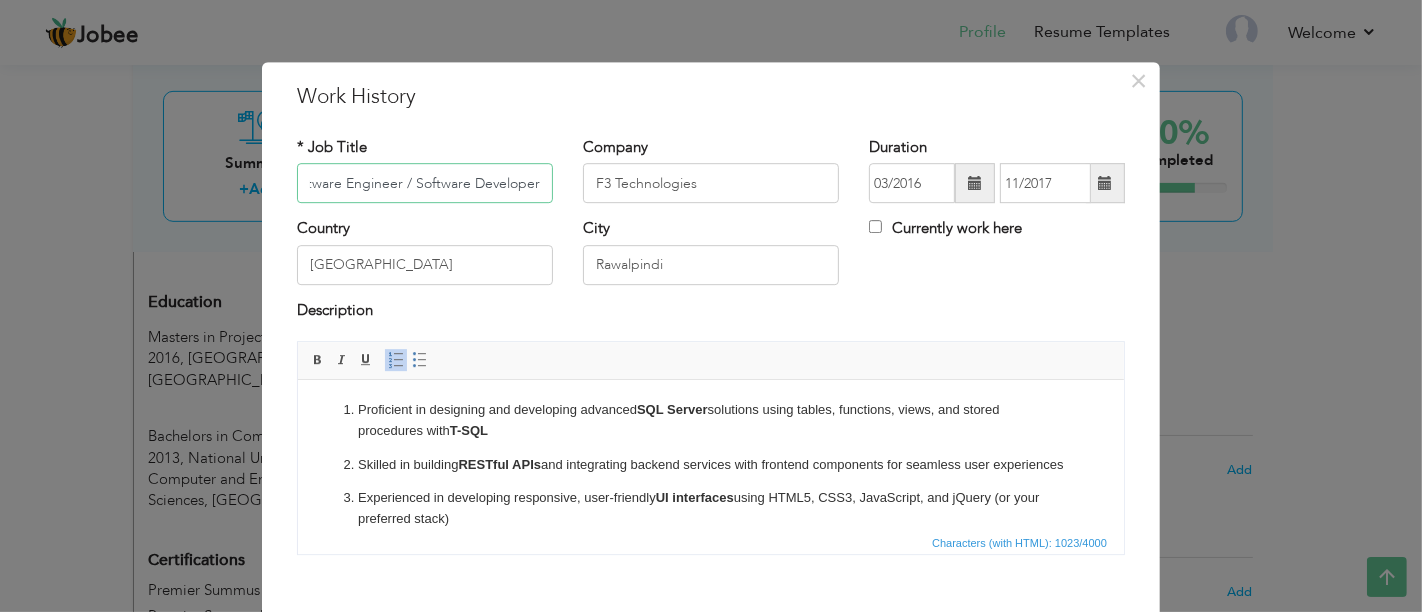 scroll, scrollTop: 0, scrollLeft: 61, axis: horizontal 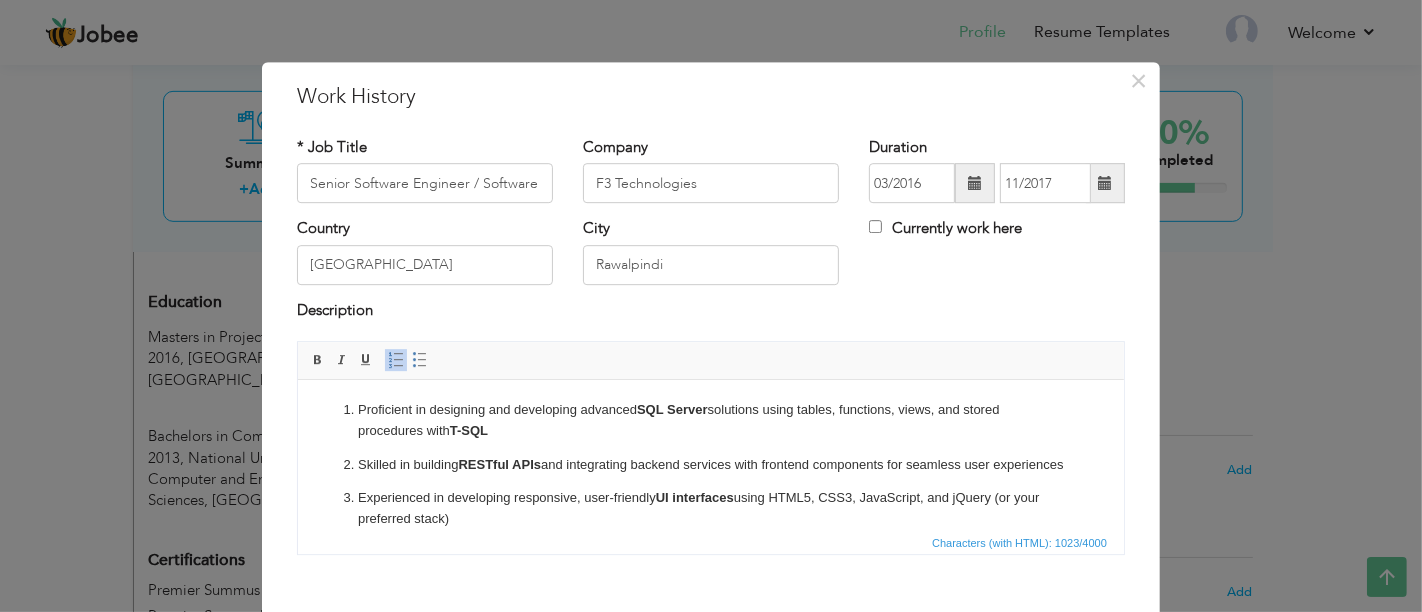 click on "Skilled in building  RESTful APIs  and integrating backend services with frontend components for seamless user experiences" at bounding box center (710, 465) 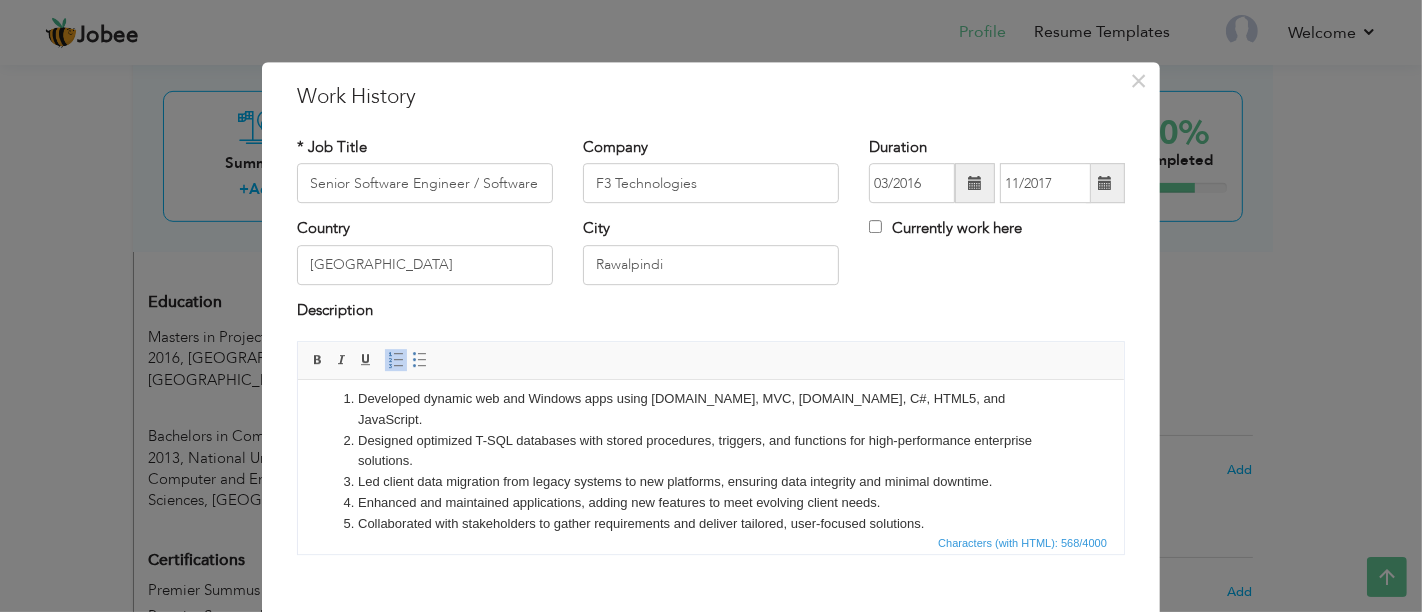 scroll, scrollTop: 15, scrollLeft: 0, axis: vertical 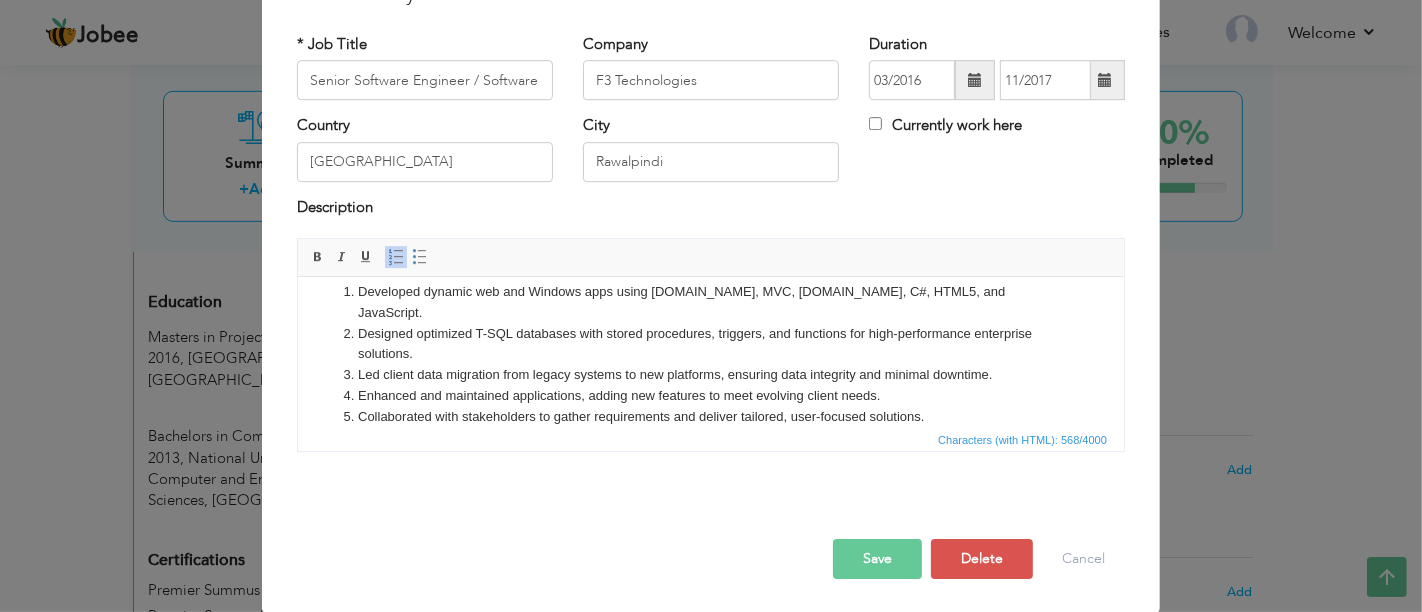 click on "Save" at bounding box center [877, 559] 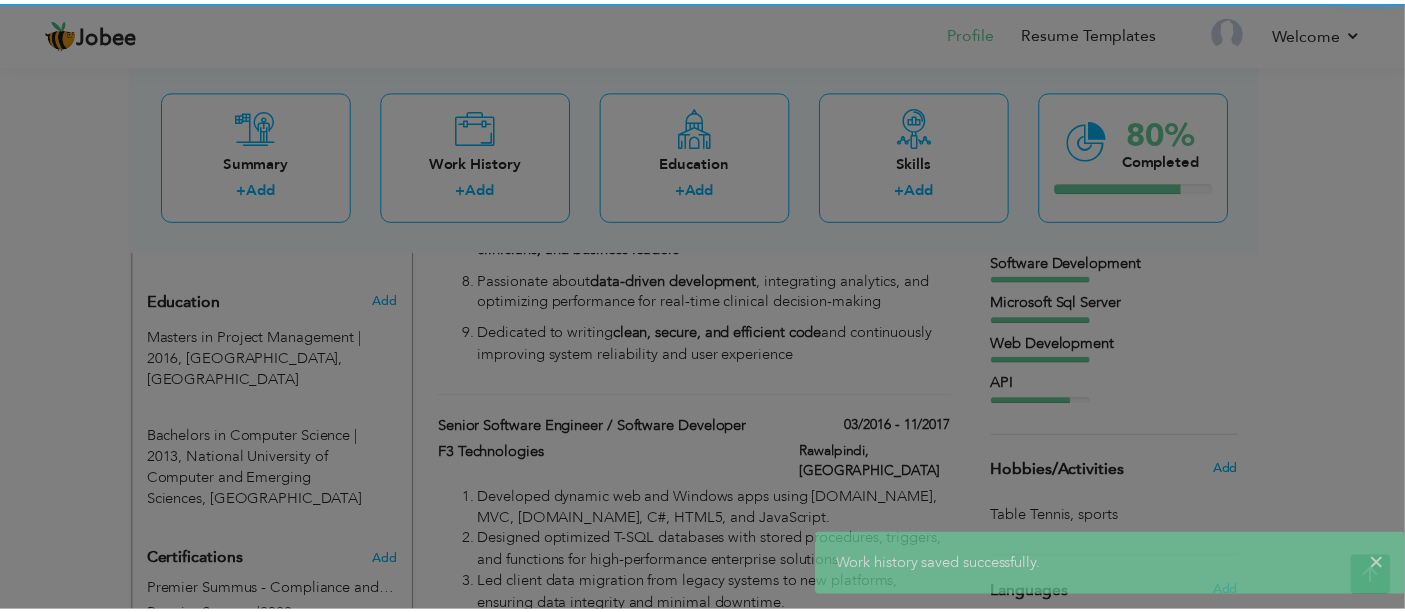 scroll, scrollTop: 0, scrollLeft: 0, axis: both 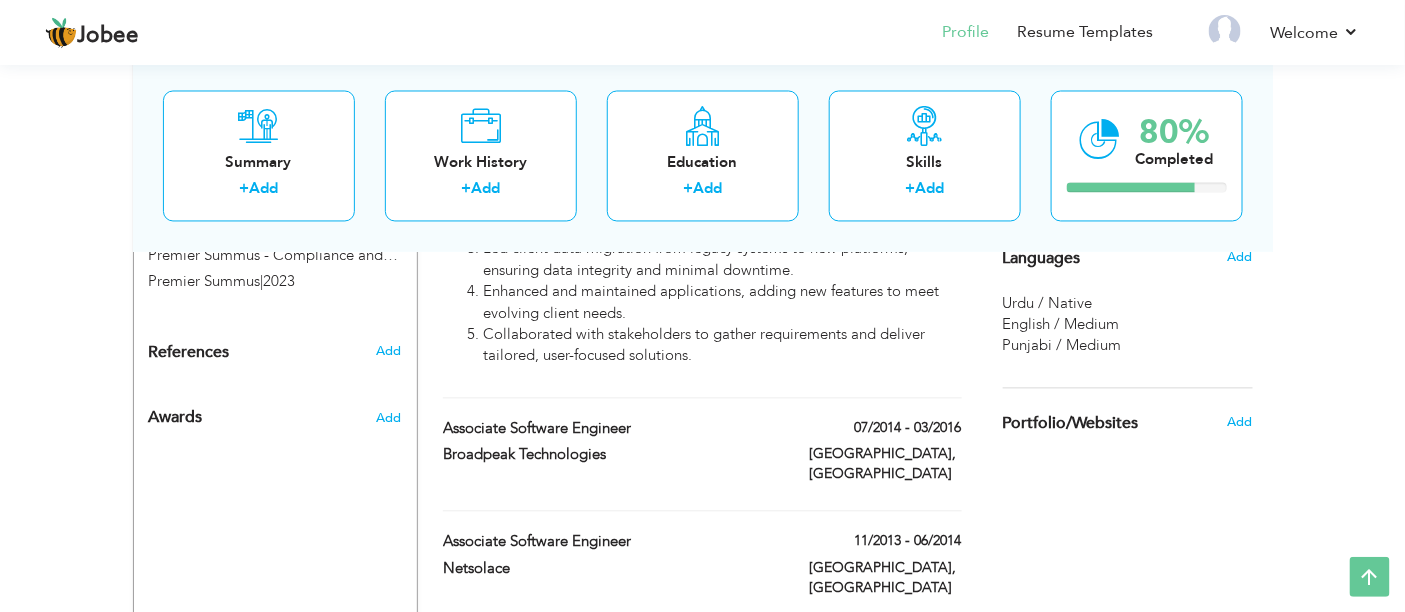 click on "Associate Software Engineer" at bounding box center (611, 432) 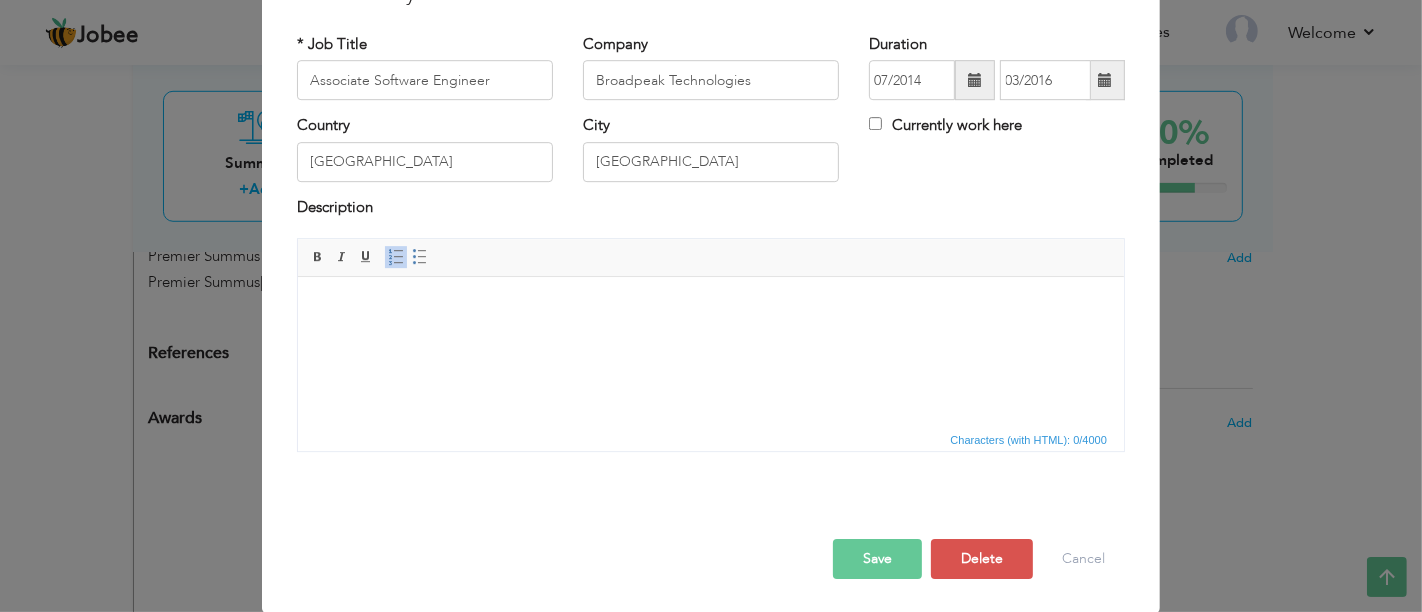 scroll, scrollTop: 0, scrollLeft: 0, axis: both 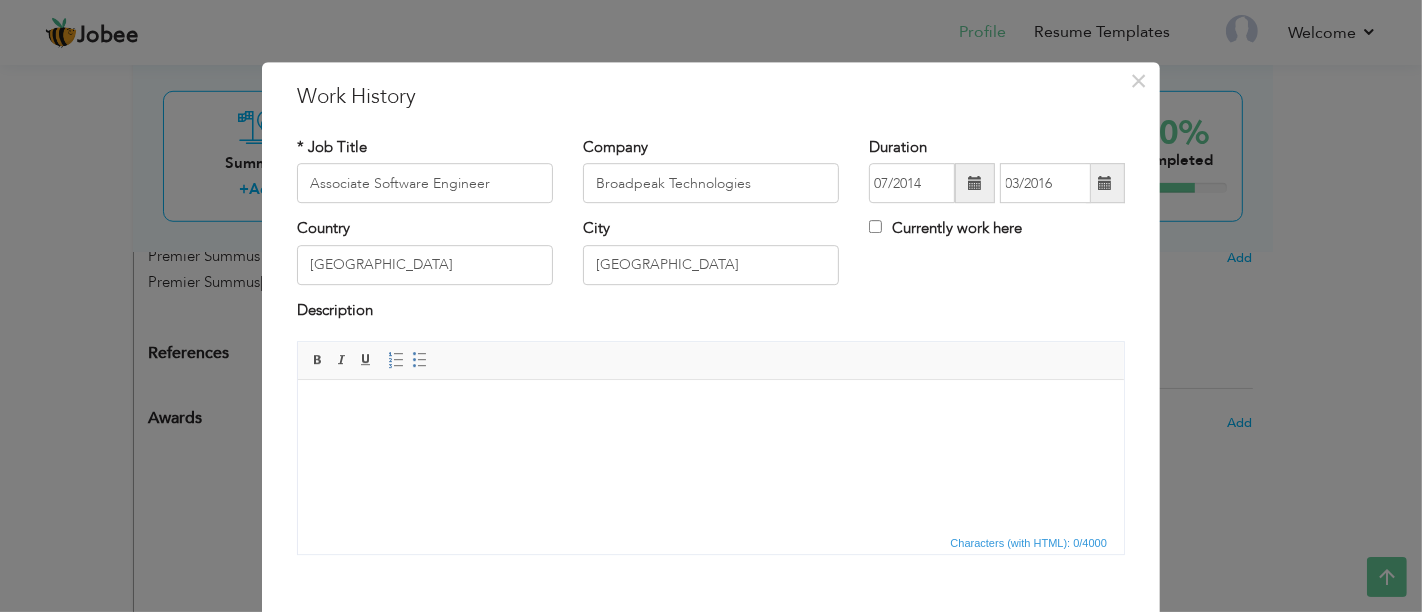 click at bounding box center (710, 410) 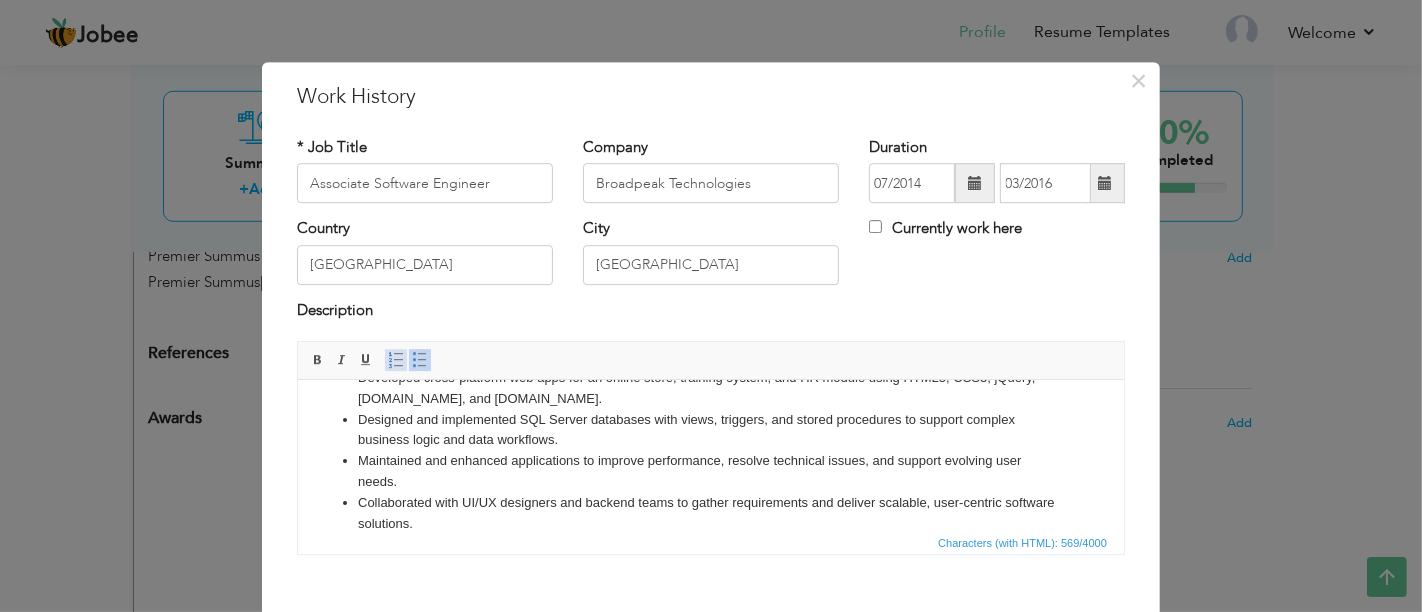 click at bounding box center [396, 360] 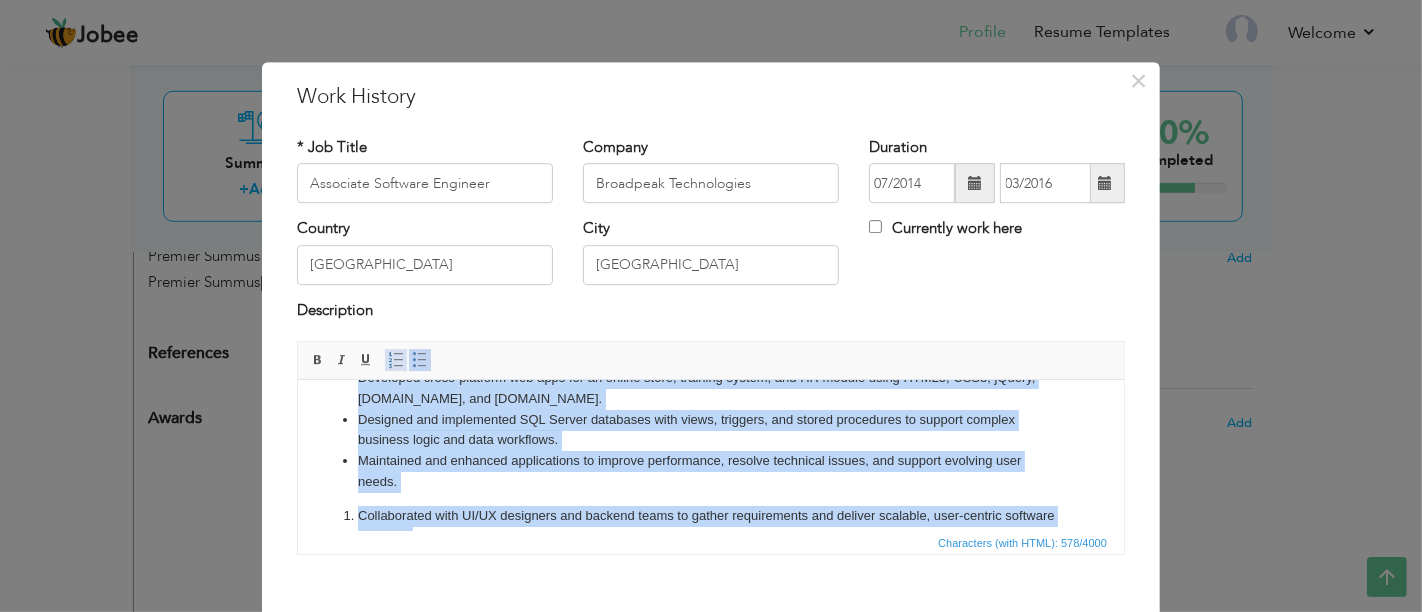 click at bounding box center [396, 360] 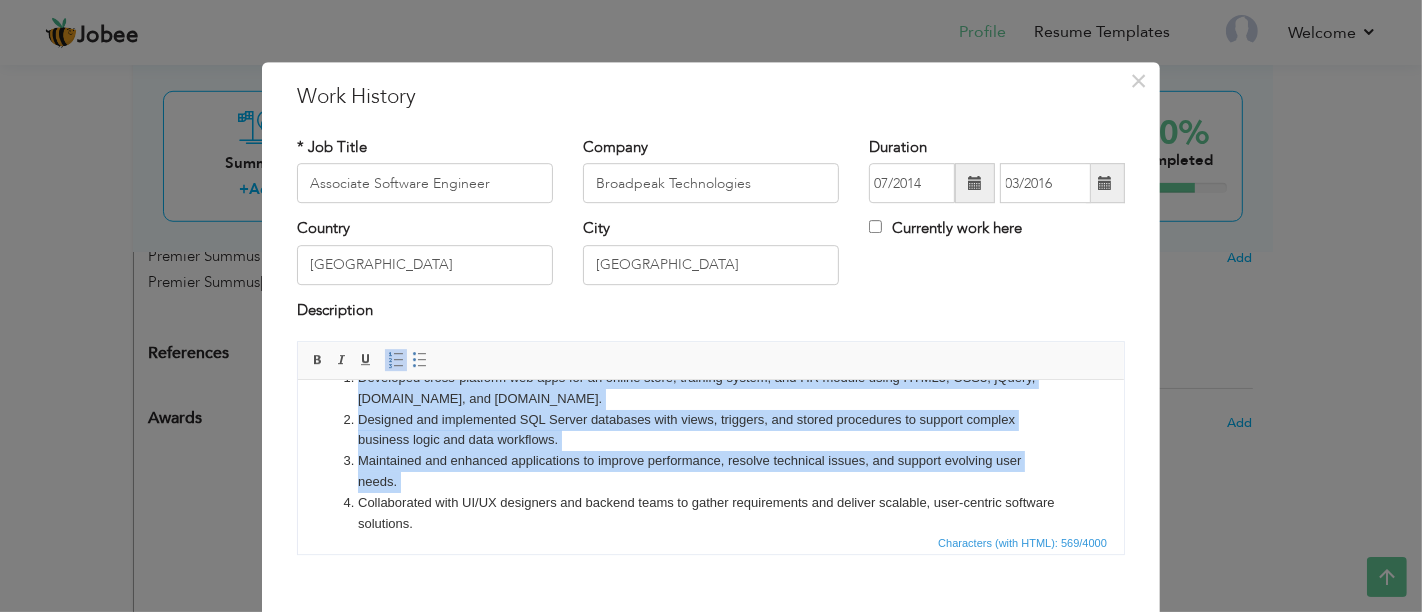 scroll, scrollTop: 103, scrollLeft: 0, axis: vertical 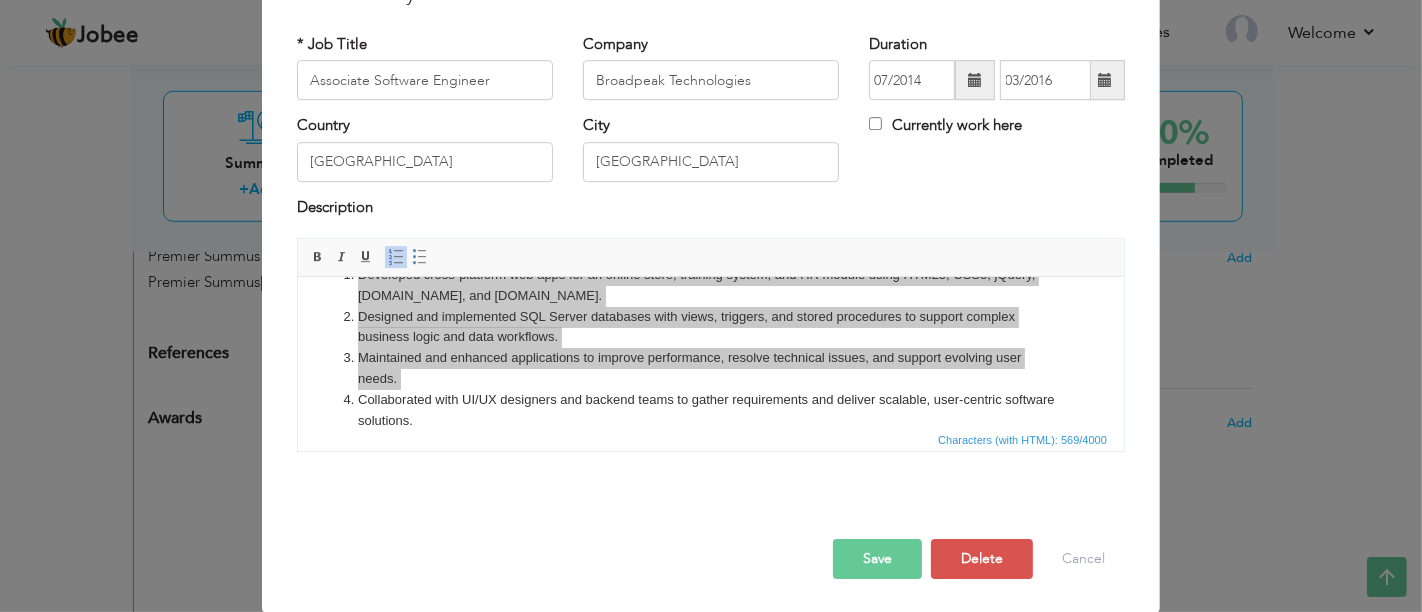 click on "Save" at bounding box center (877, 559) 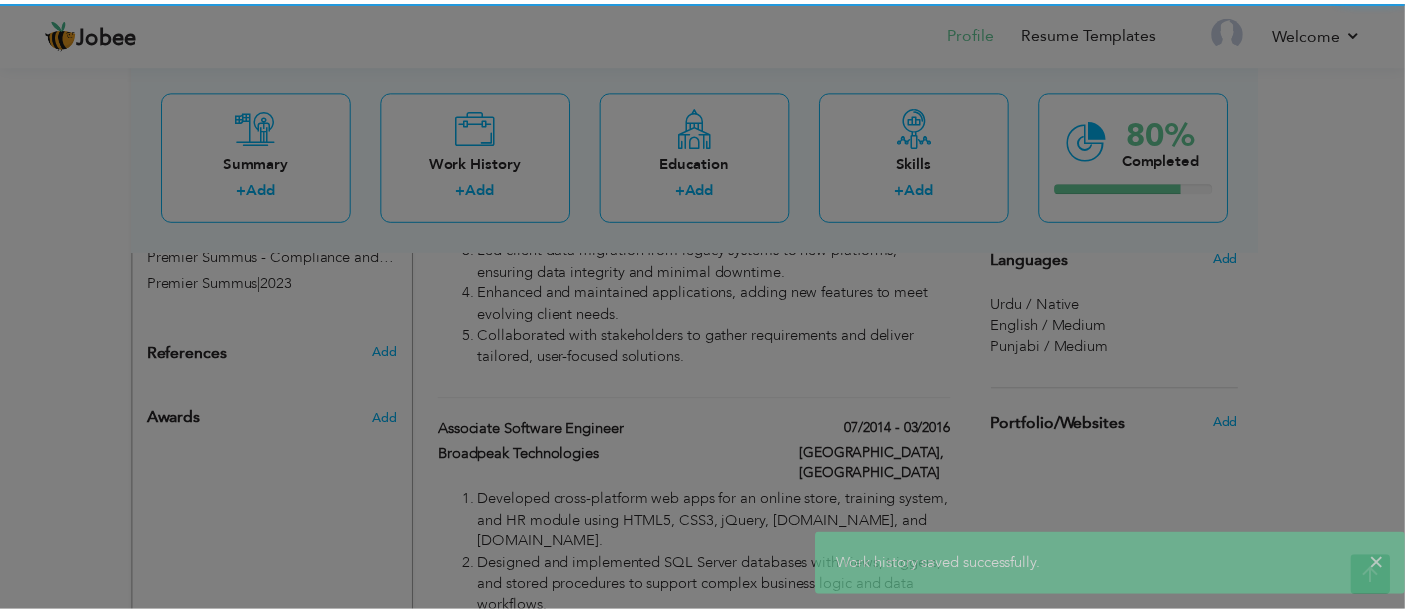 scroll, scrollTop: 0, scrollLeft: 0, axis: both 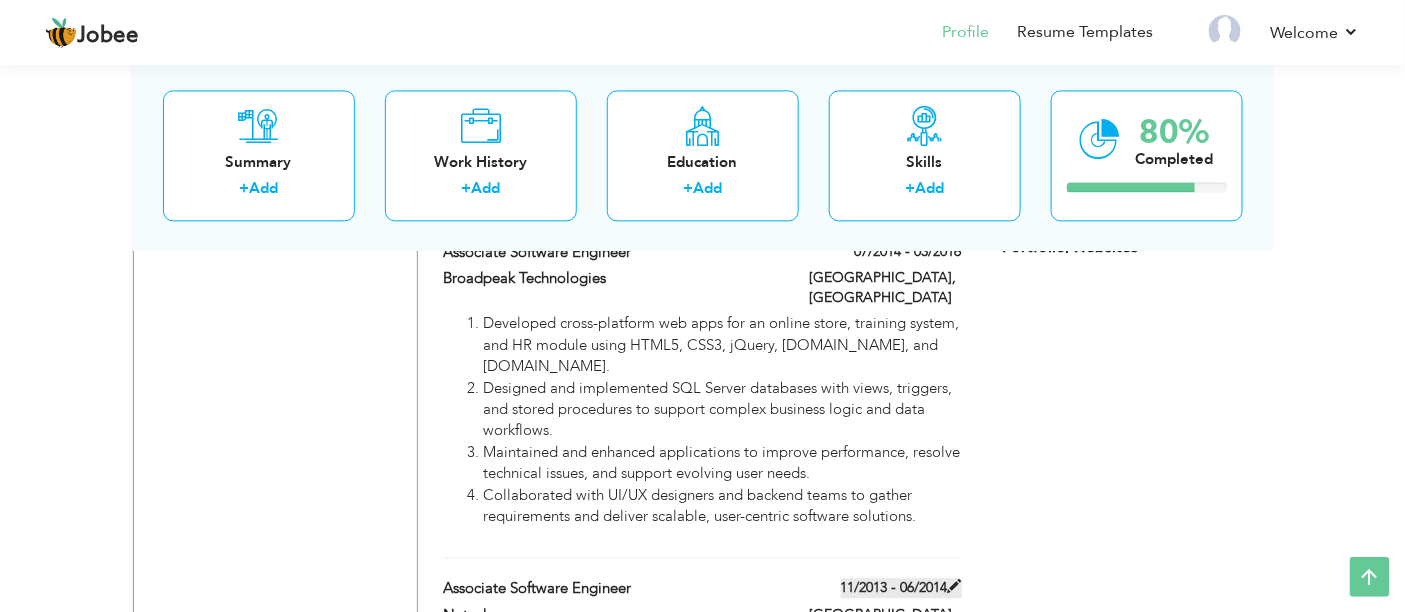click on "11/2013 - 06/2014" at bounding box center (901, 588) 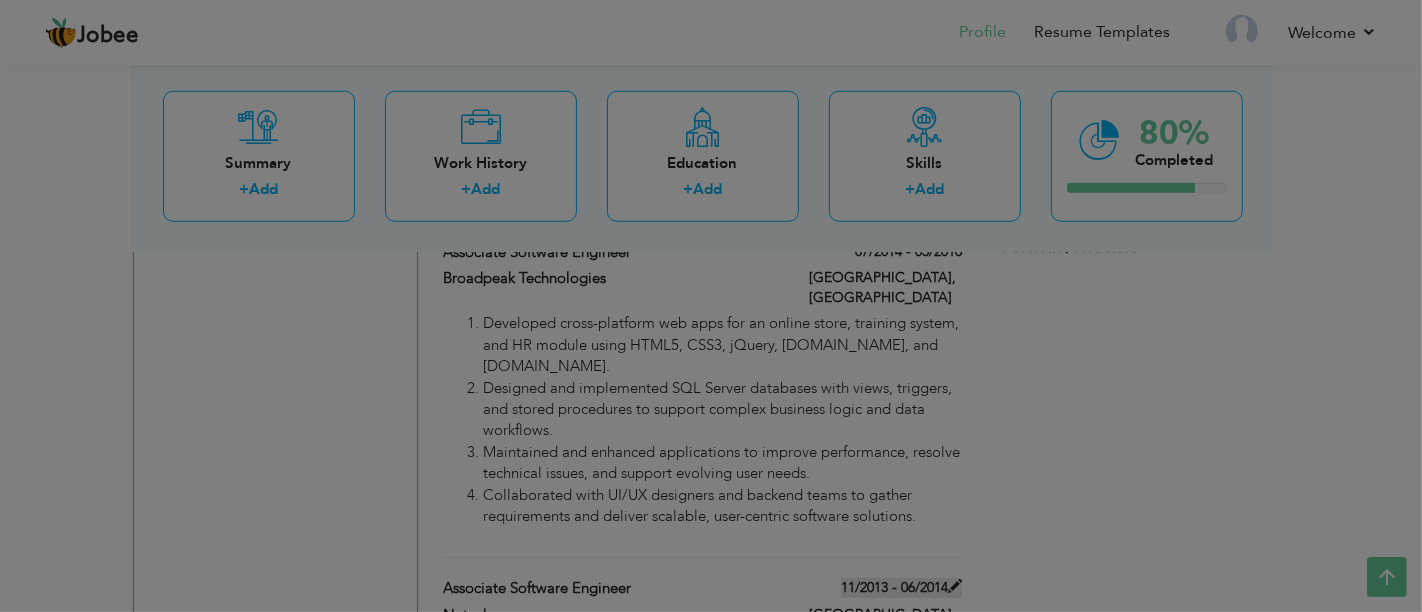 scroll, scrollTop: 0, scrollLeft: 0, axis: both 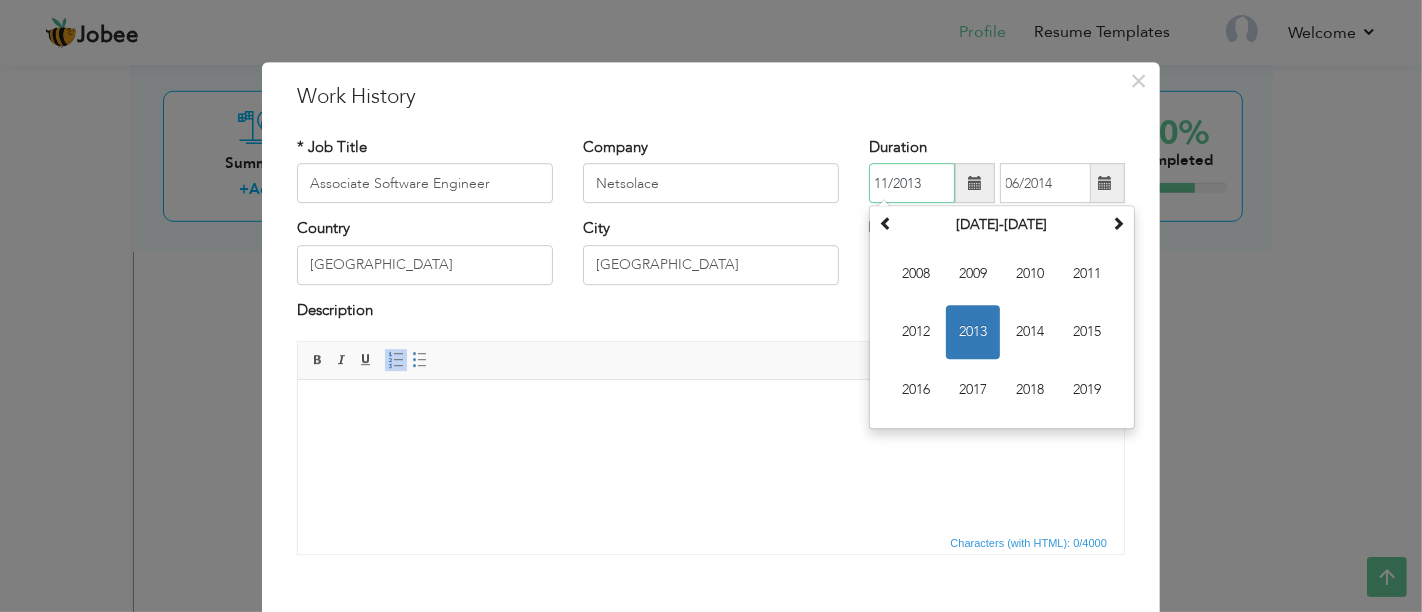 drag, startPoint x: 884, startPoint y: 181, endPoint x: 763, endPoint y: 180, distance: 121.004135 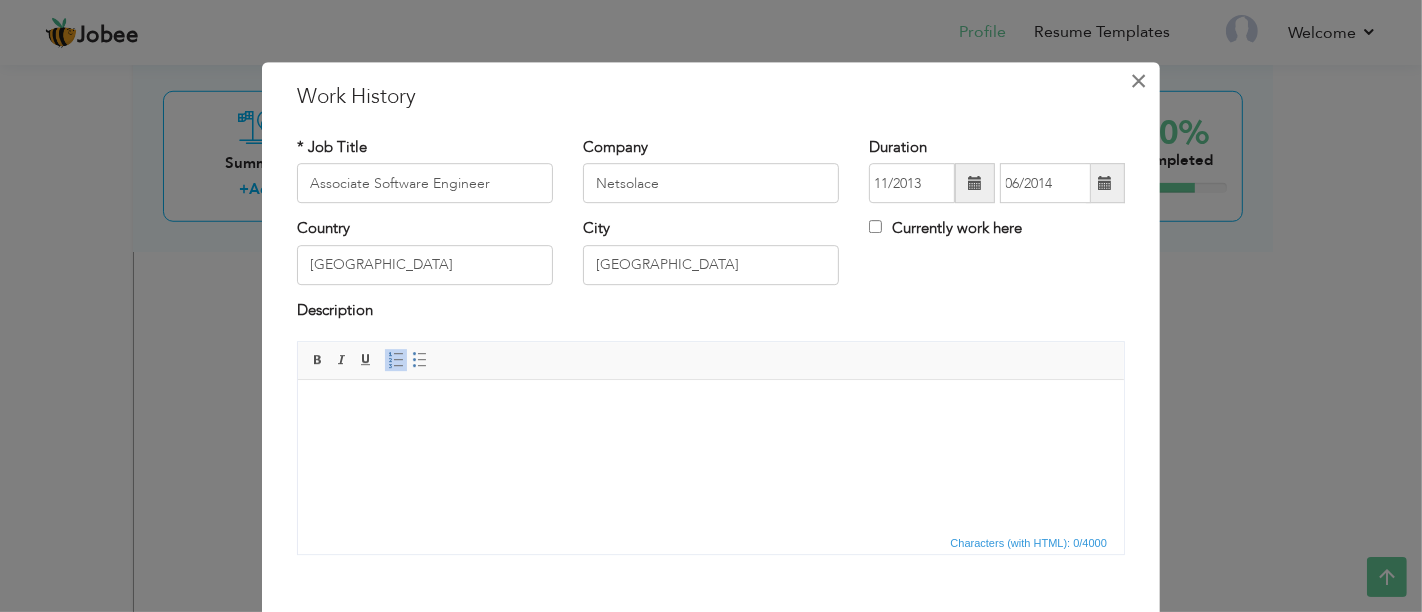 click on "×" at bounding box center (1139, 81) 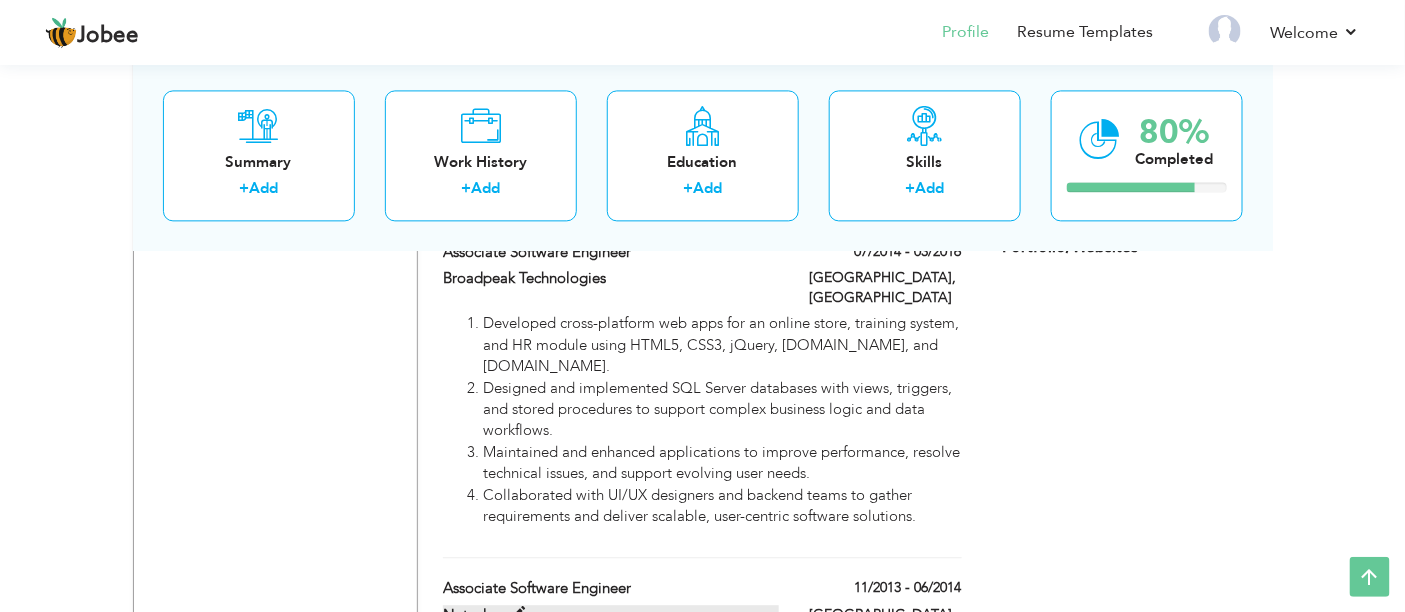 click on "Netsolace" at bounding box center (611, 615) 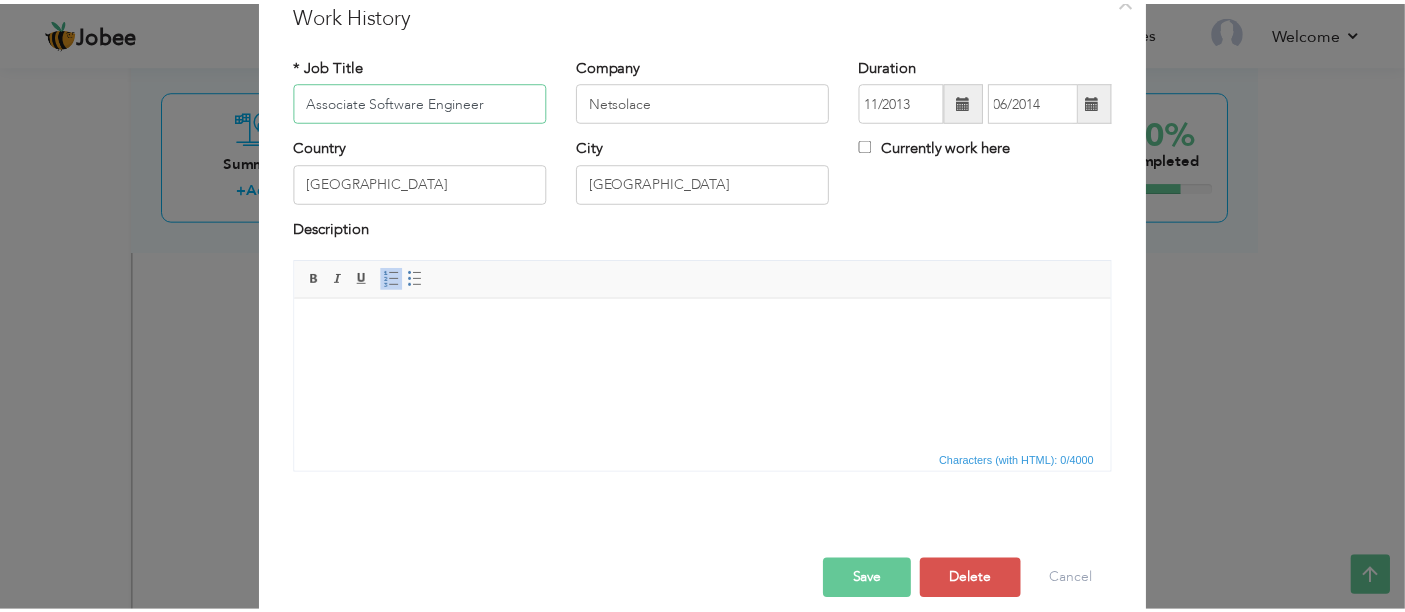 scroll, scrollTop: 103, scrollLeft: 0, axis: vertical 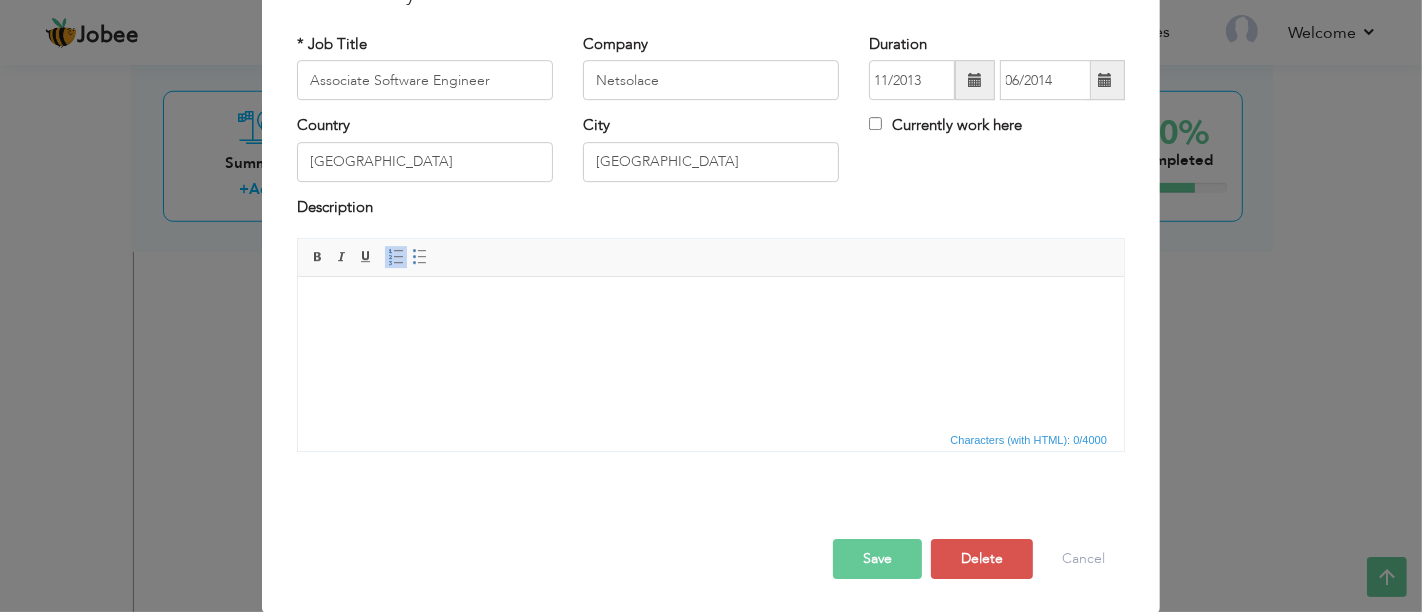 click on "Save
Save and Continue
Delete
Cancel" at bounding box center [711, 538] 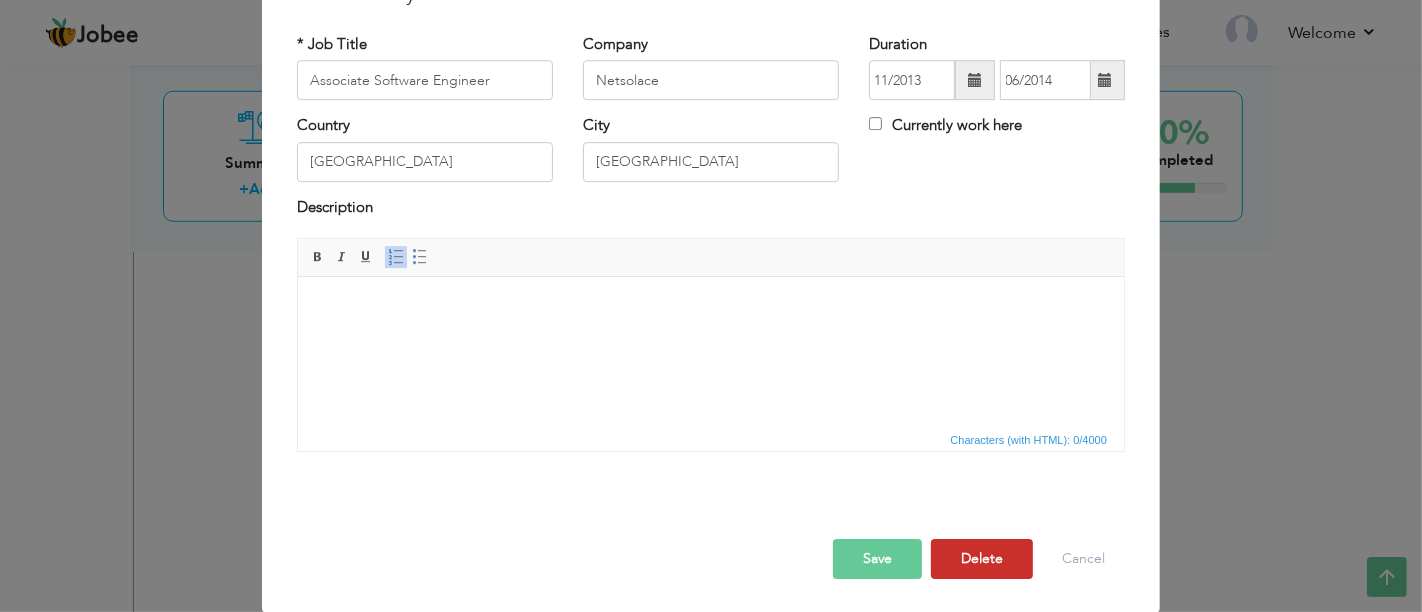 click on "Delete" at bounding box center (982, 559) 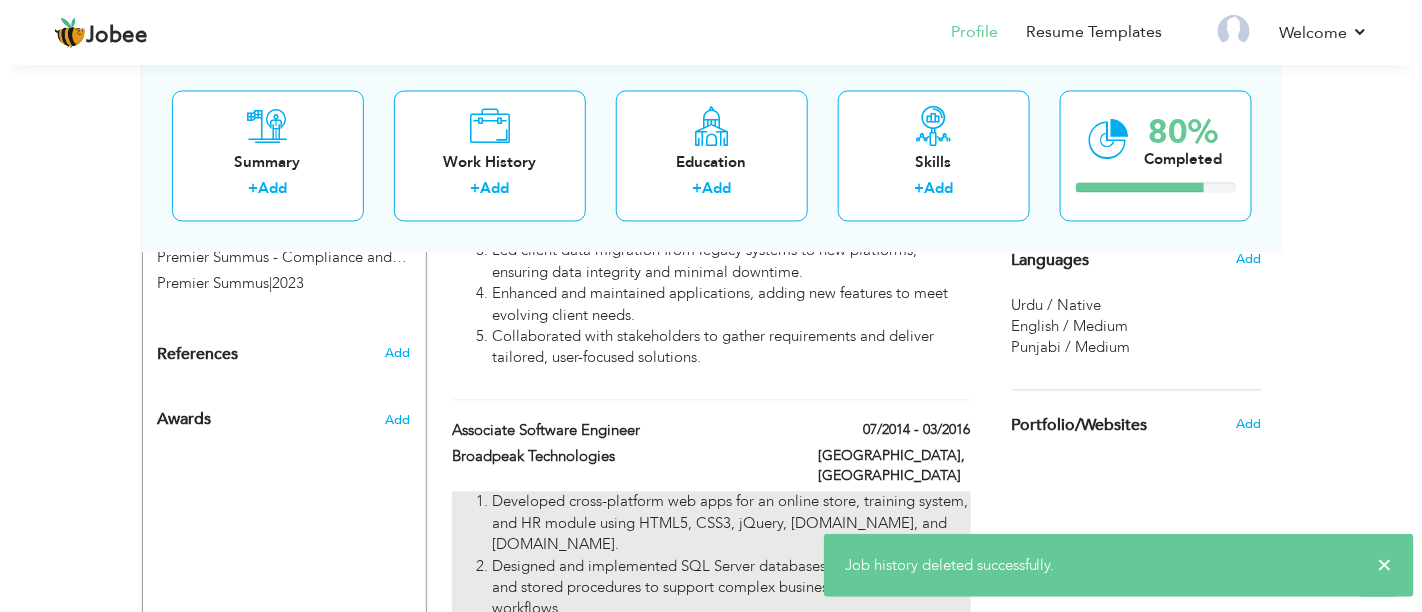 scroll, scrollTop: 1155, scrollLeft: 0, axis: vertical 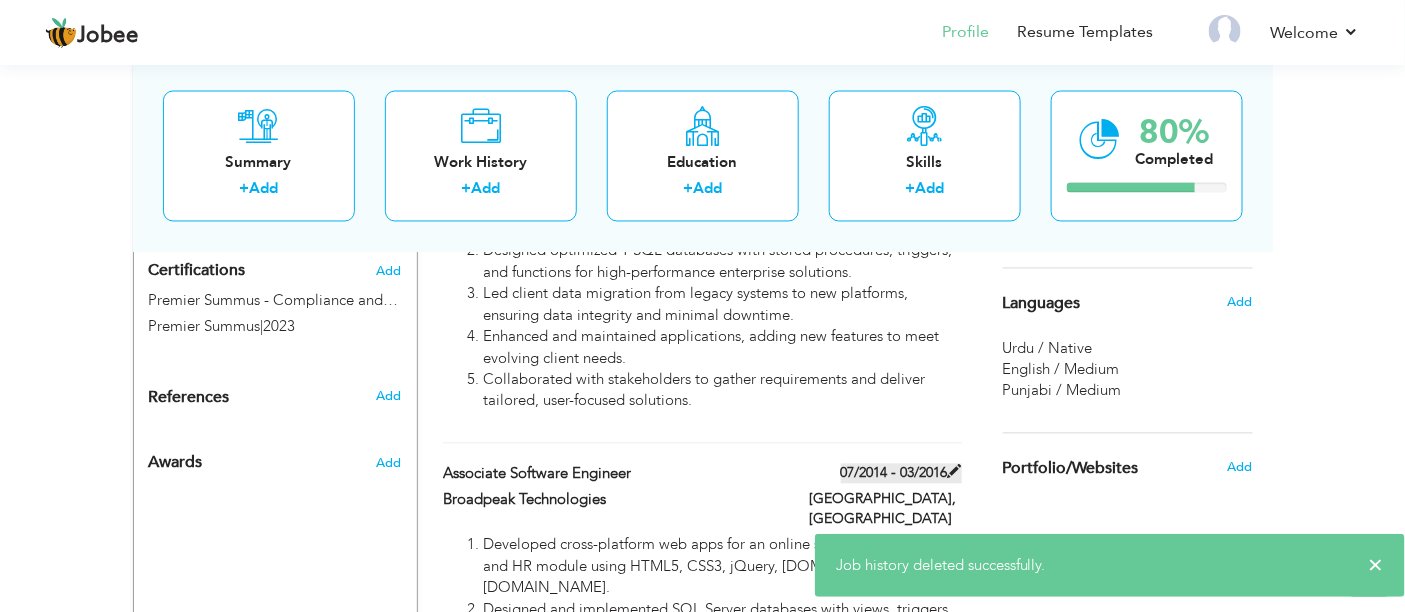 click on "07/2014 - 03/2016" at bounding box center [901, 474] 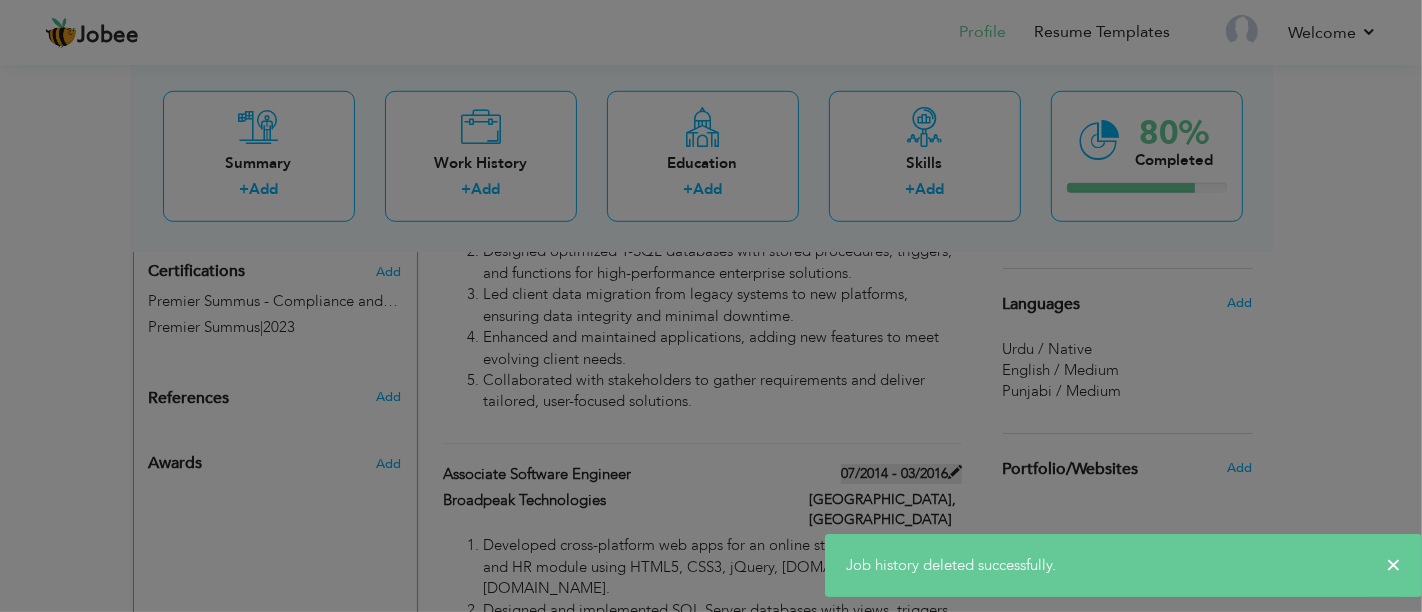 scroll, scrollTop: 0, scrollLeft: 0, axis: both 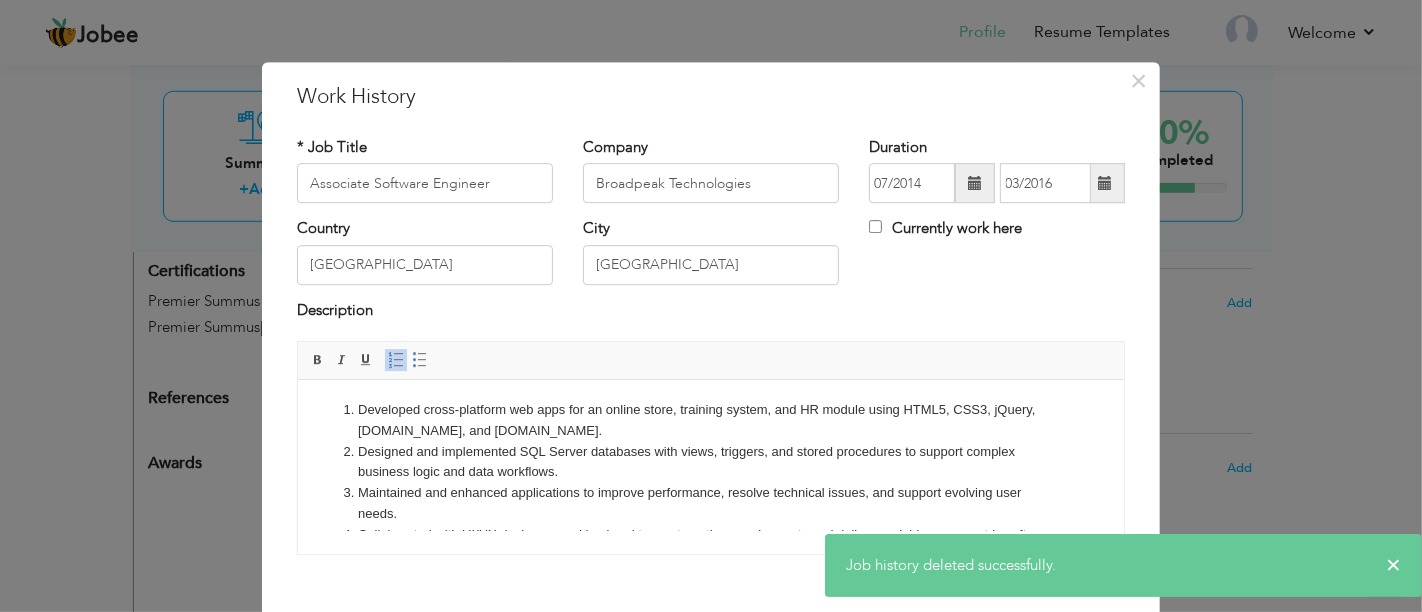 drag, startPoint x: 982, startPoint y: 198, endPoint x: 971, endPoint y: 189, distance: 14.21267 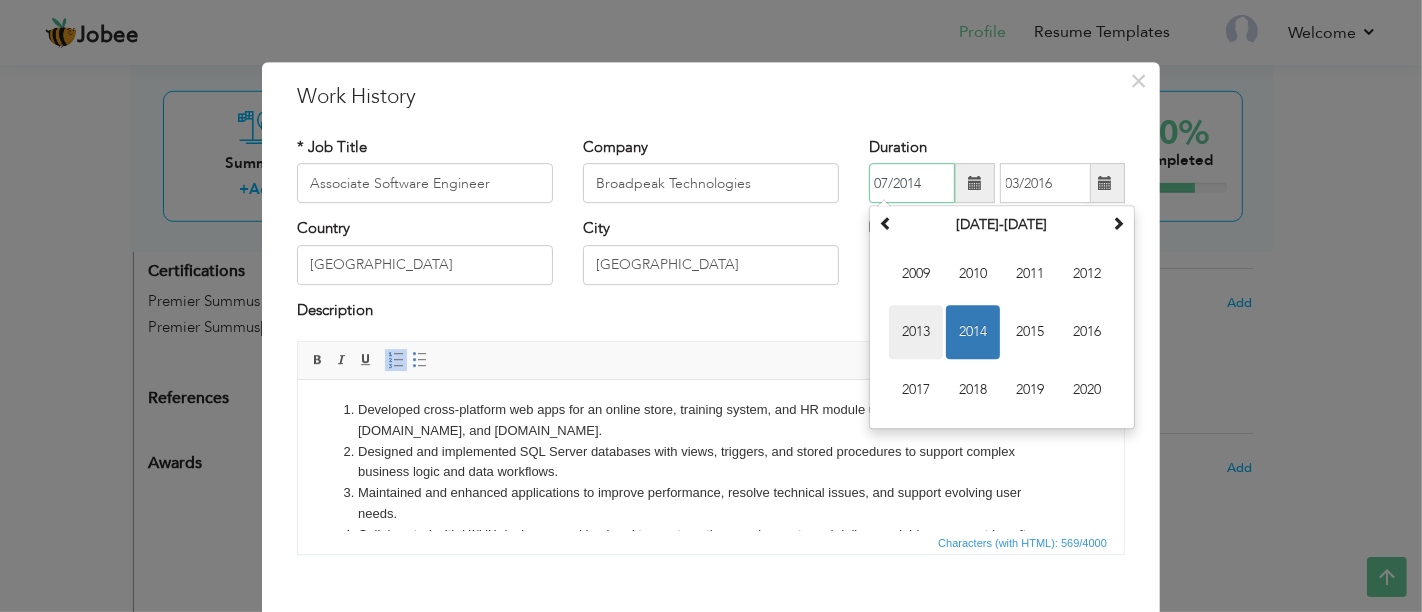 click on "2013" at bounding box center [916, 333] 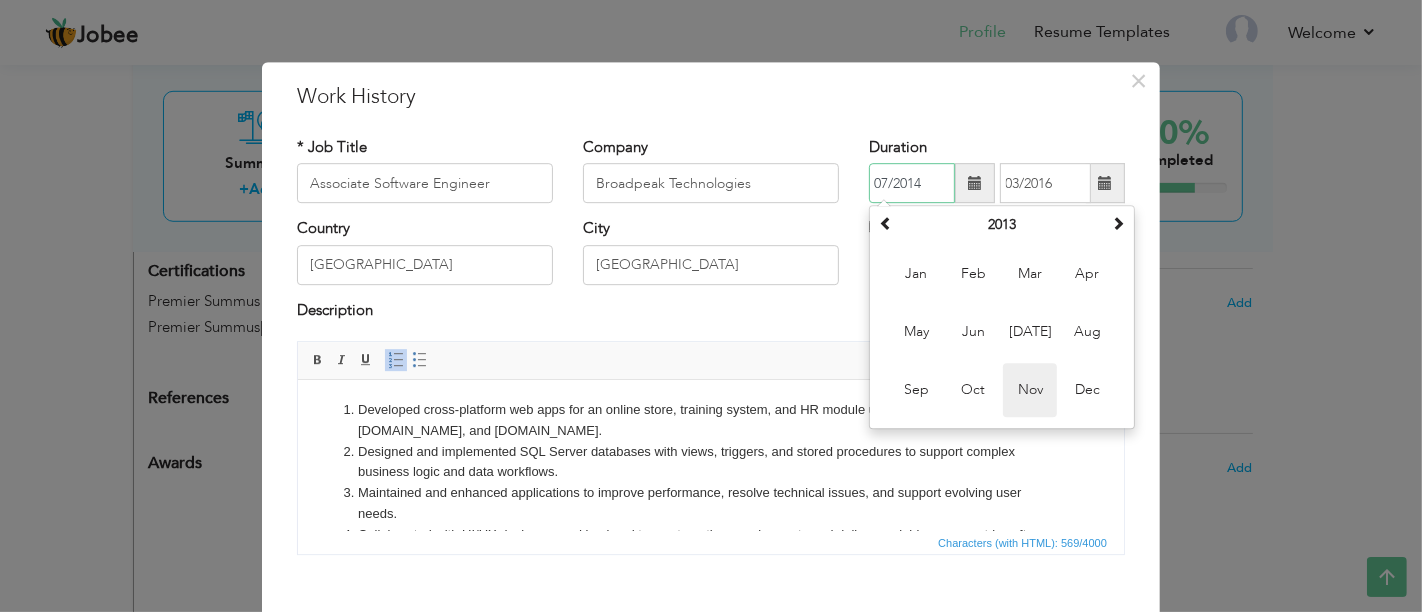 click on "Nov" at bounding box center (1030, 391) 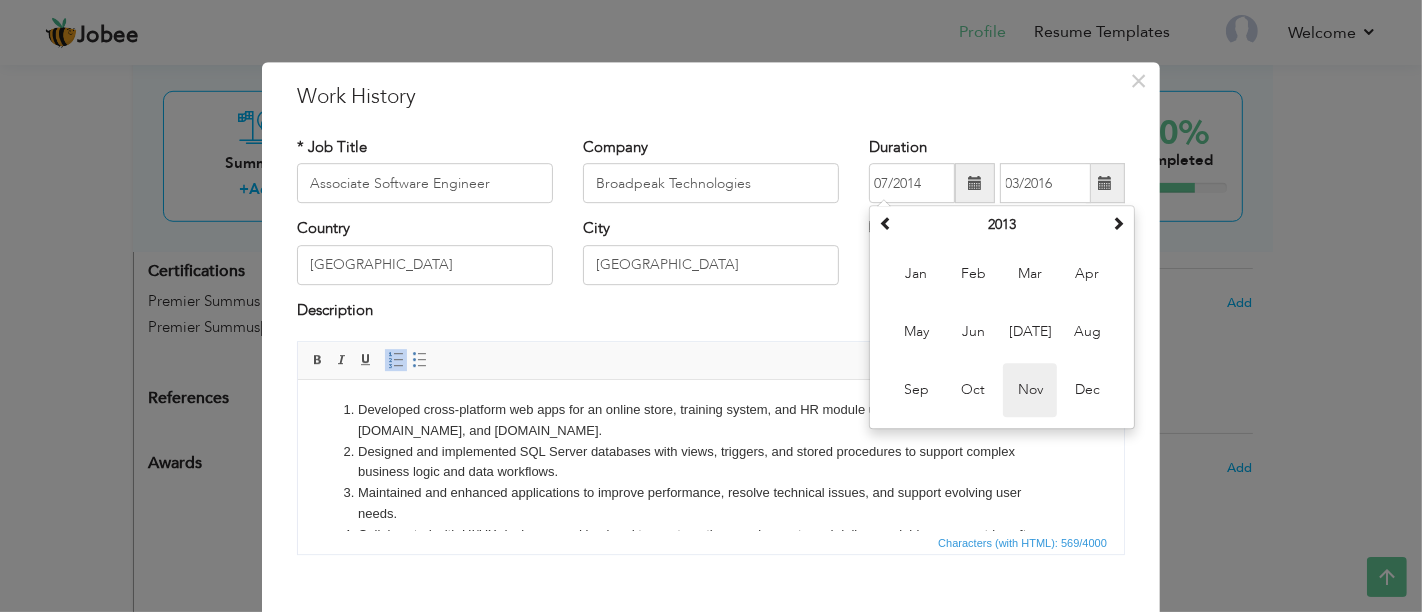 type on "11/2013" 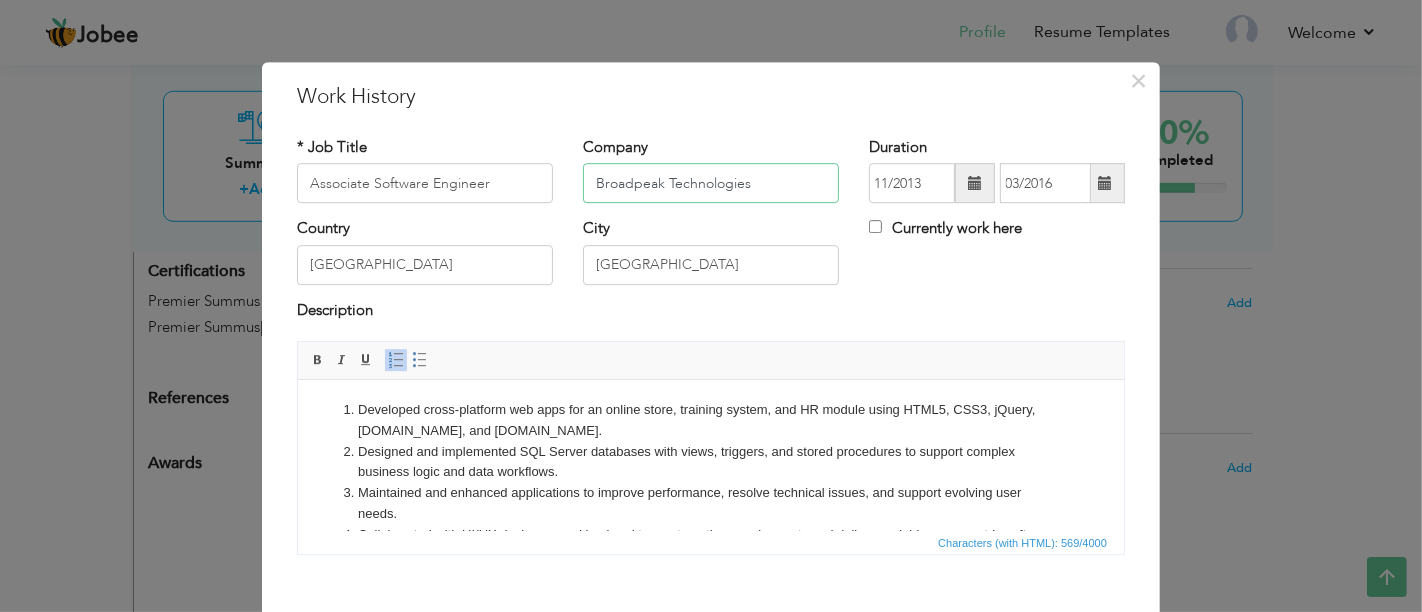 click on "Broadpeak Technologies" at bounding box center [711, 184] 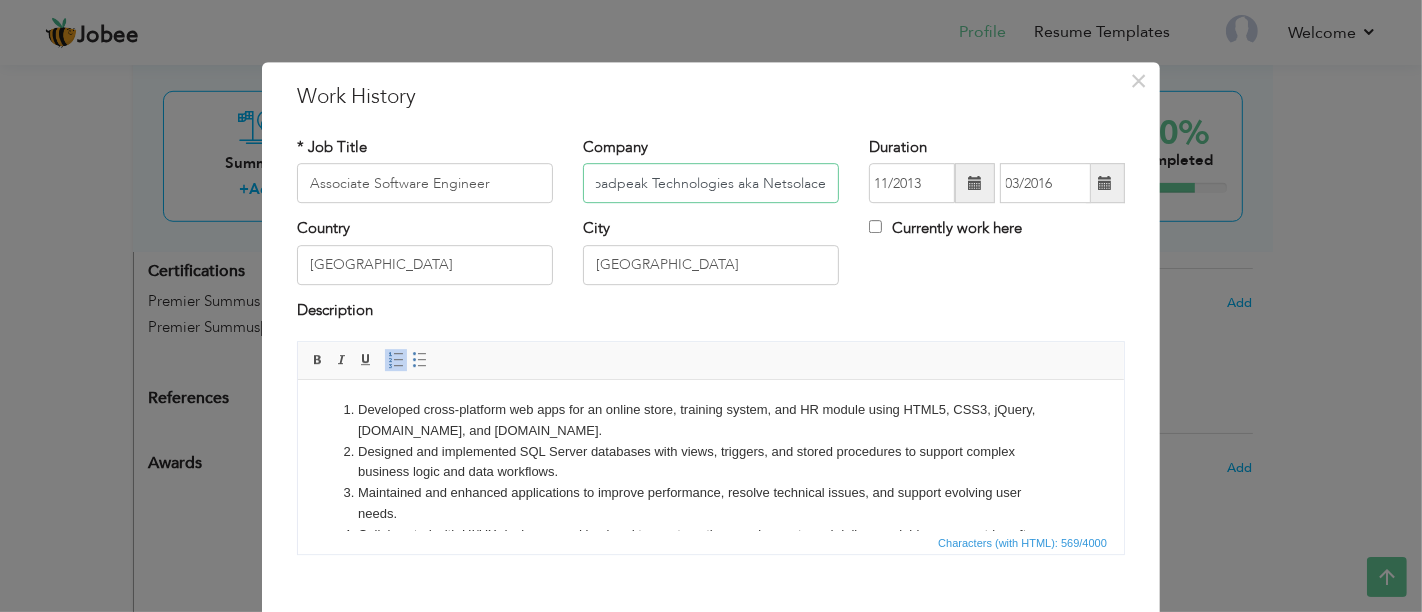 scroll, scrollTop: 0, scrollLeft: 28, axis: horizontal 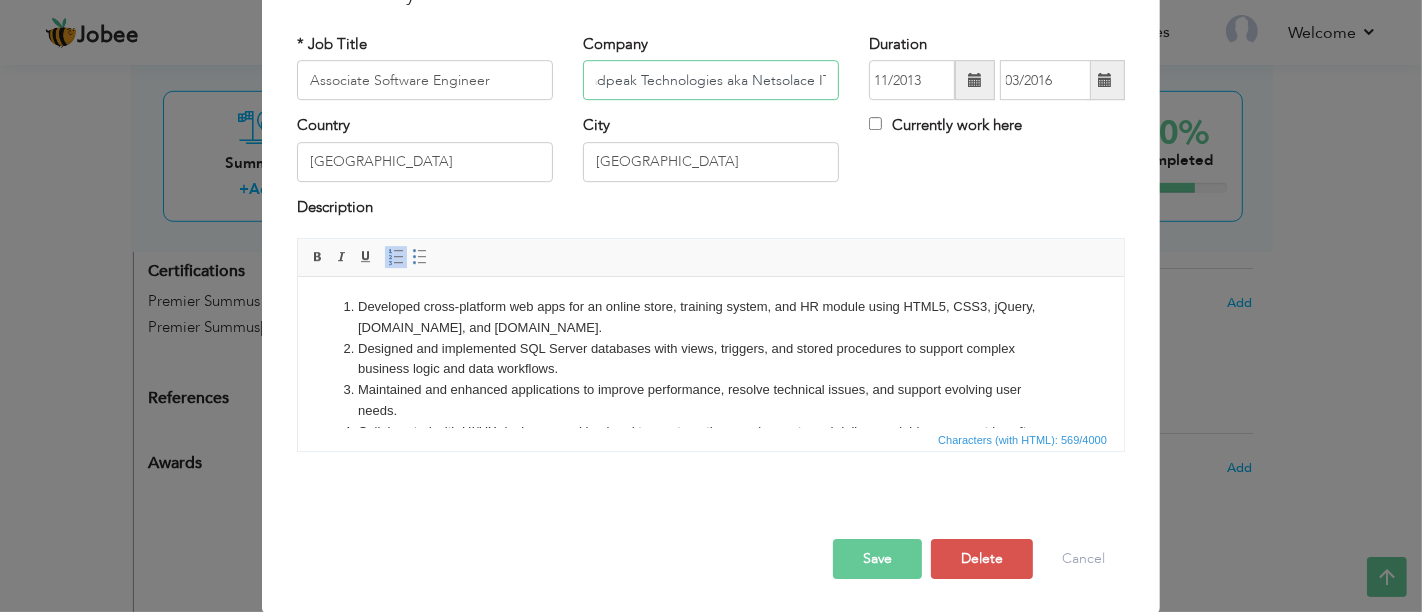 type on "Broadpeak Technologies aka Netsolace IT" 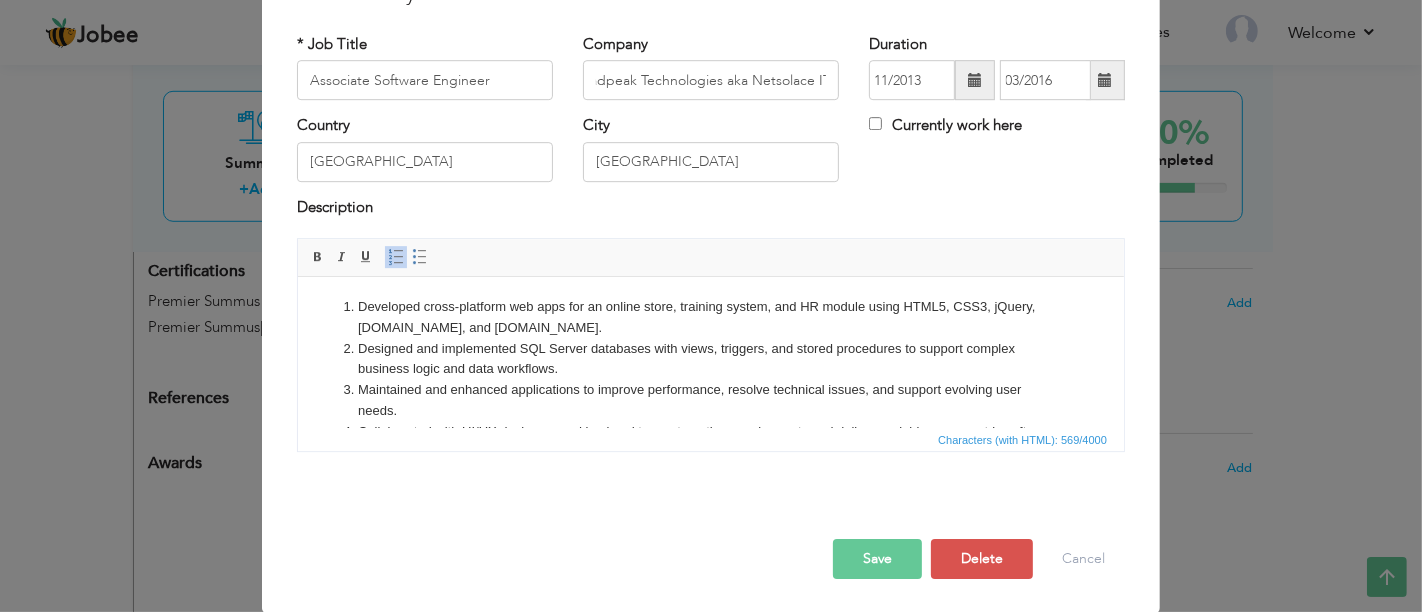 click on "Save" at bounding box center [877, 559] 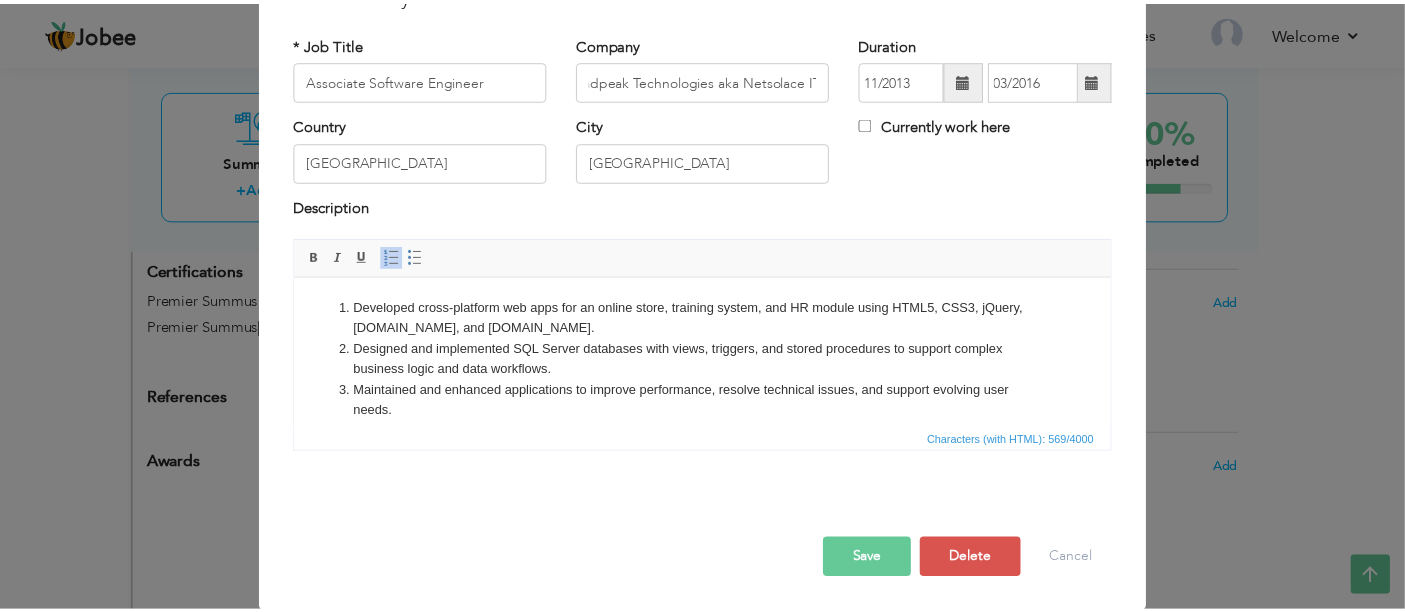 scroll, scrollTop: 0, scrollLeft: 0, axis: both 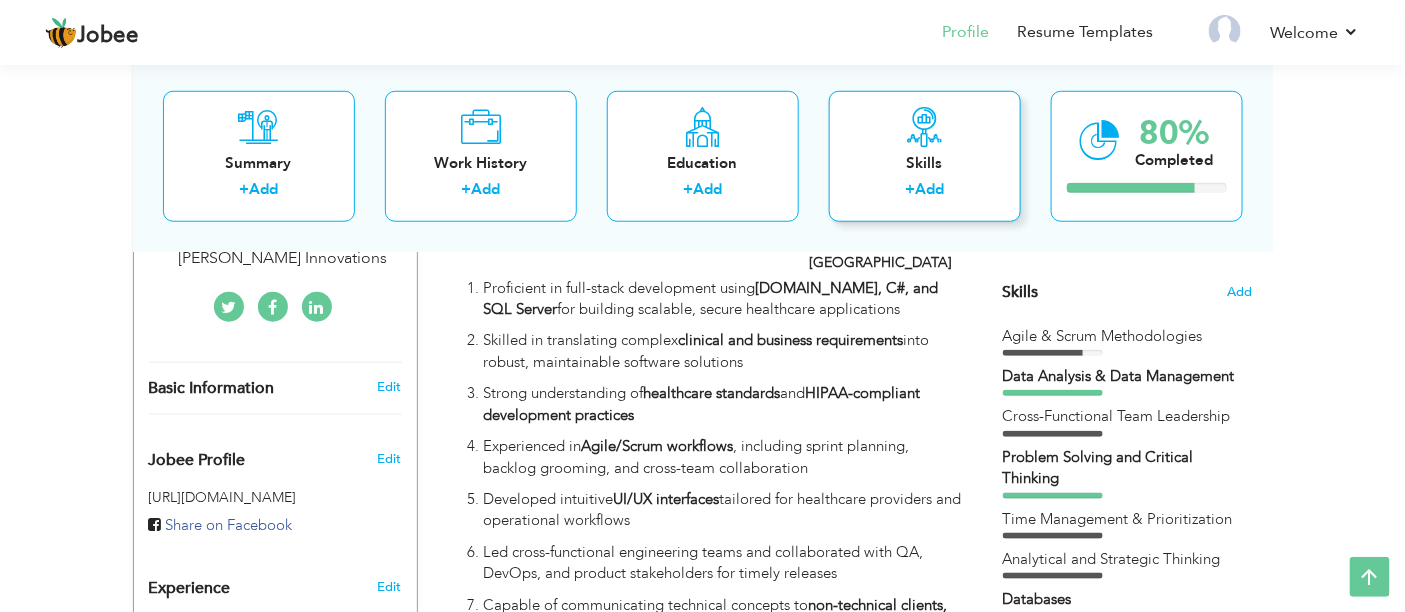 click on "Skills
+  Add" at bounding box center (925, 155) 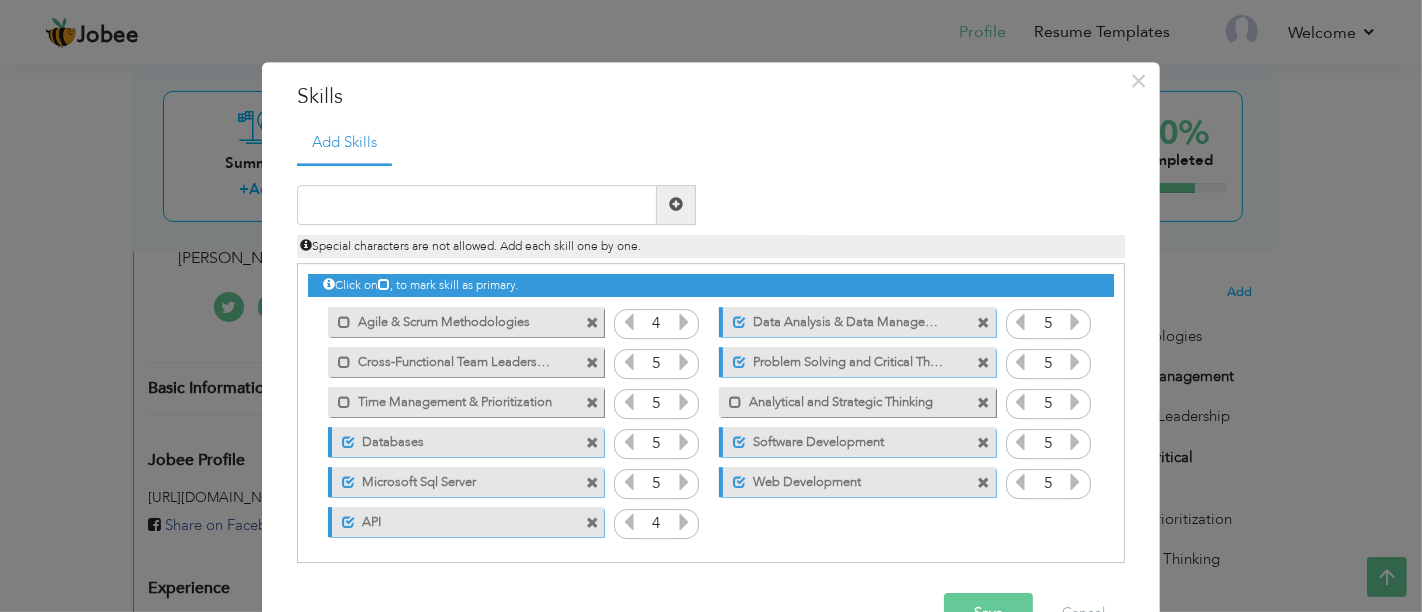 click at bounding box center [592, 323] 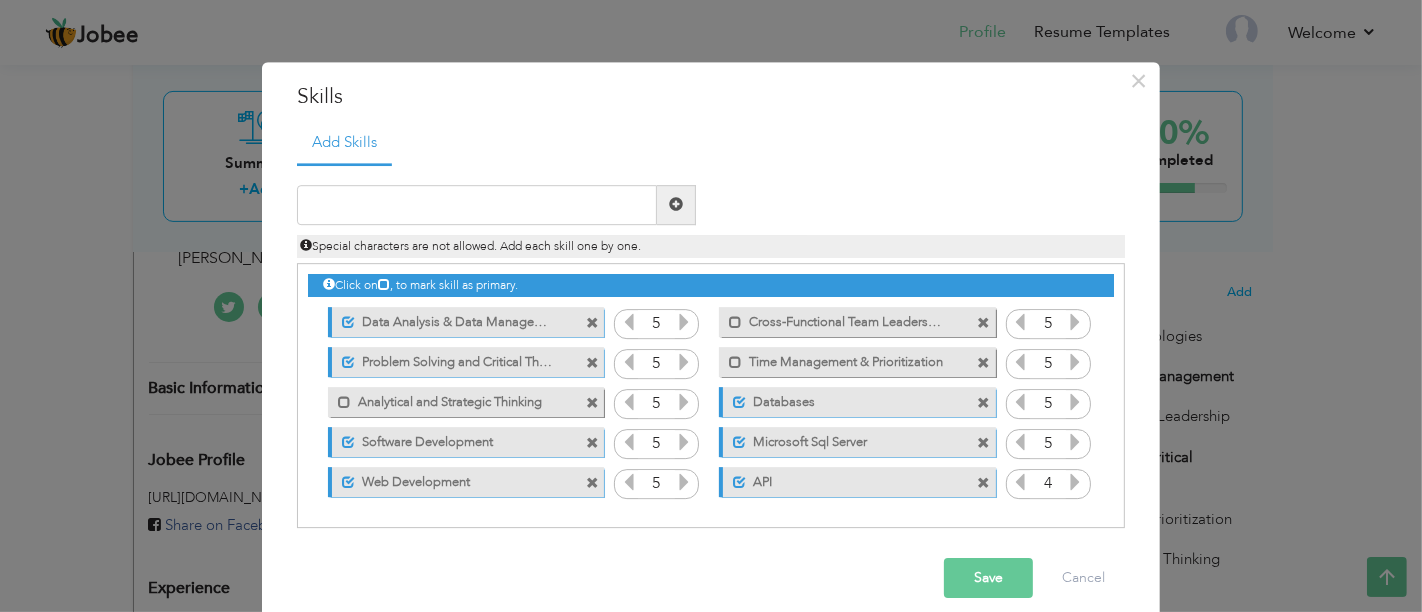 click at bounding box center [592, 323] 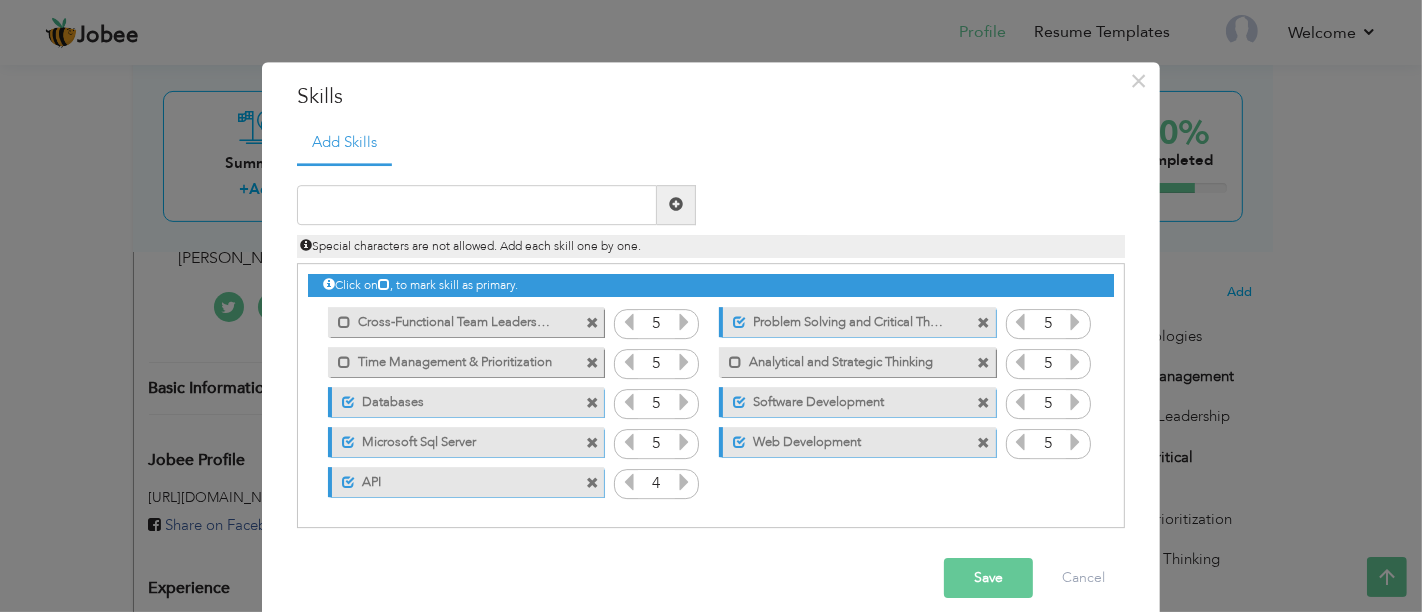 click at bounding box center [592, 323] 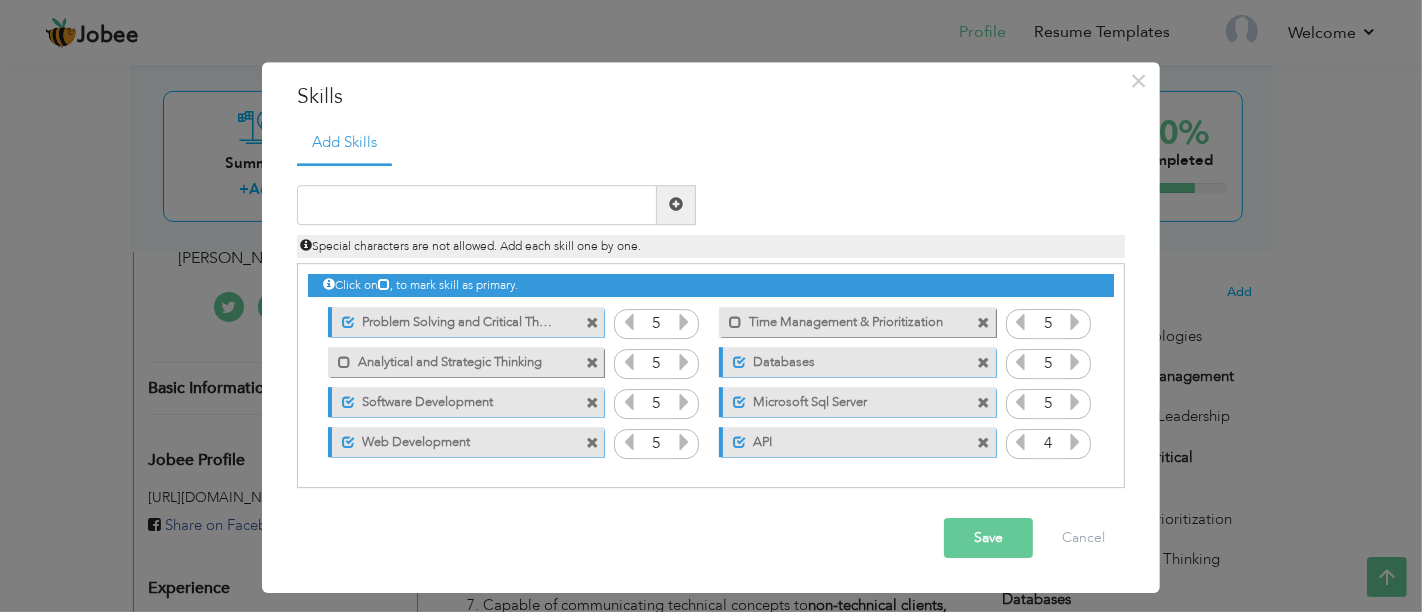 click on "Unmark as primary skill." at bounding box center [466, 322] 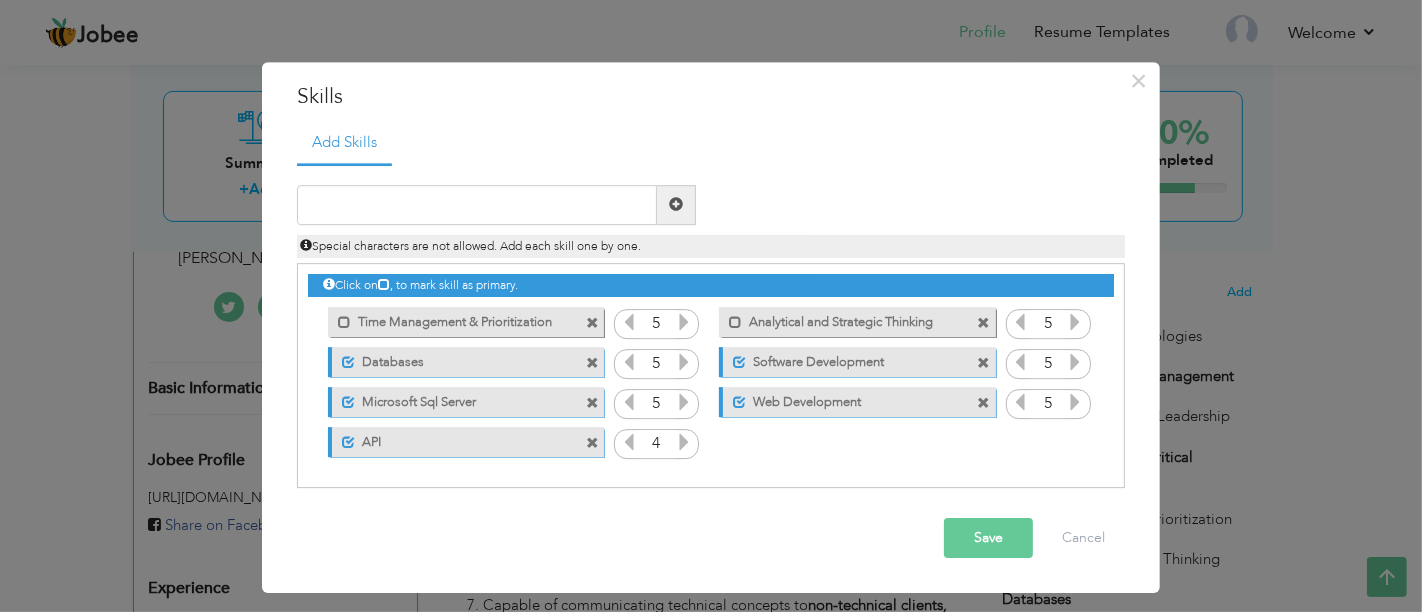 click at bounding box center (592, 323) 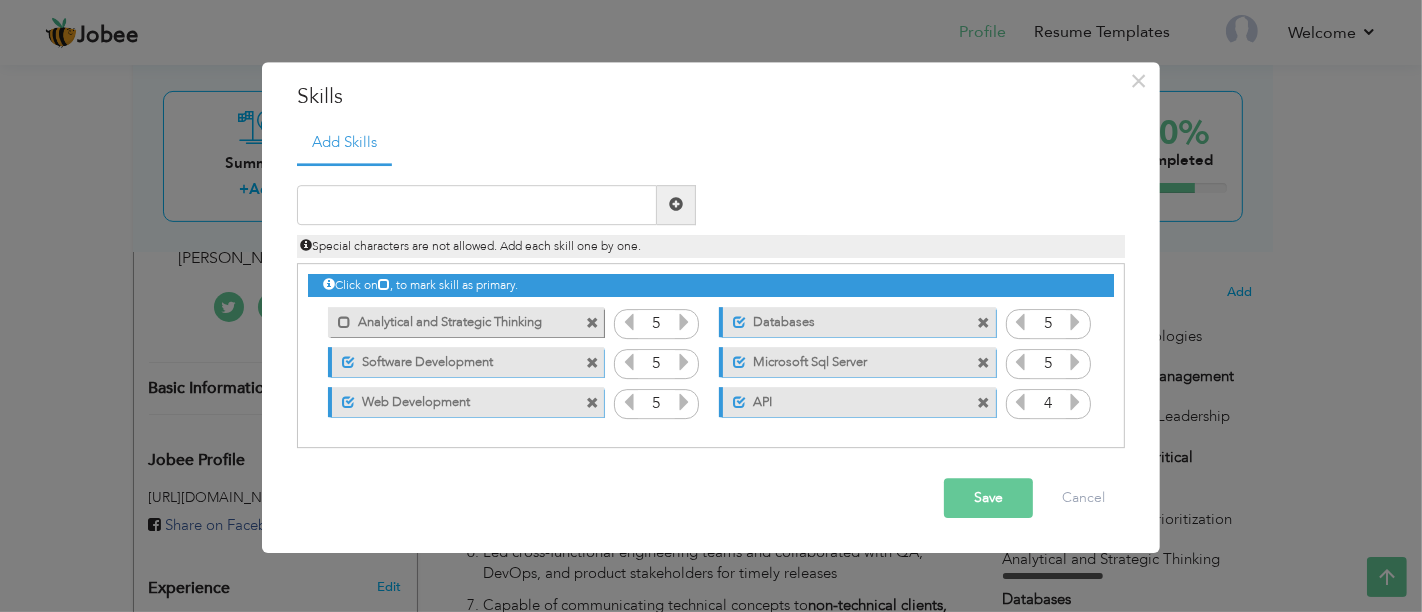 click at bounding box center [592, 323] 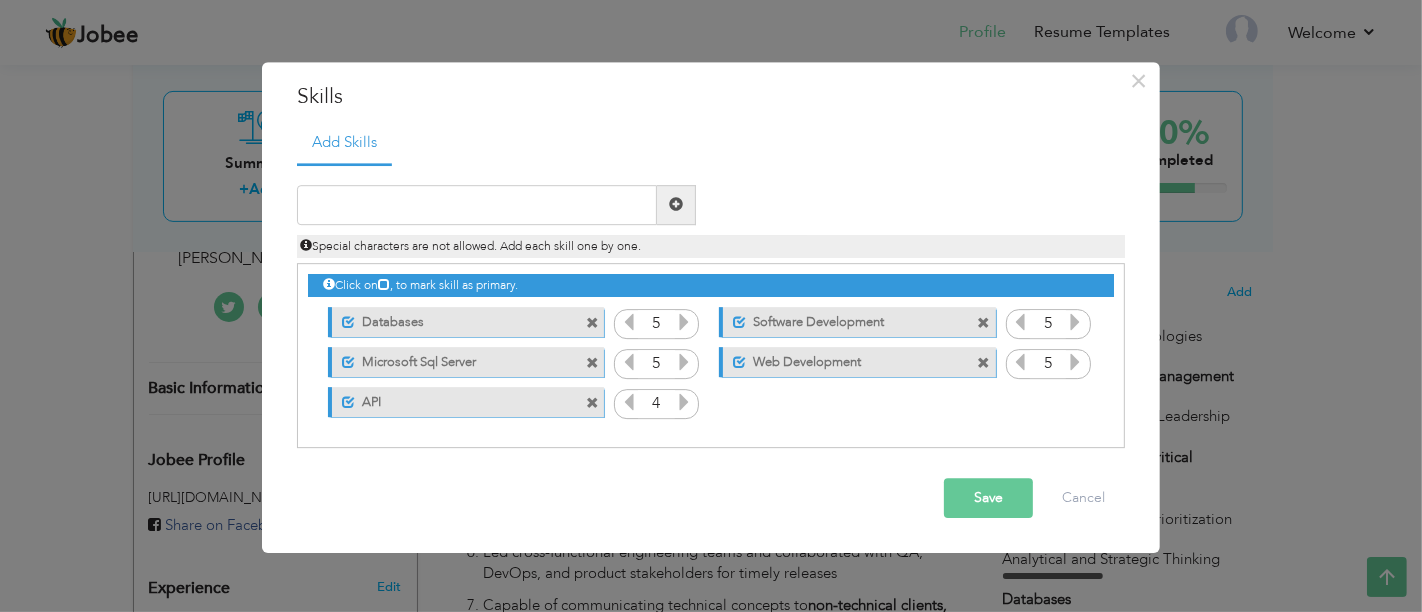 click at bounding box center (592, 323) 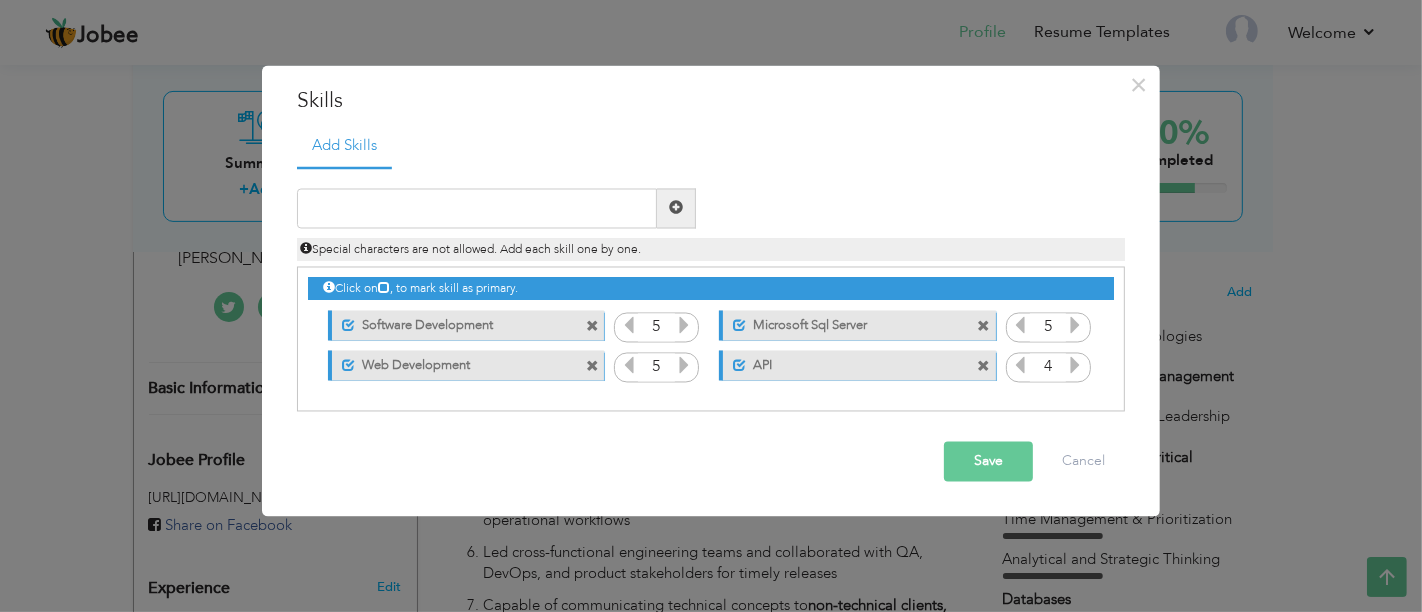 click at bounding box center [592, 327] 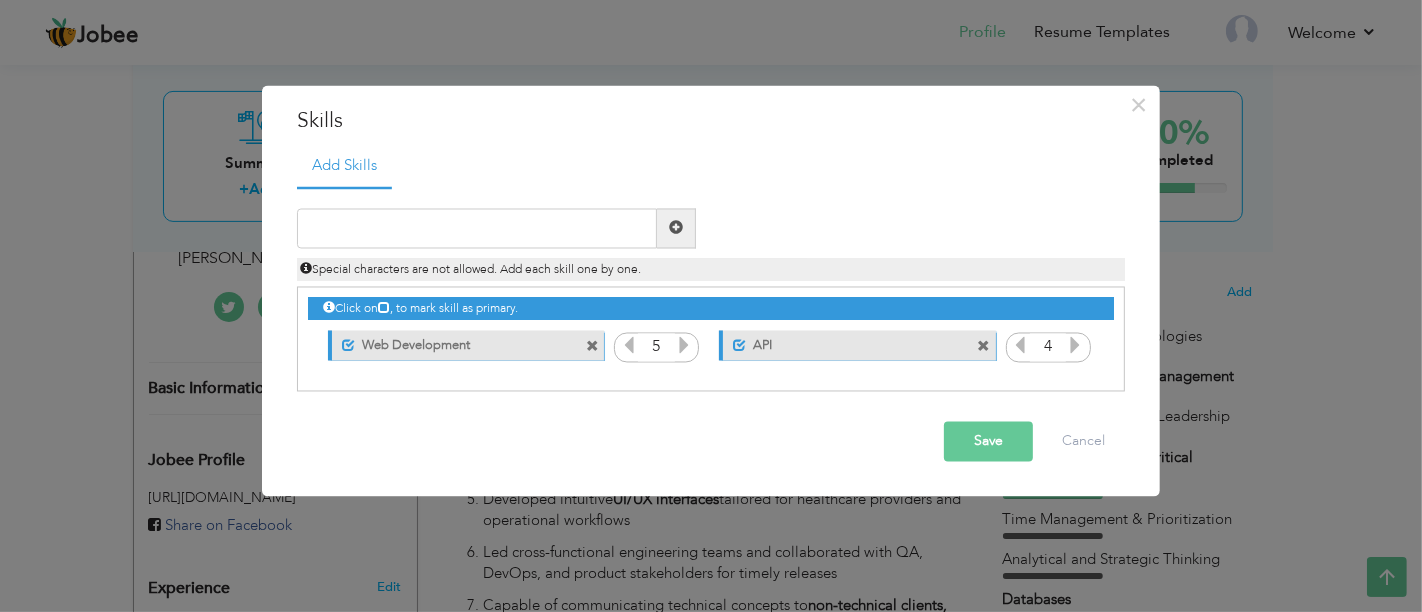 click on "Click on  , to mark skill as primary.
Mark as primary skill. Agile & Scrum Methodologies" at bounding box center [711, 327] 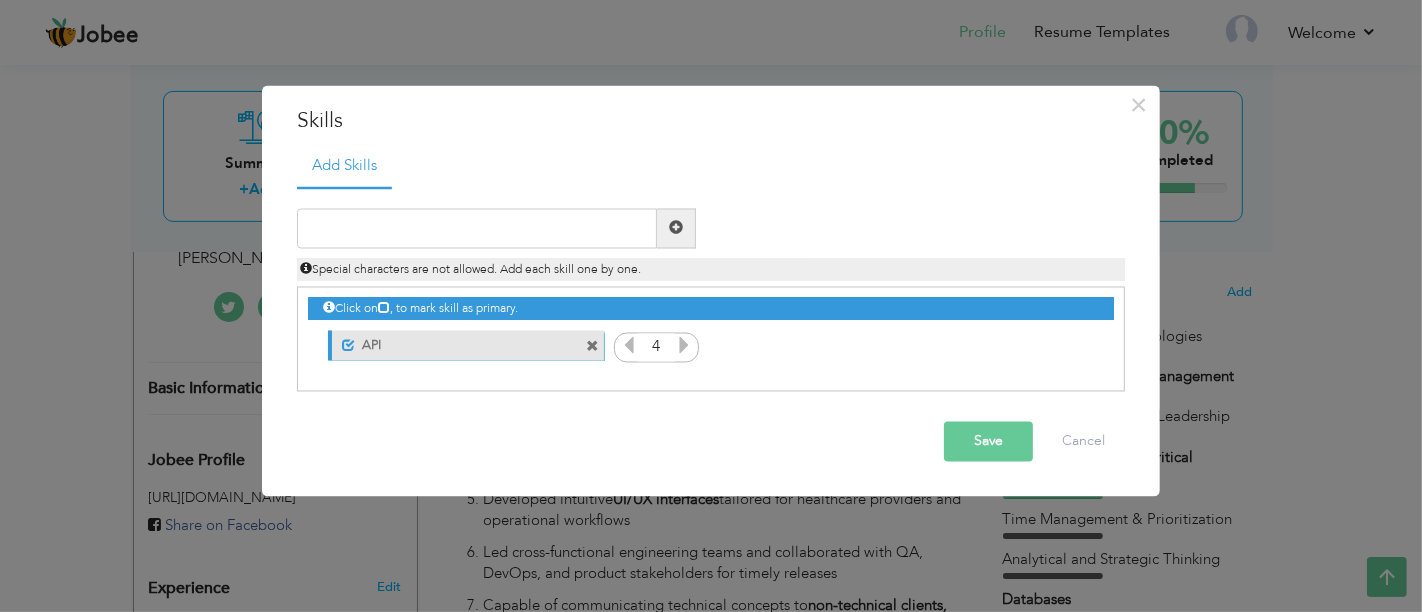 click at bounding box center (592, 347) 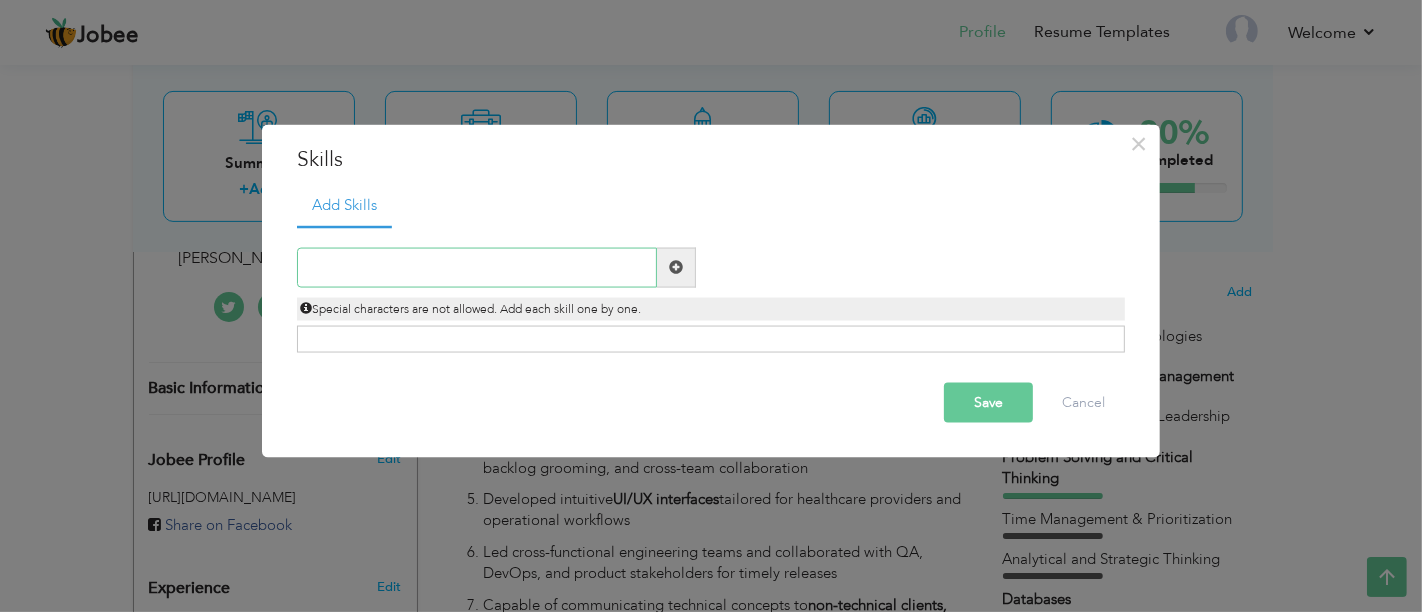 click at bounding box center (477, 267) 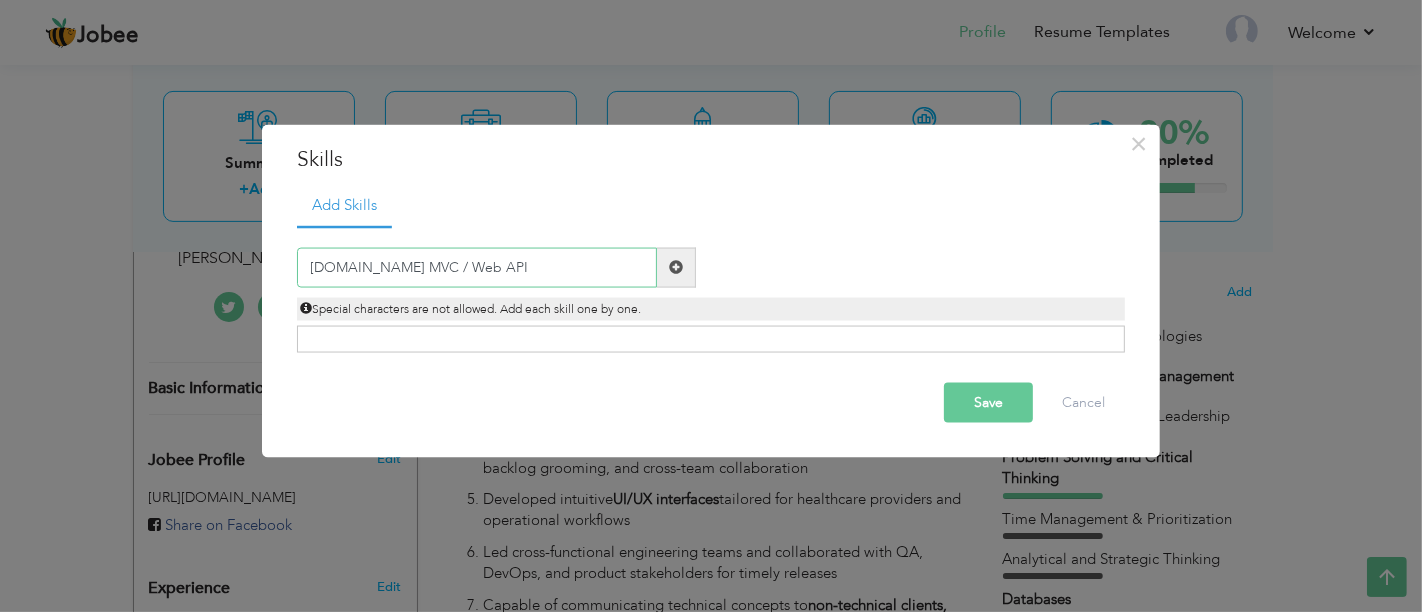 type on "[DOMAIN_NAME] MVC / Web API" 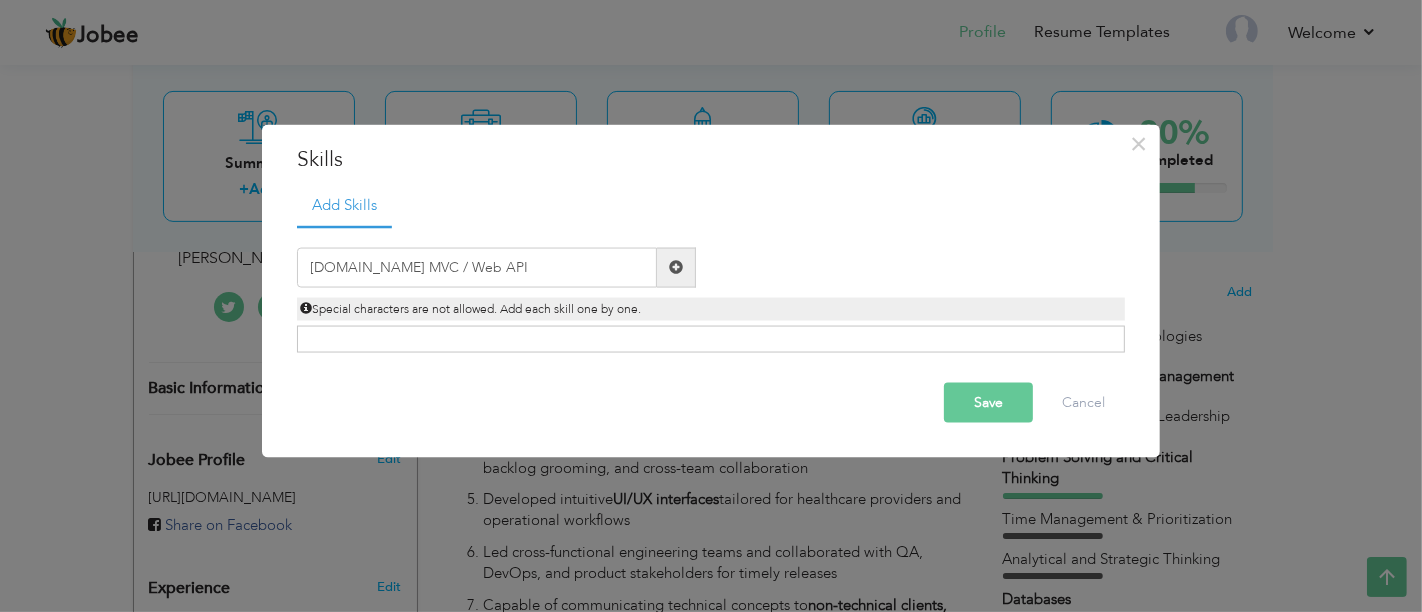 click at bounding box center [676, 267] 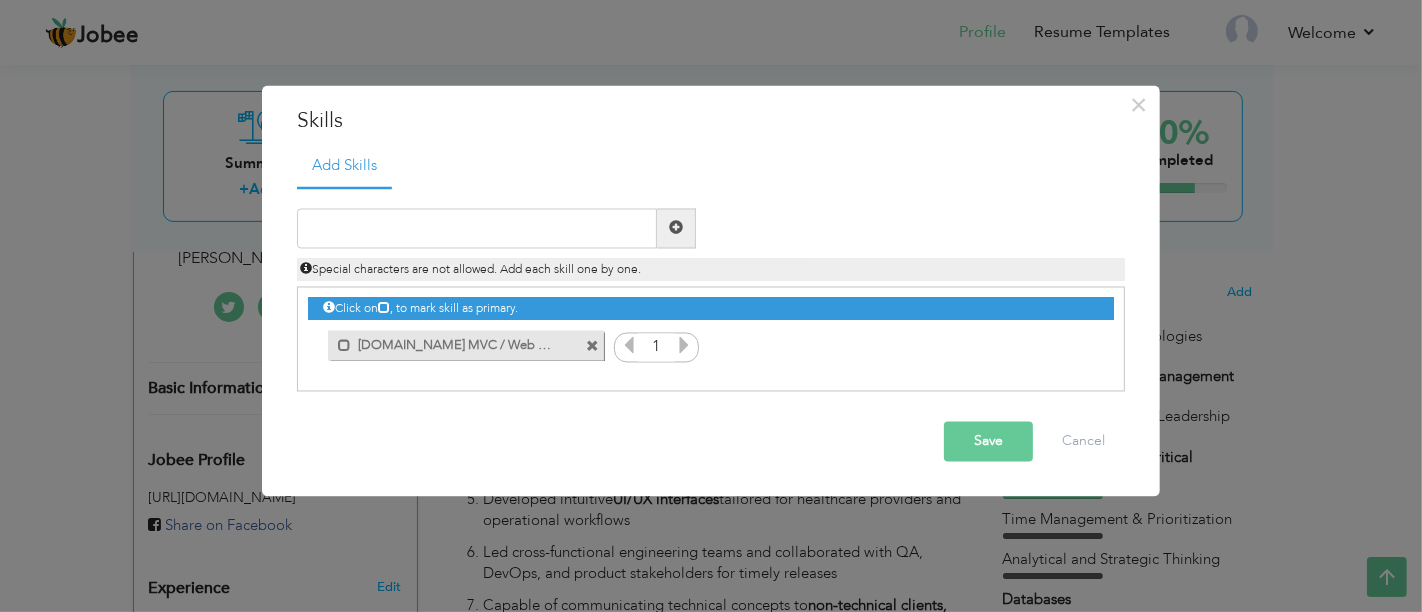 click at bounding box center (684, 345) 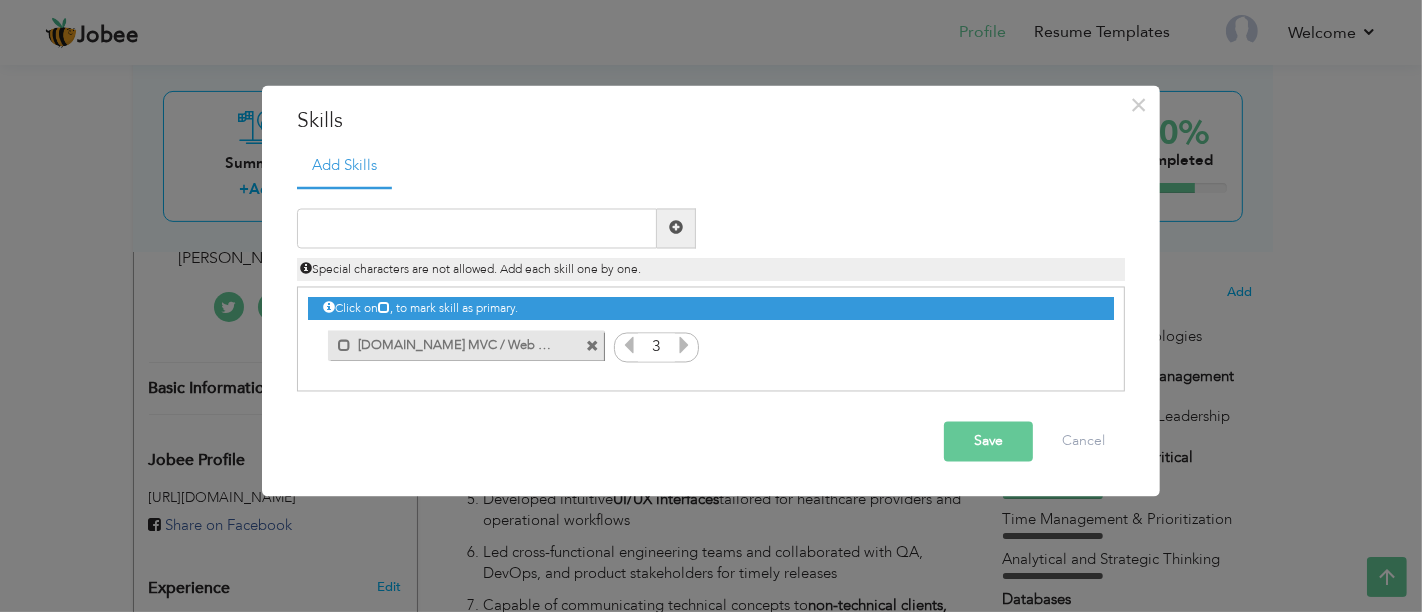 click at bounding box center (684, 345) 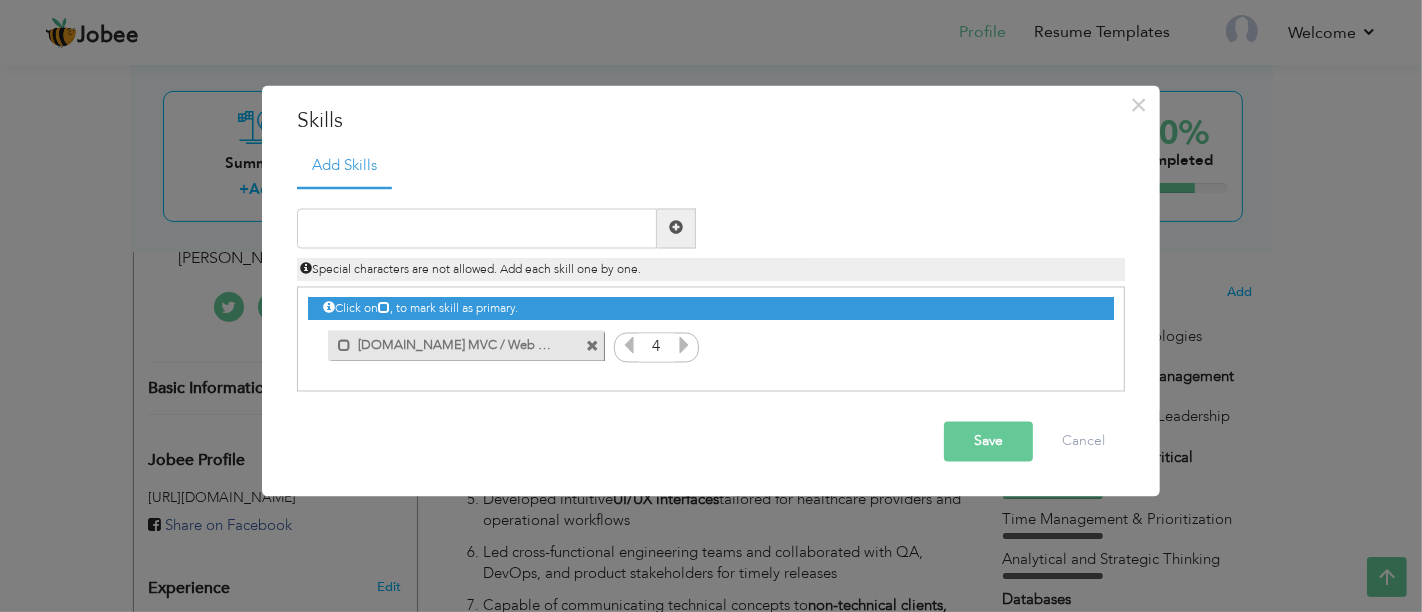 click at bounding box center (684, 345) 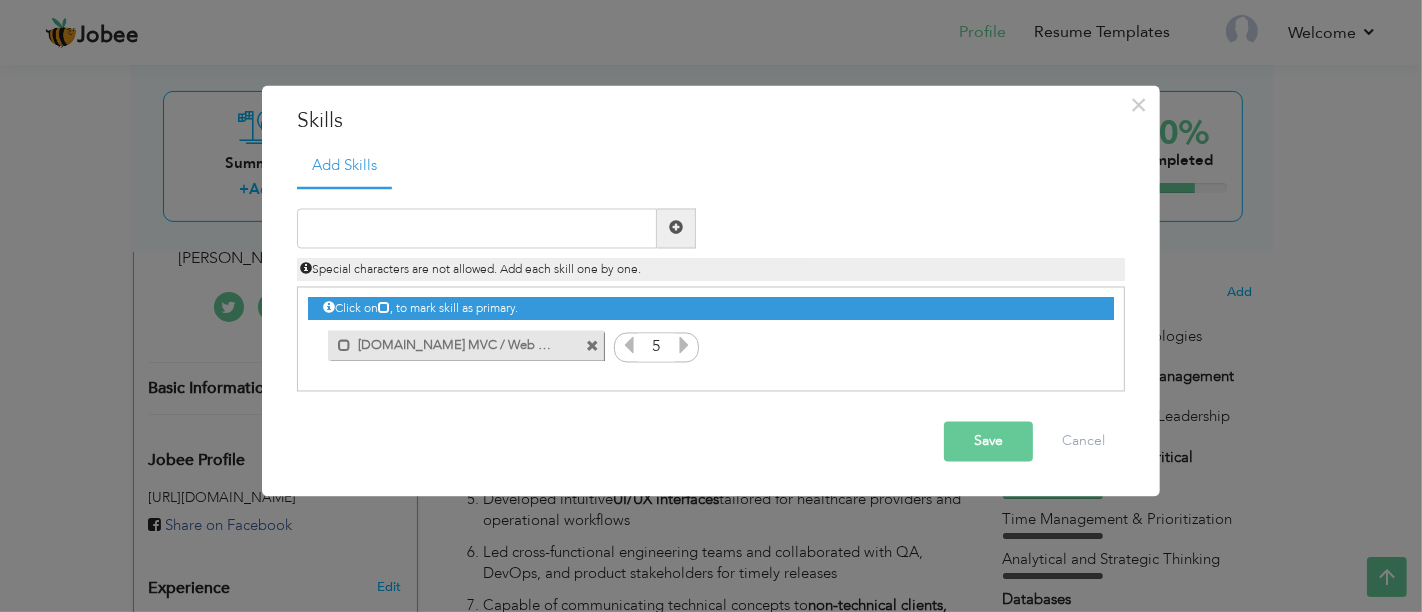 click on "Save" at bounding box center (988, 441) 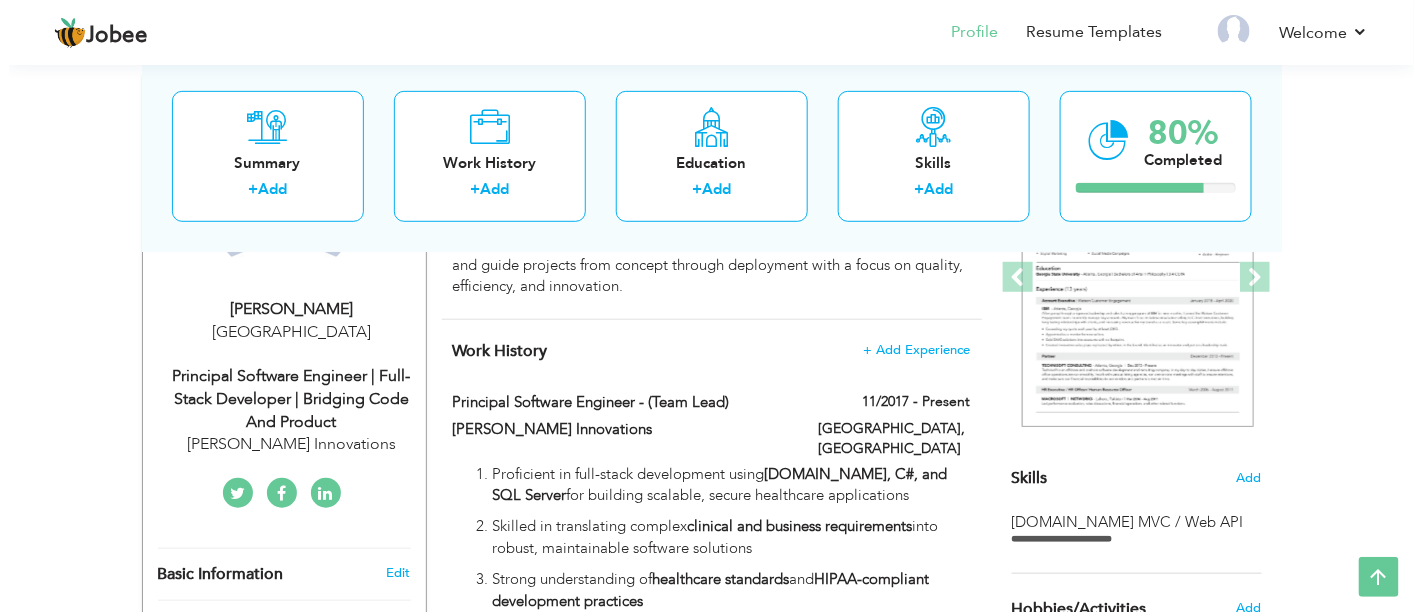 scroll, scrollTop: 266, scrollLeft: 0, axis: vertical 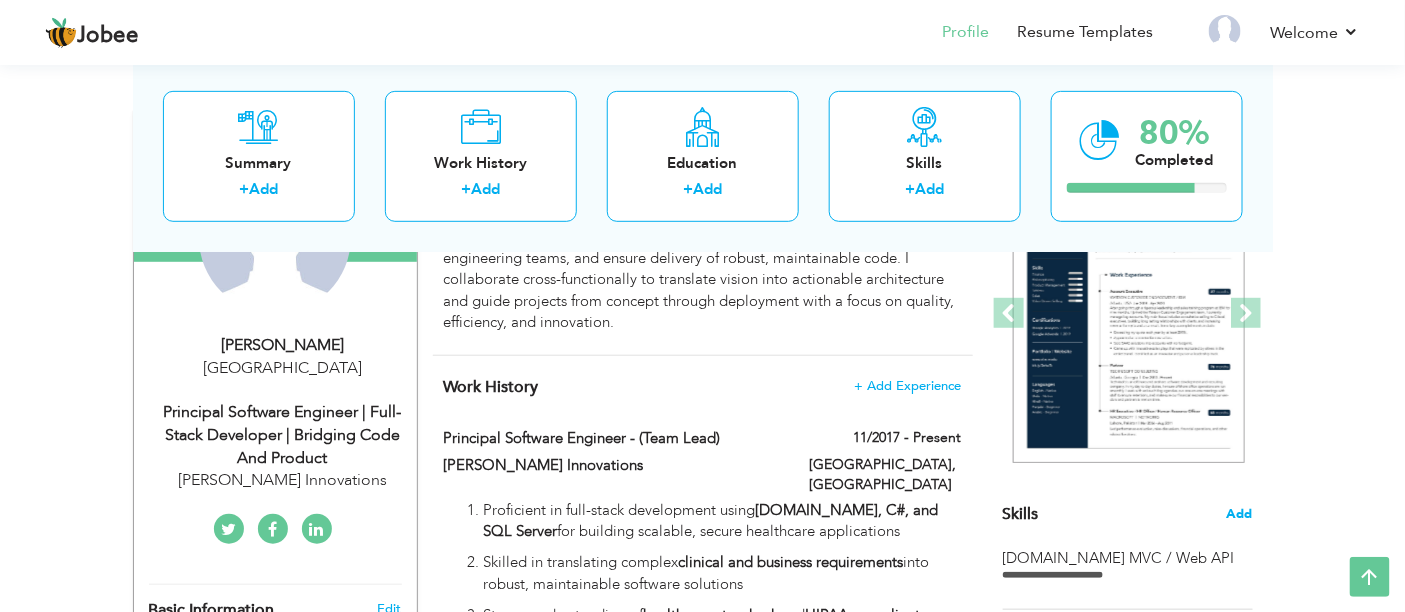 click on "Add" at bounding box center (1240, 514) 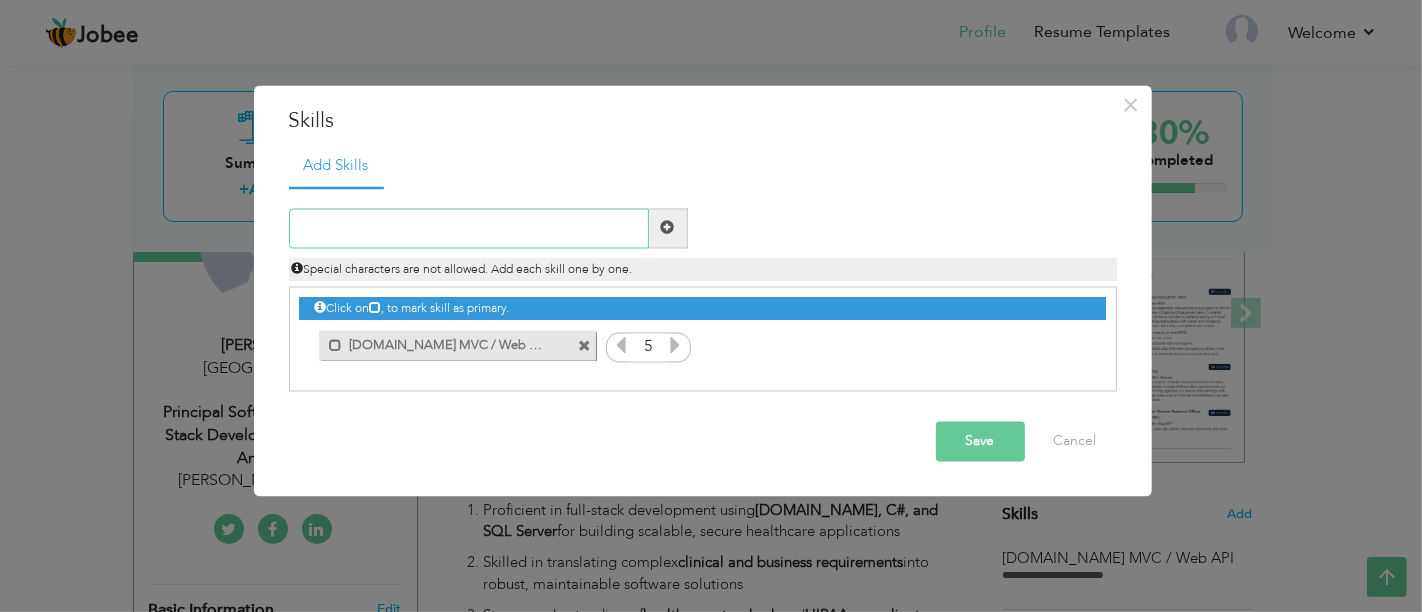 paste on "C#" 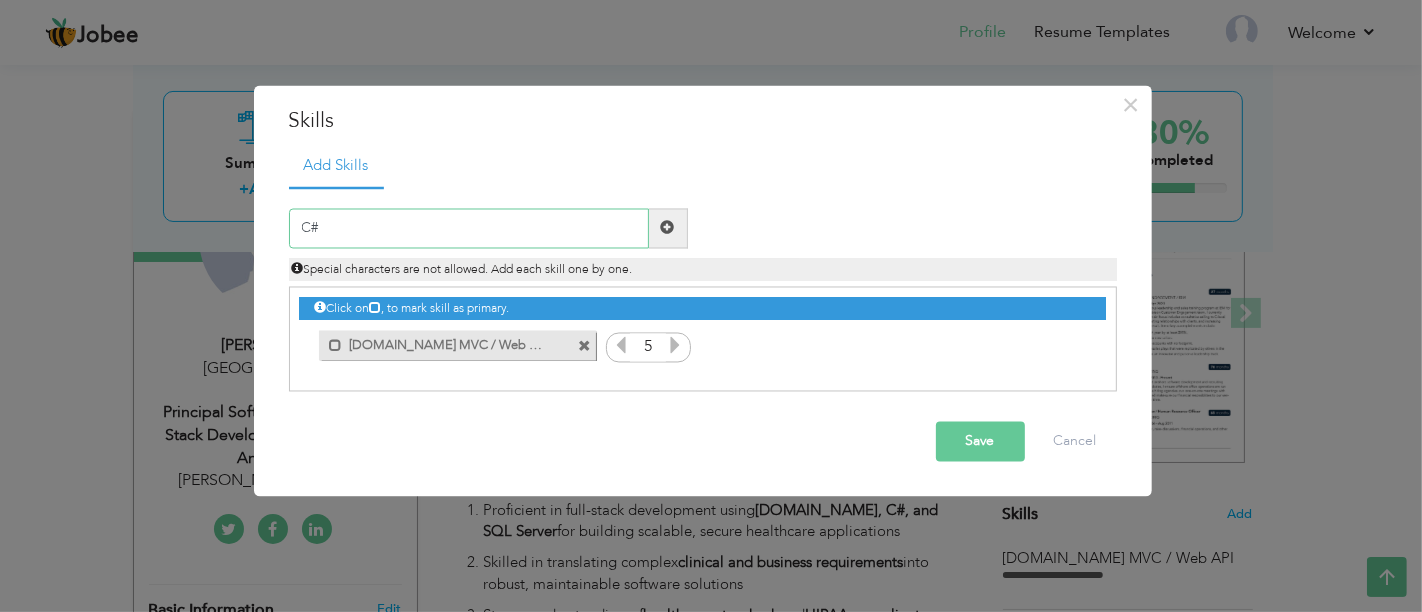 type on "C#" 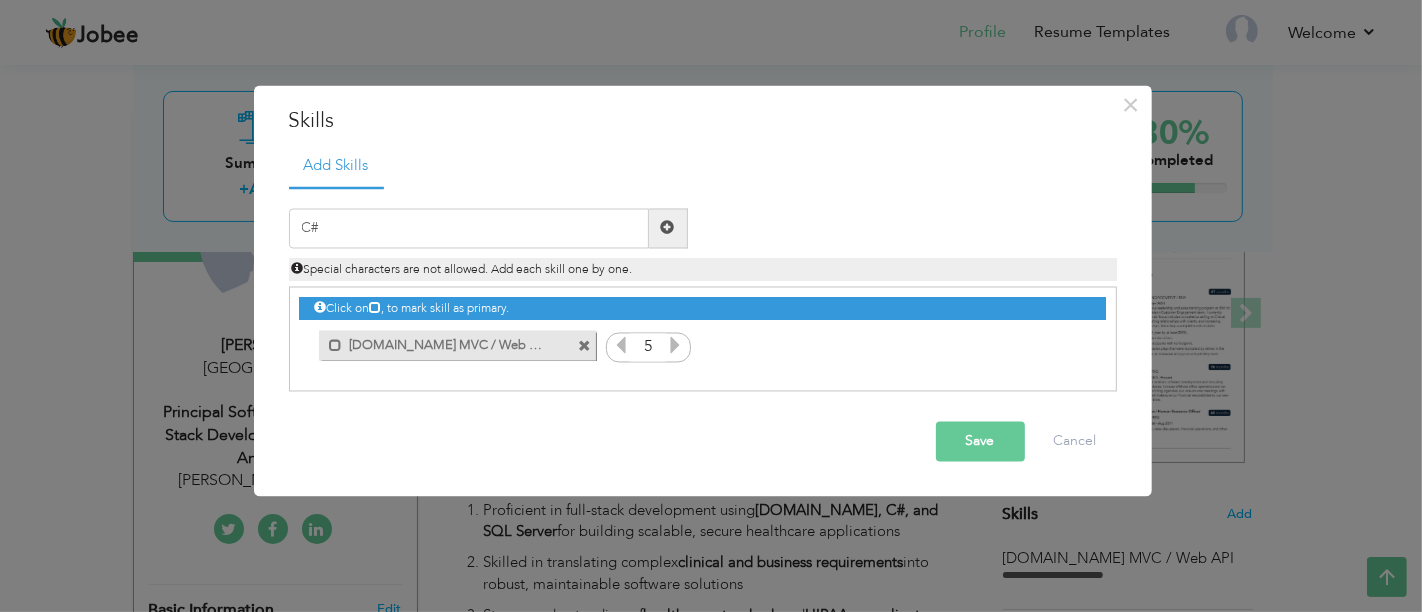 click at bounding box center [668, 228] 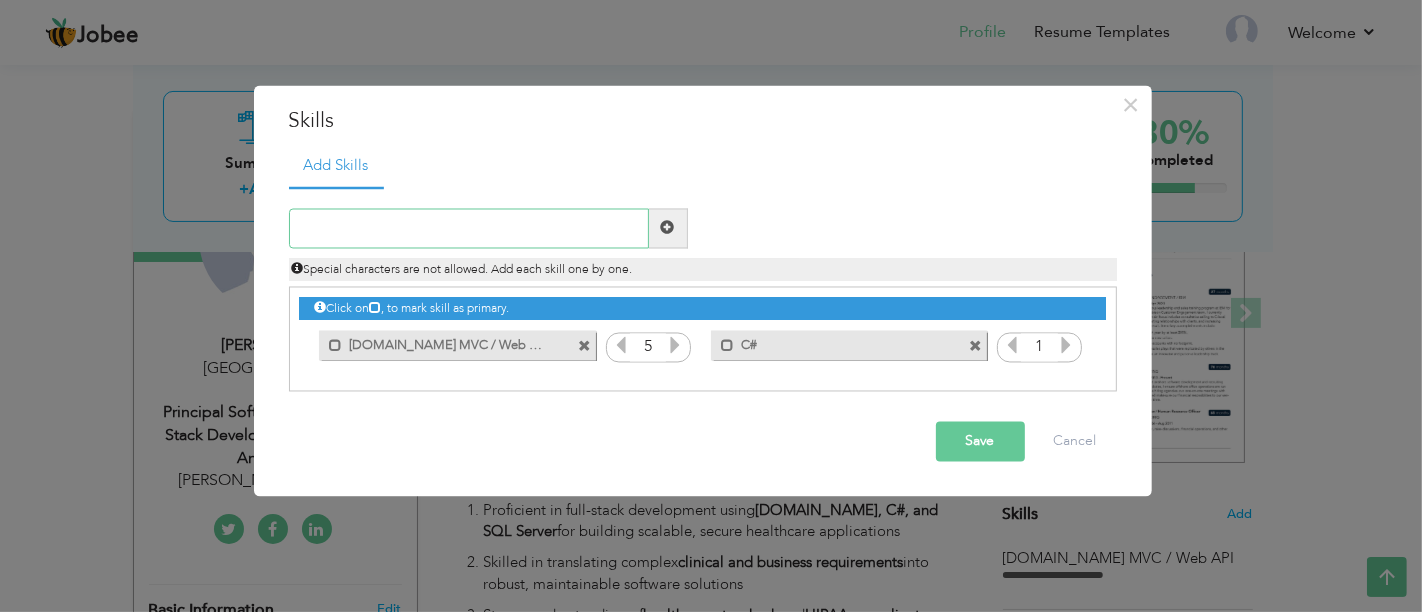 click at bounding box center [469, 228] 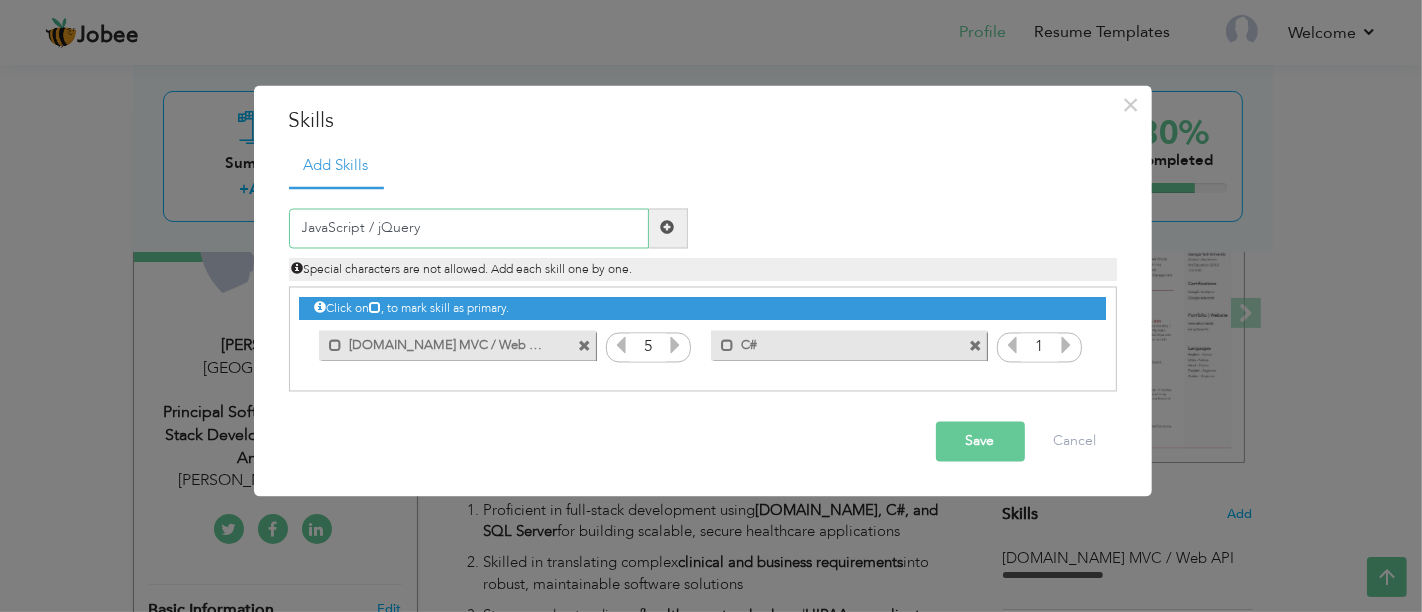 type on "JavaScript / jQuery" 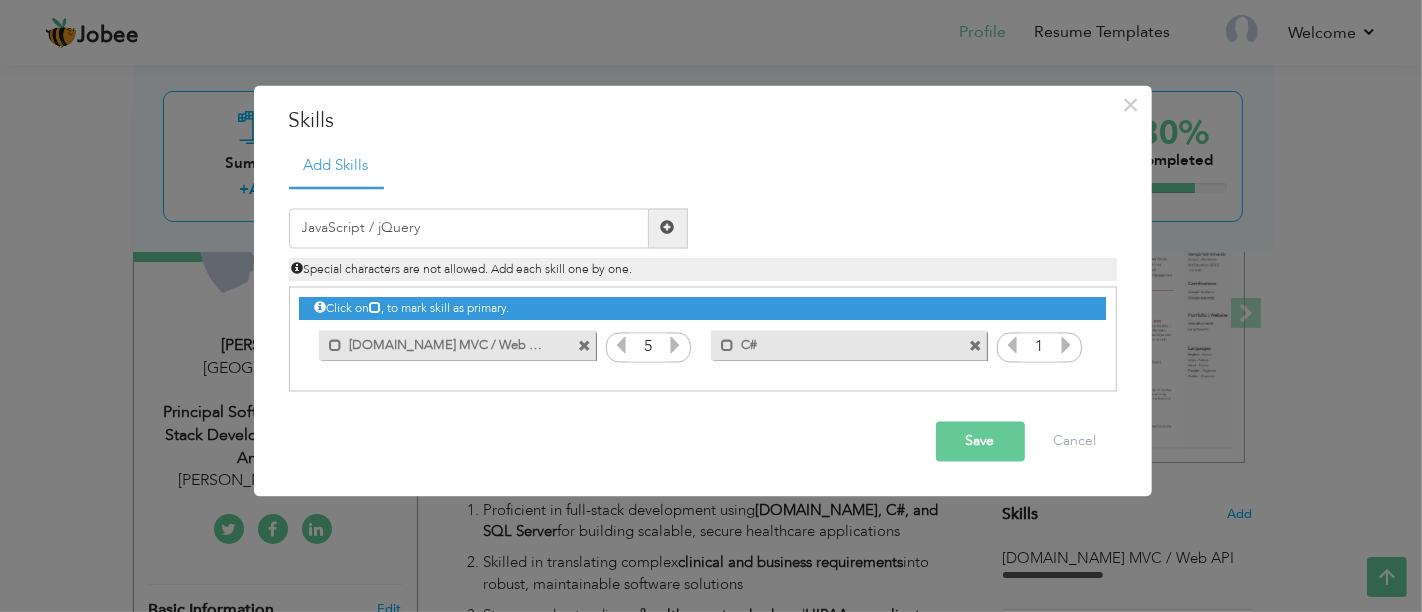 click at bounding box center [668, 228] 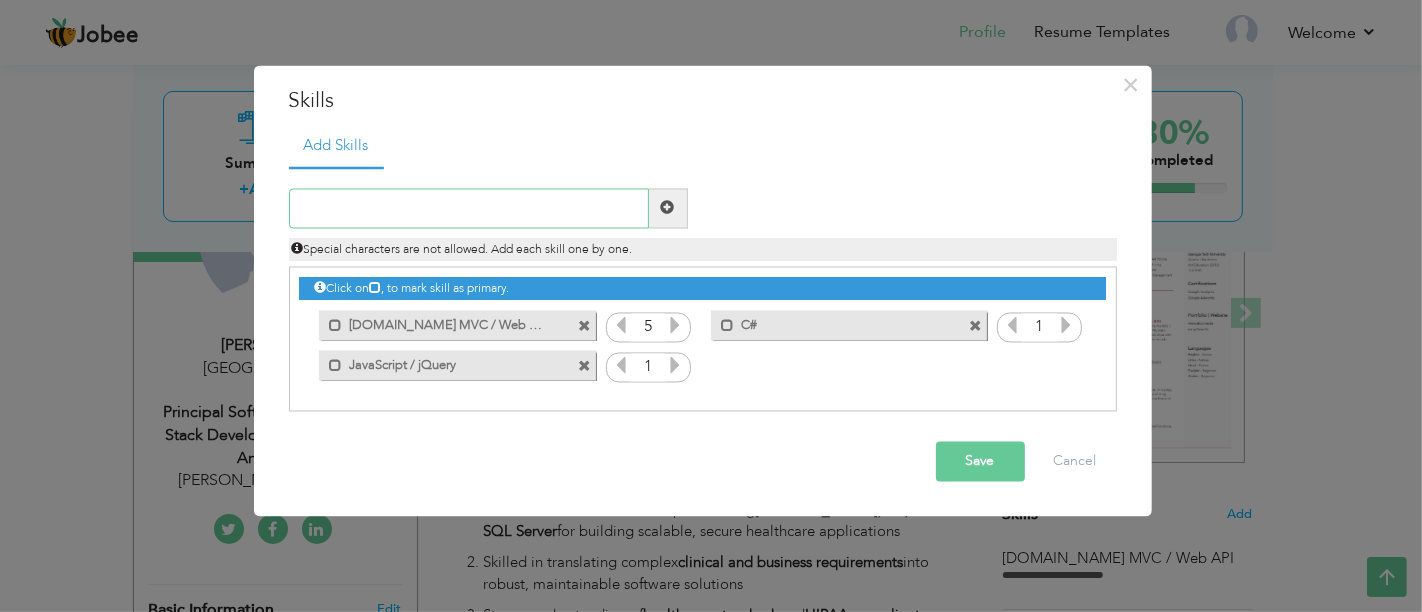 click at bounding box center (469, 208) 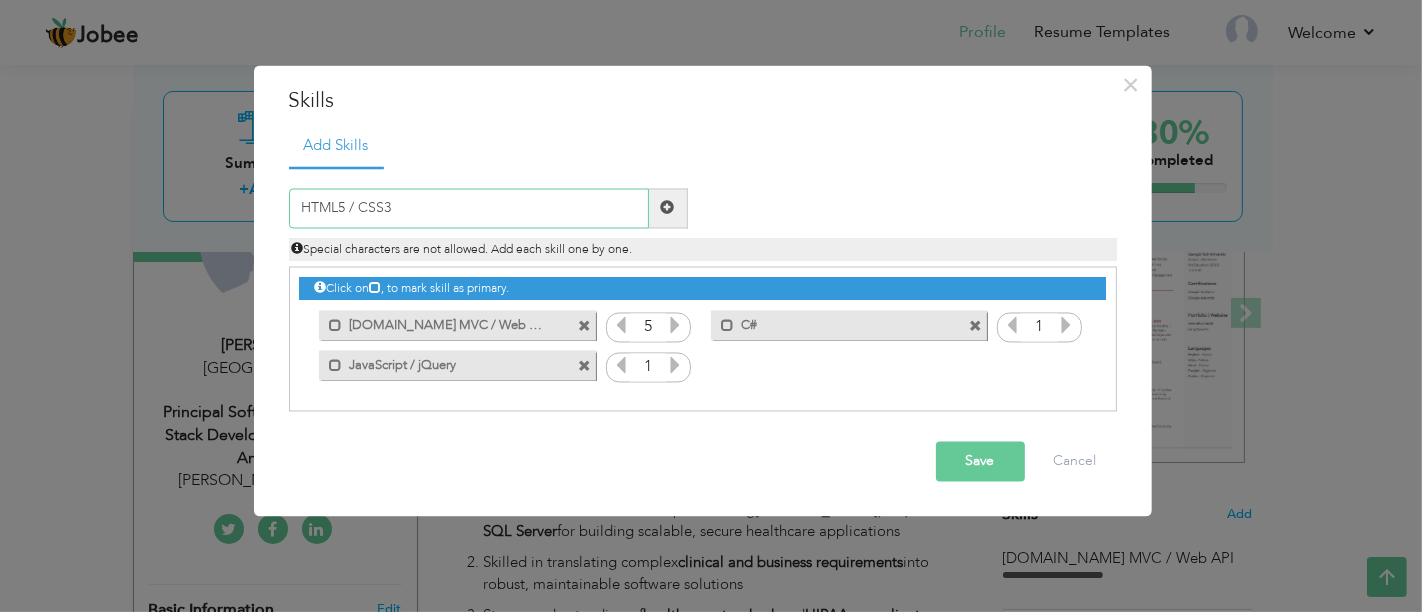 type on "HTML5 / CSS3" 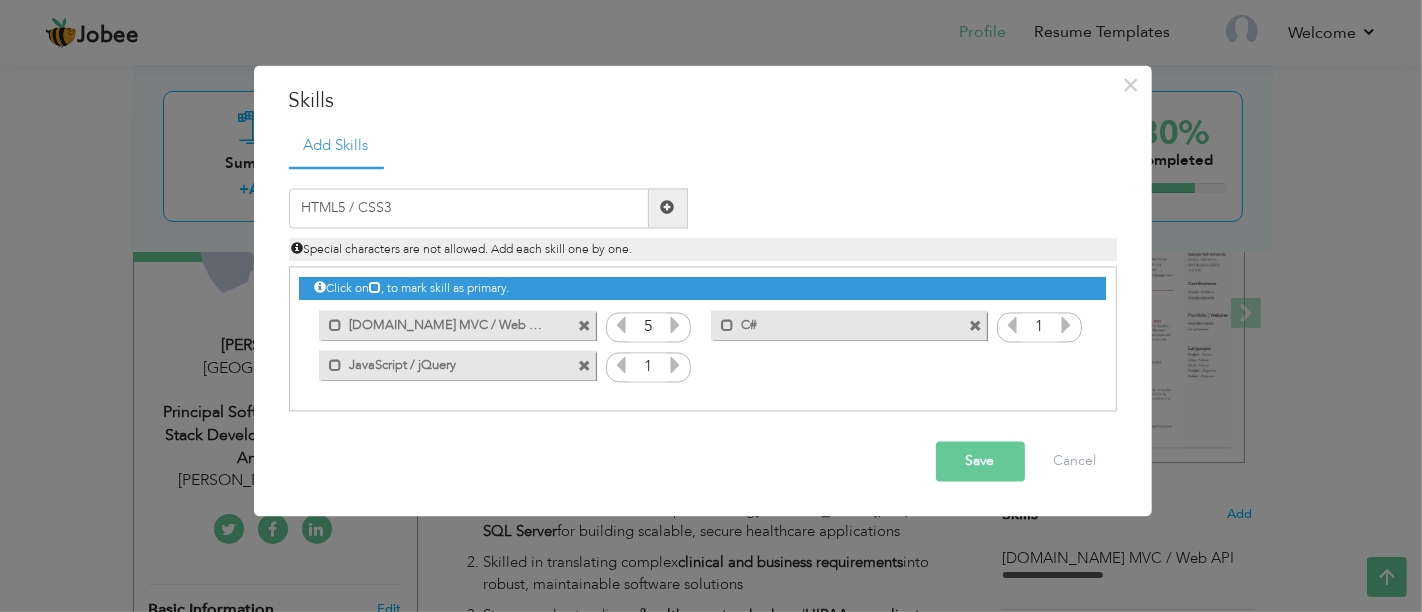 click at bounding box center [668, 208] 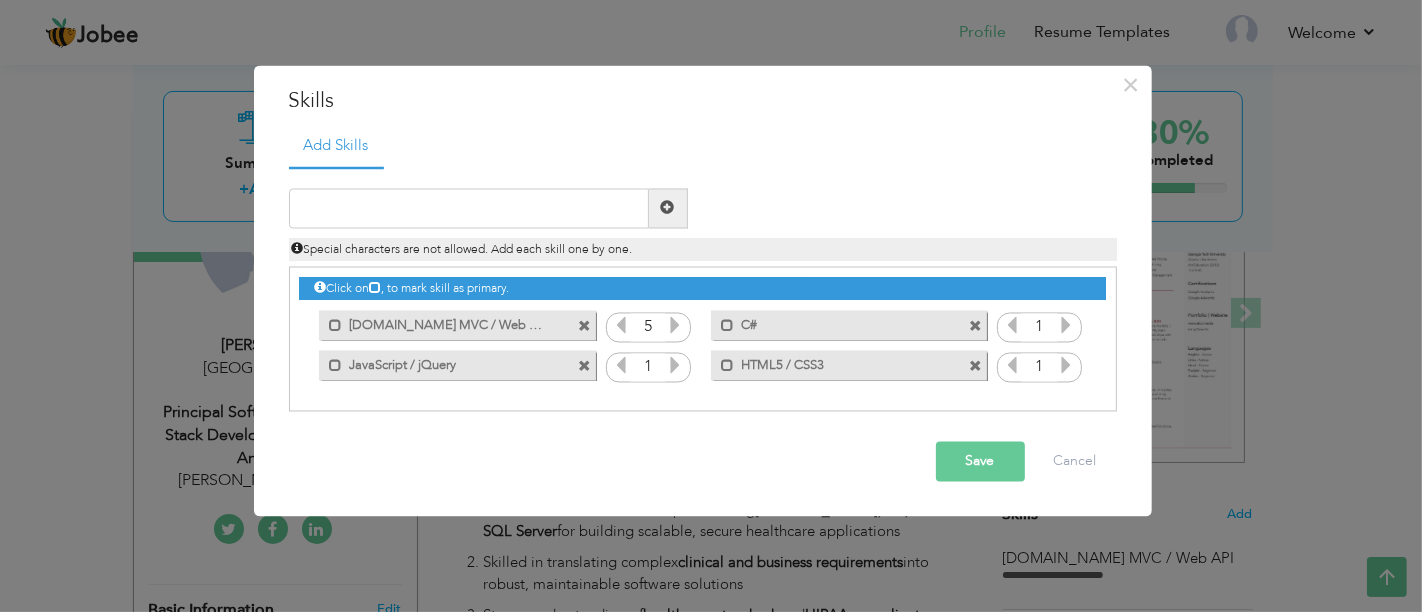 drag, startPoint x: 451, startPoint y: 238, endPoint x: 451, endPoint y: 225, distance: 13 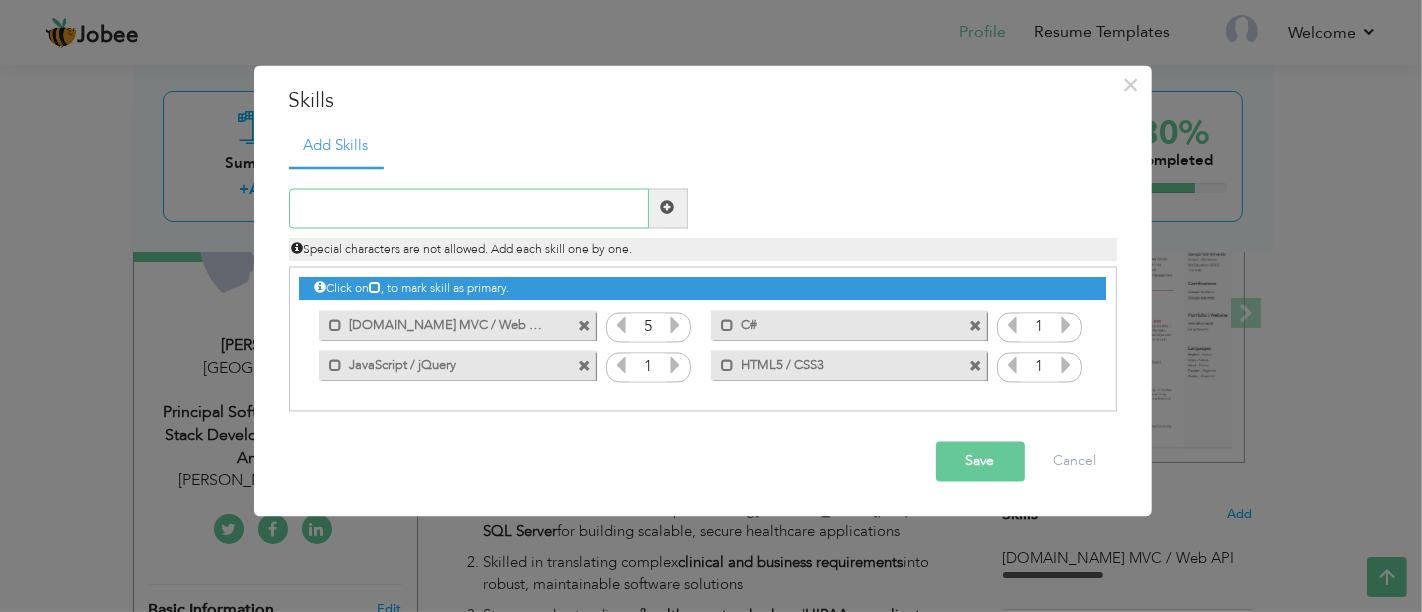 click at bounding box center (469, 208) 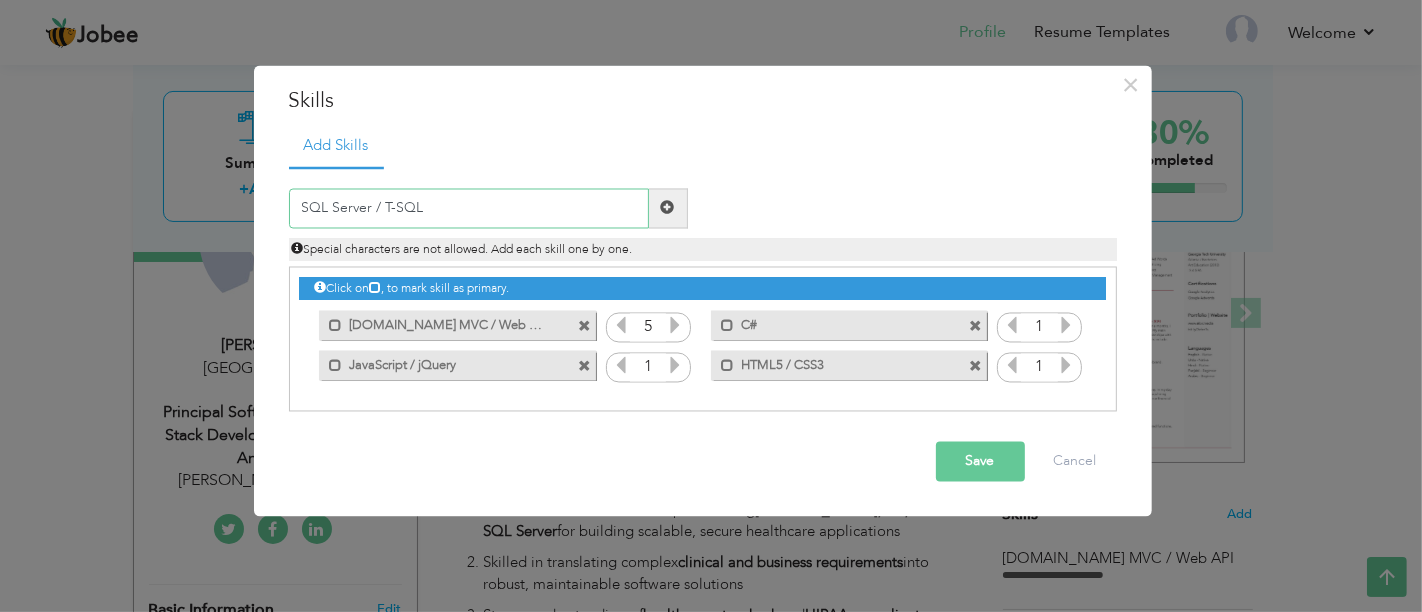 type on "SQL Server / T-SQL" 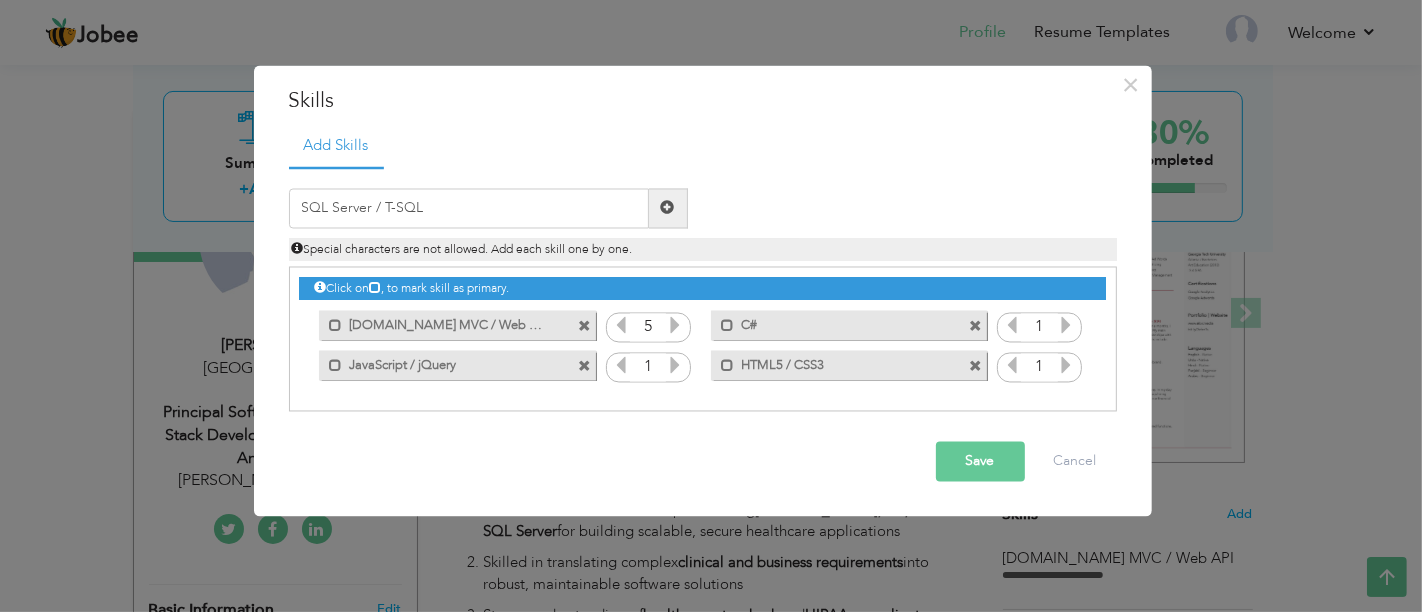 click at bounding box center [668, 208] 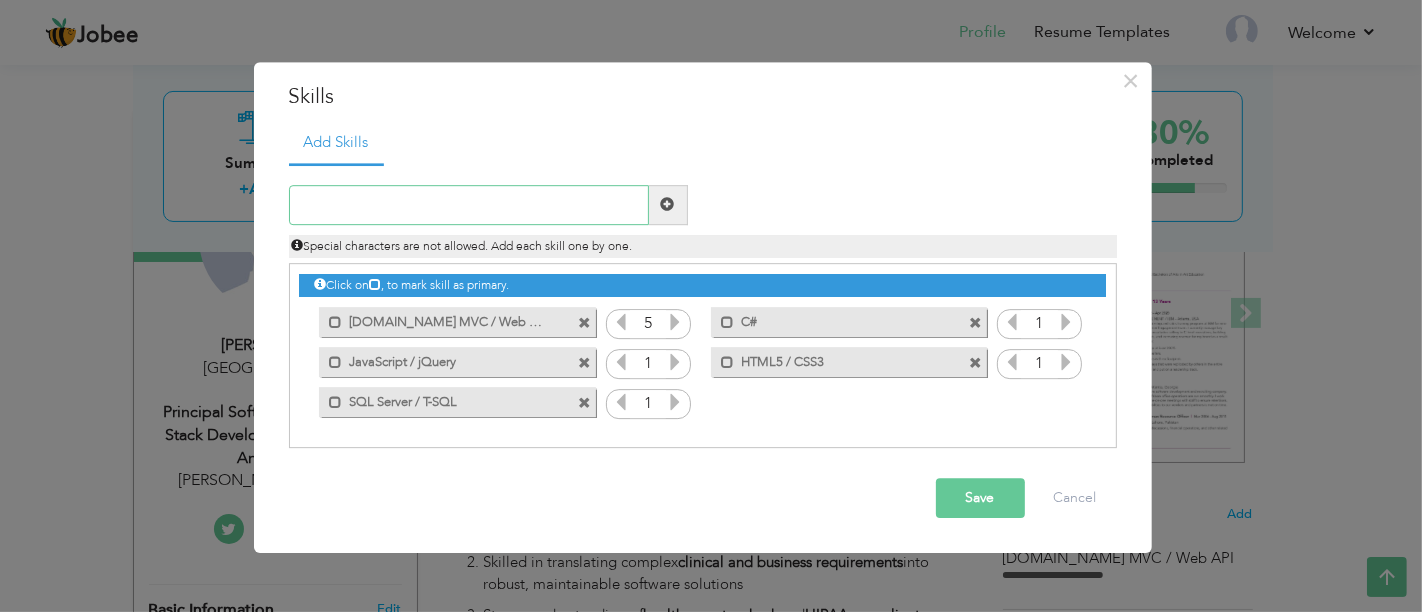 click at bounding box center (469, 205) 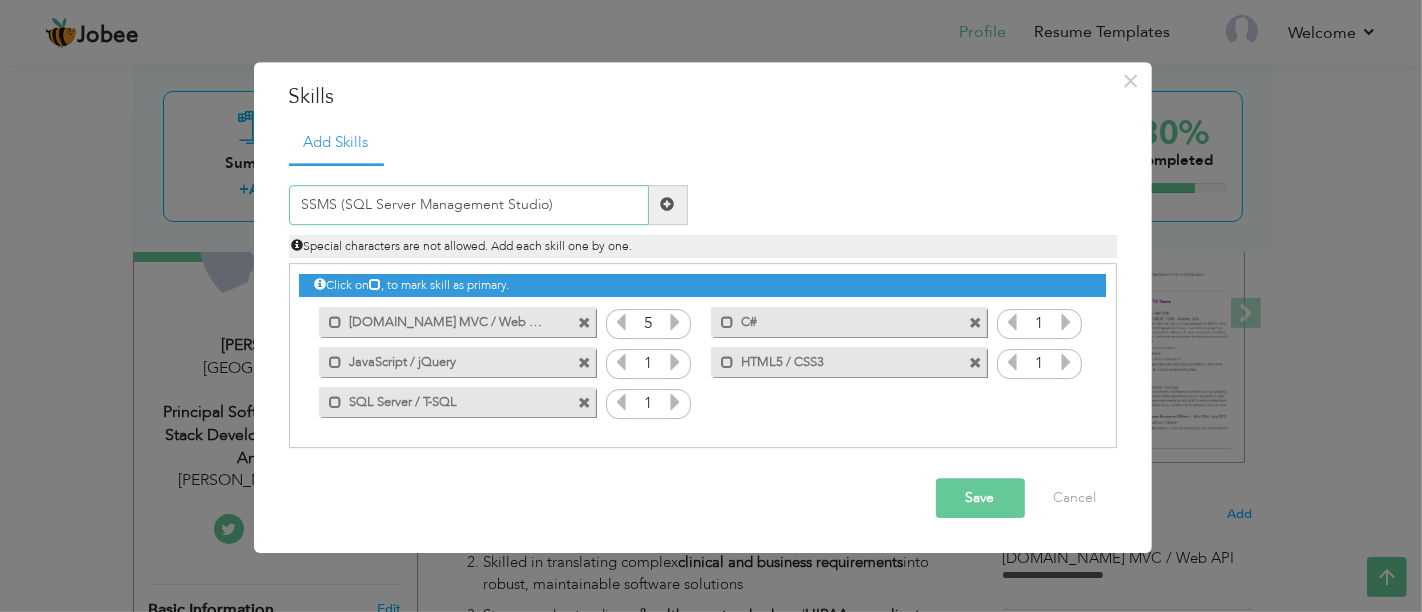 type on "SSMS (SQL Server Management Studio)" 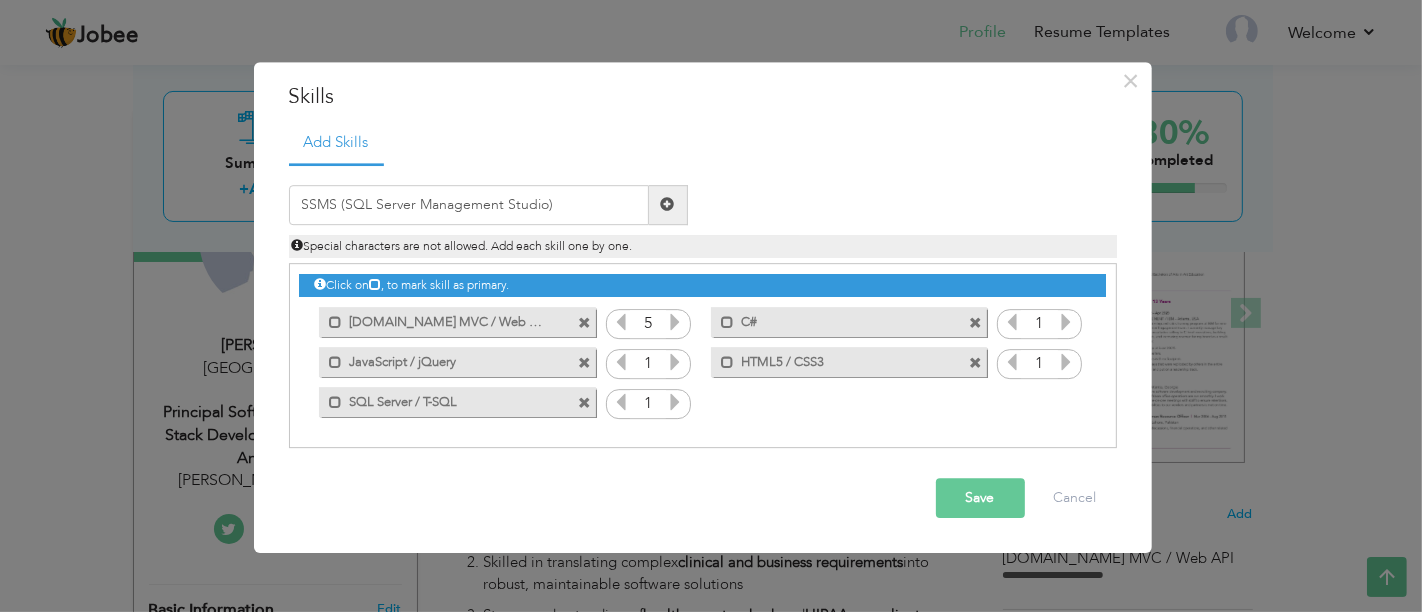 click at bounding box center (668, 205) 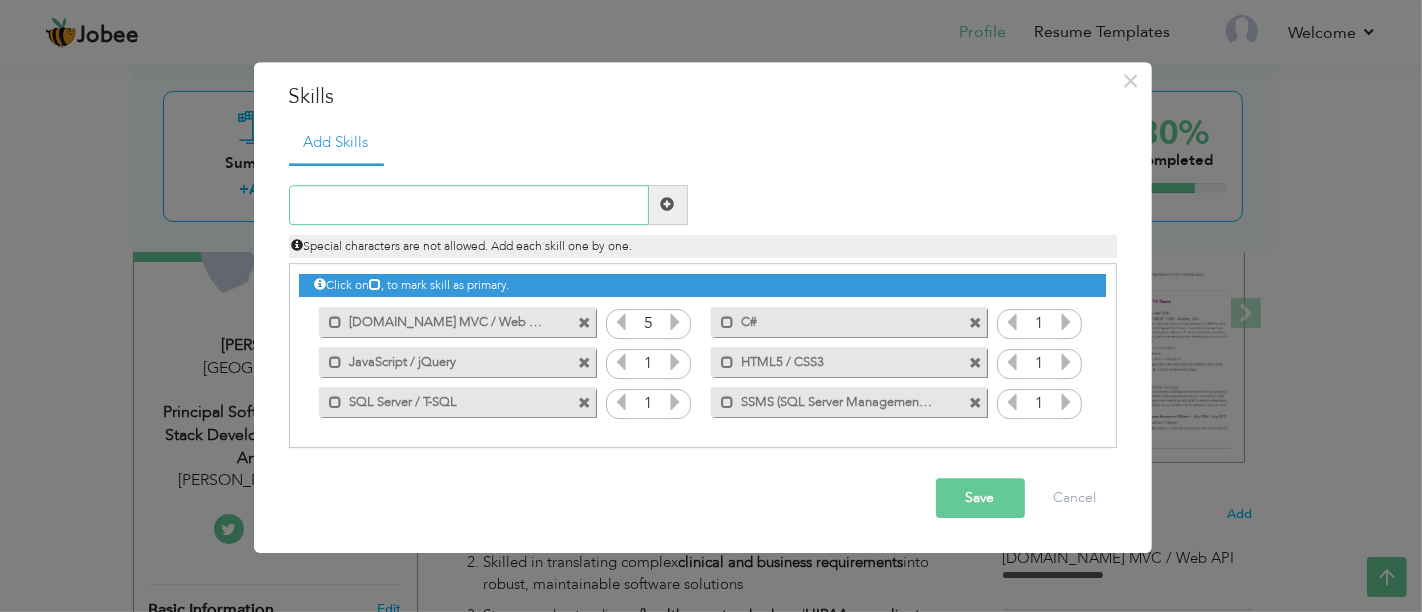 click at bounding box center [469, 205] 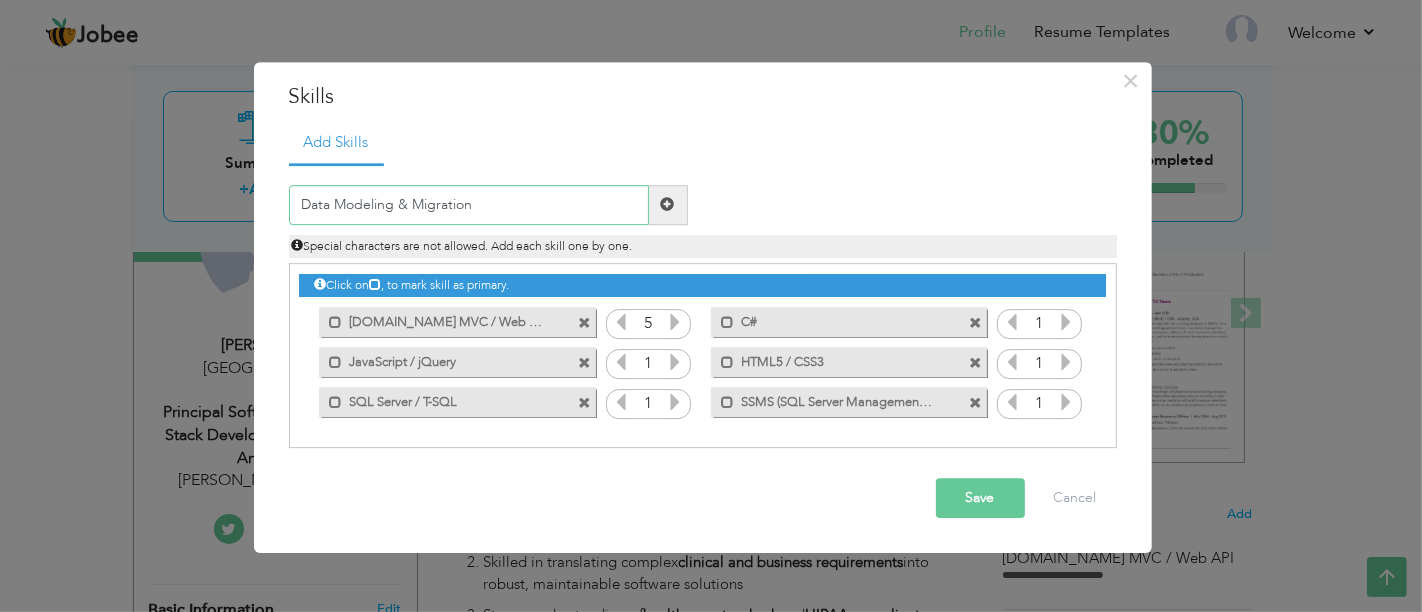 type on "Data Modeling & Migration" 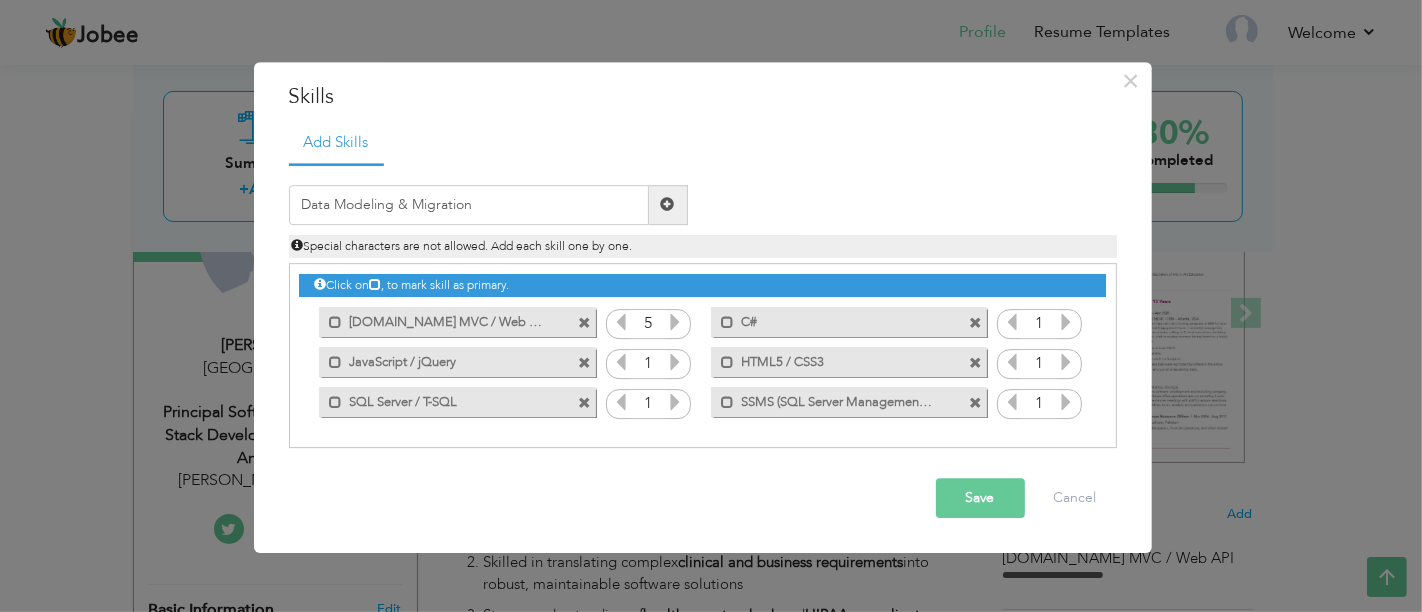 click at bounding box center [668, 205] 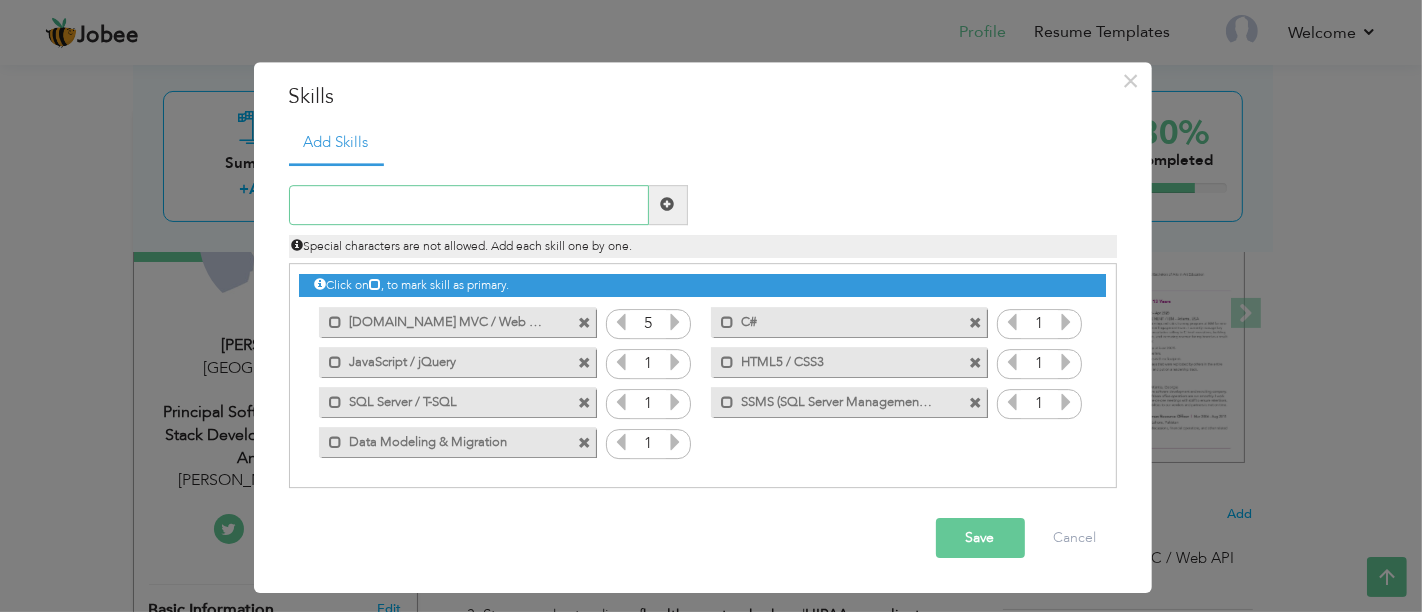 click at bounding box center [469, 205] 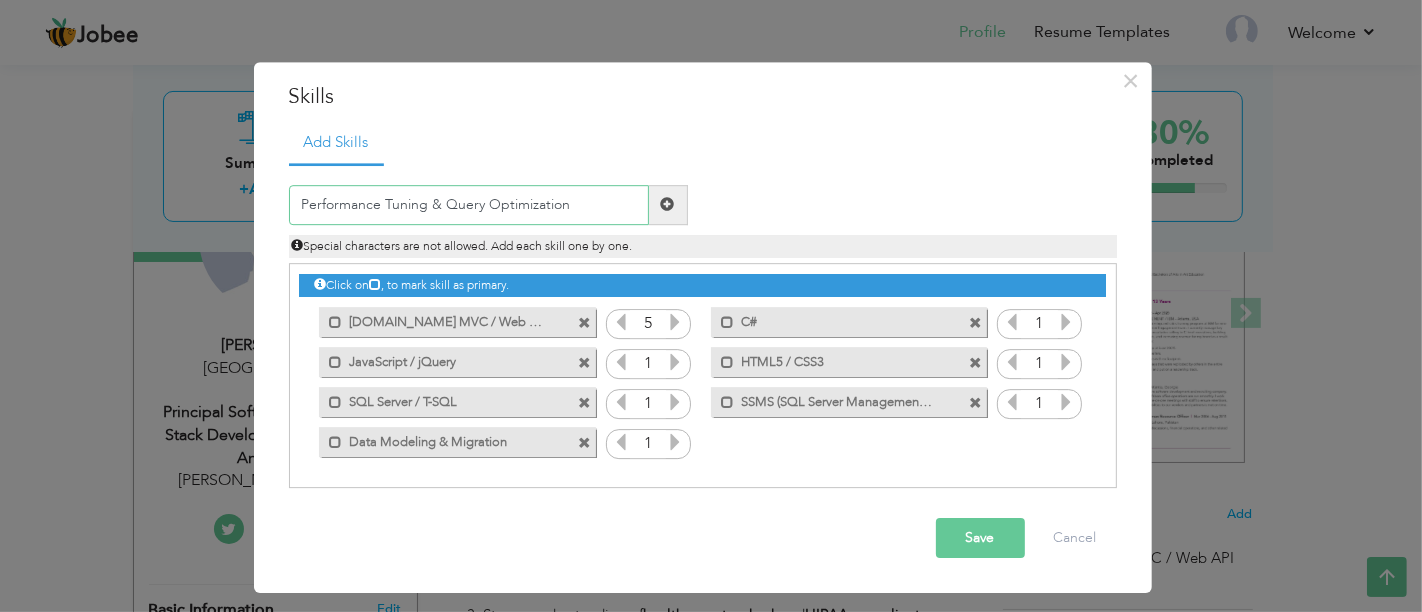 type on "Performance Tuning & Query Optimization" 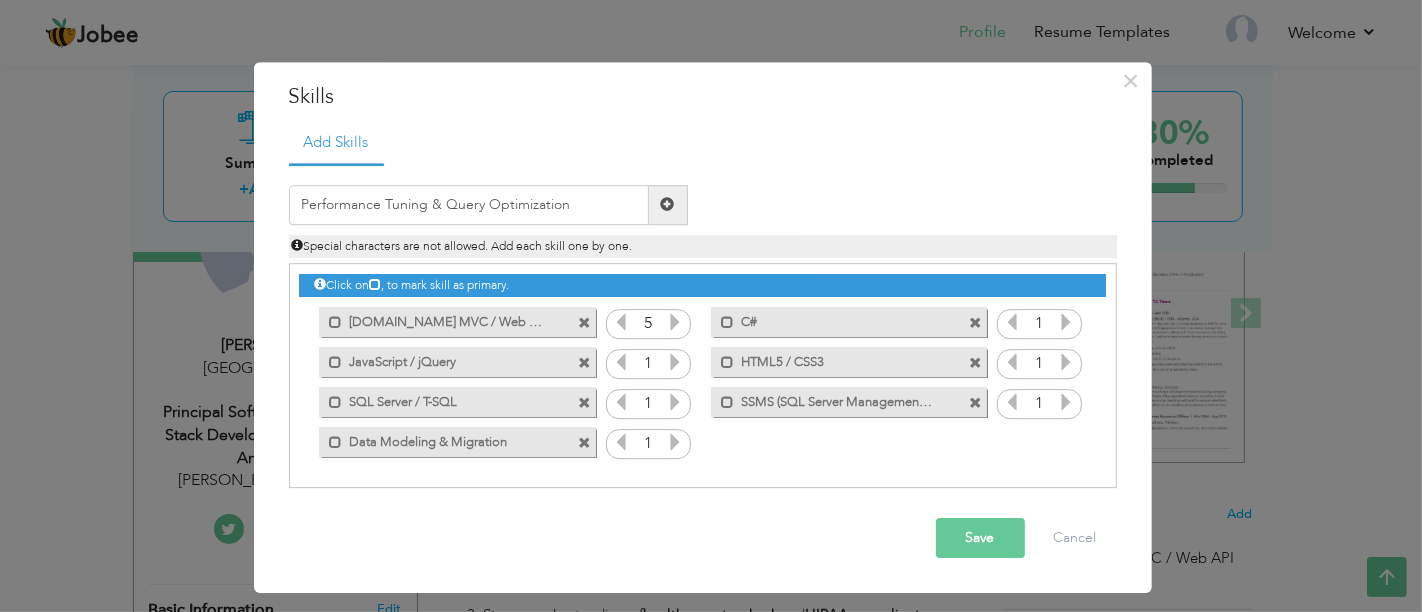 click at bounding box center (668, 205) 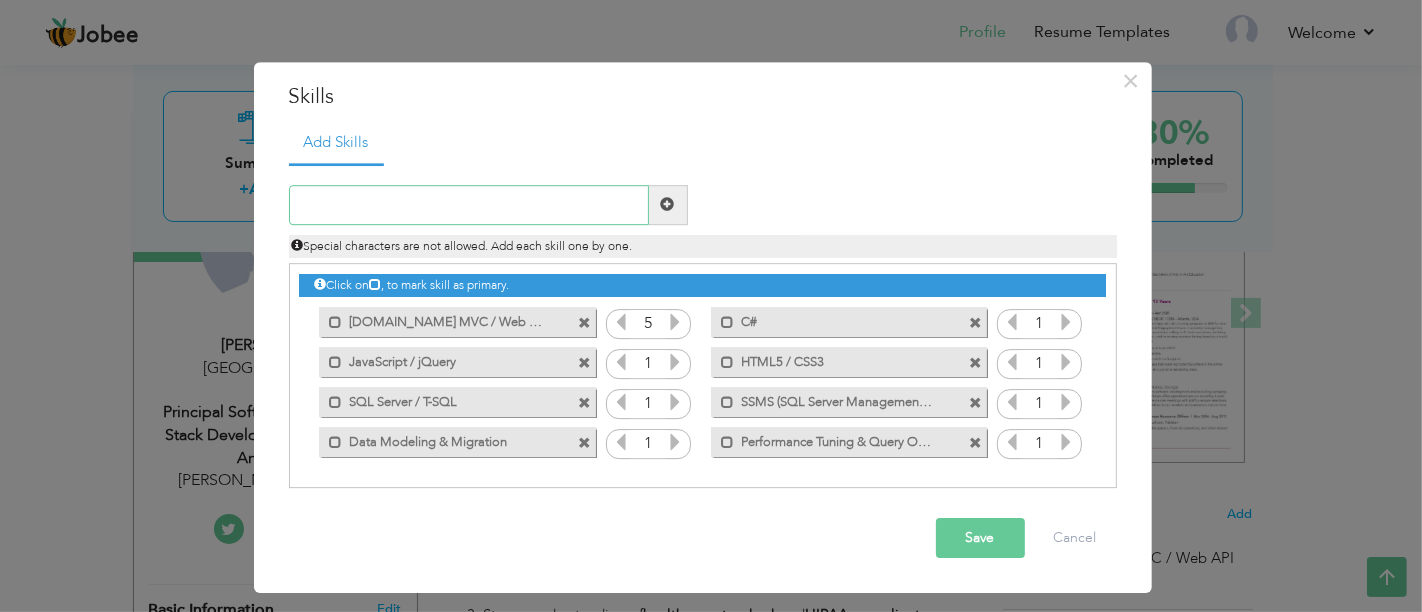 click at bounding box center (469, 205) 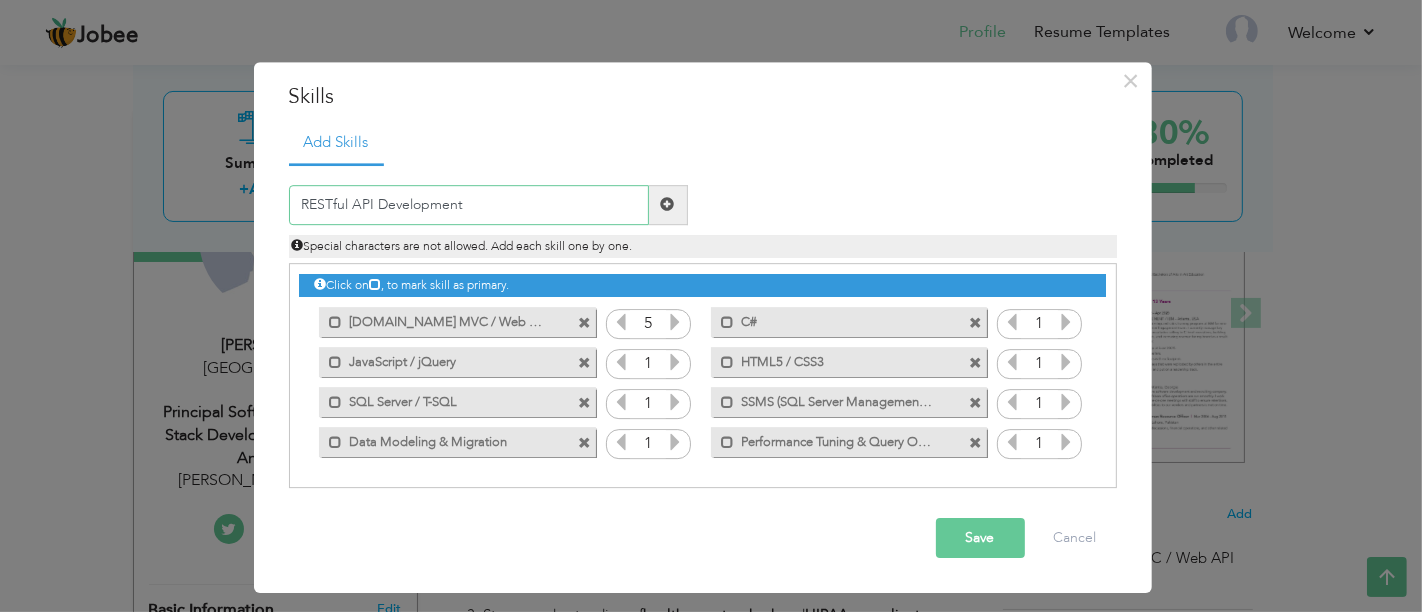 type on "RESTful API Development" 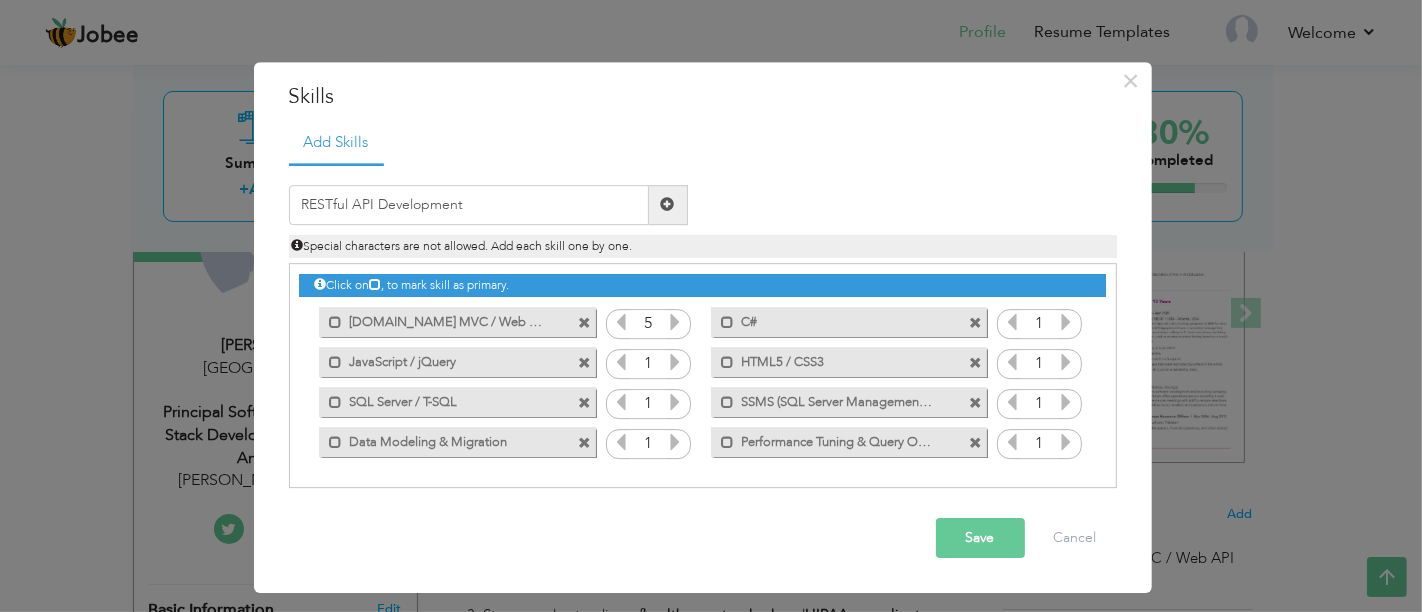 click at bounding box center [668, 205] 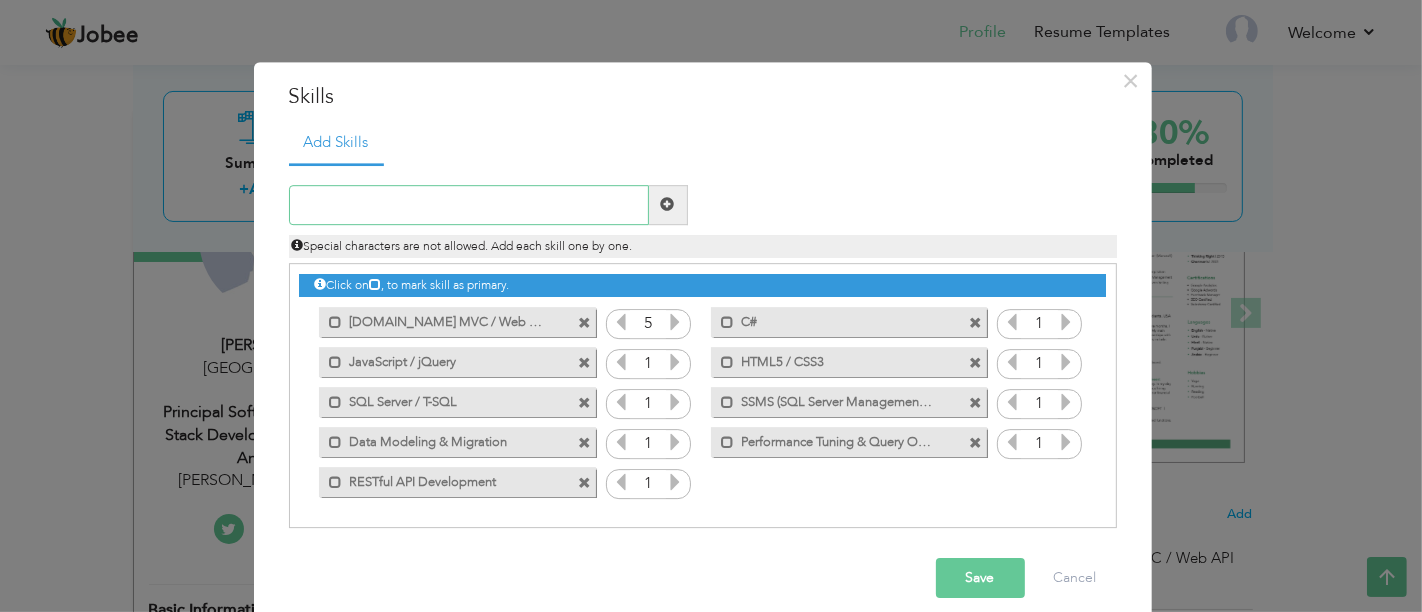 click at bounding box center [469, 205] 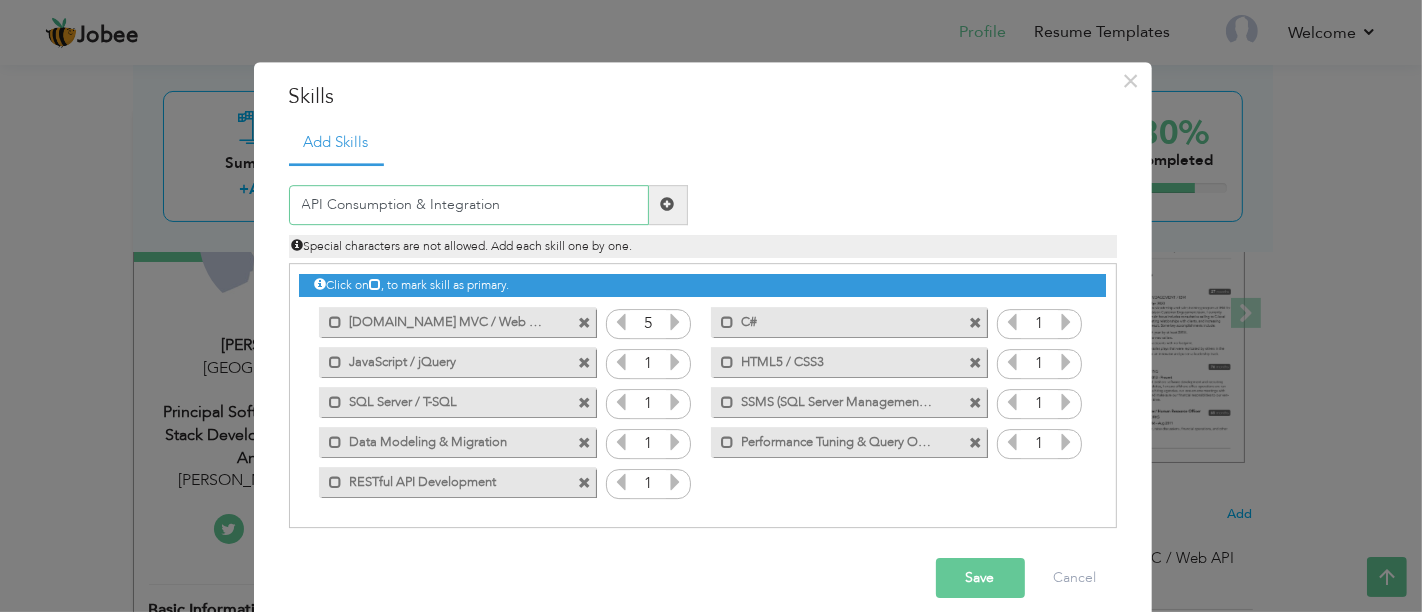 type on "API Consumption & Integration" 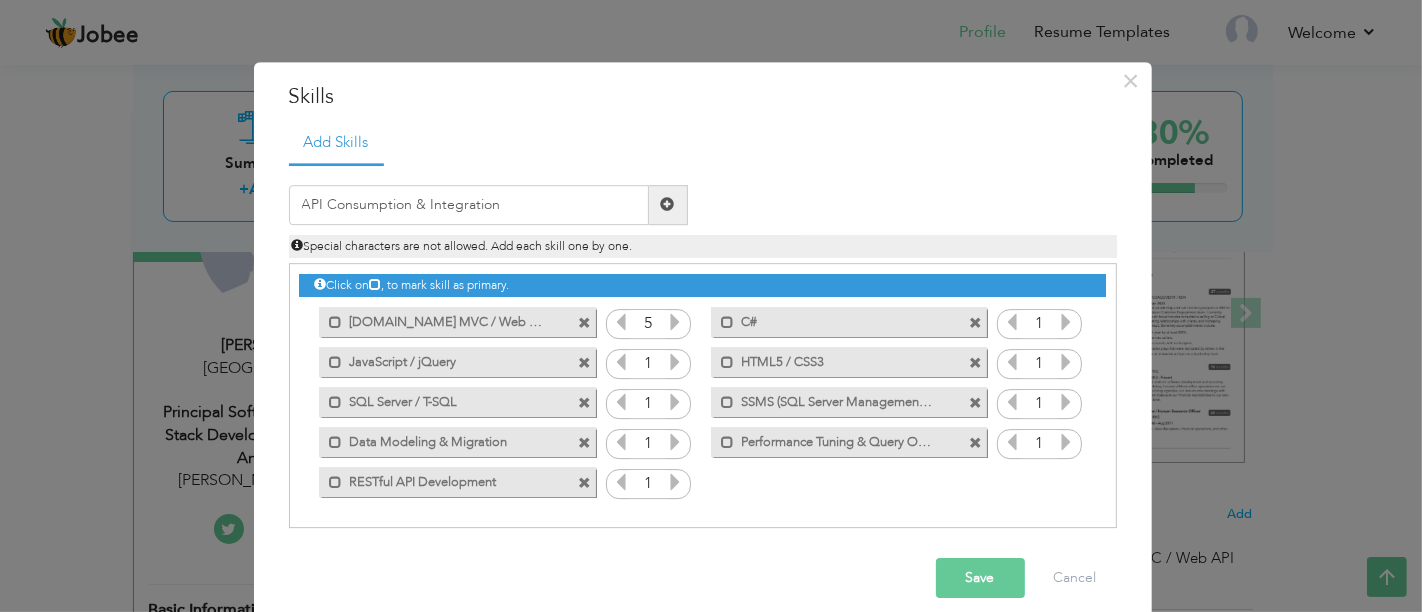 click at bounding box center [668, 205] 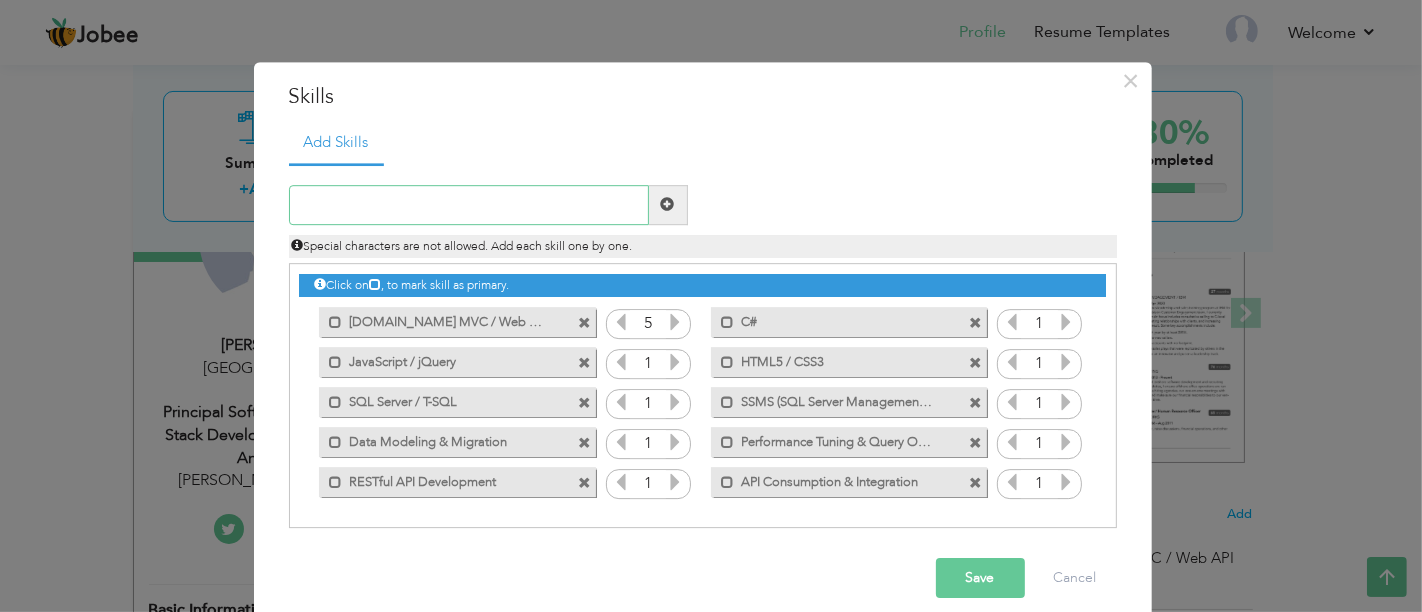 click at bounding box center (469, 205) 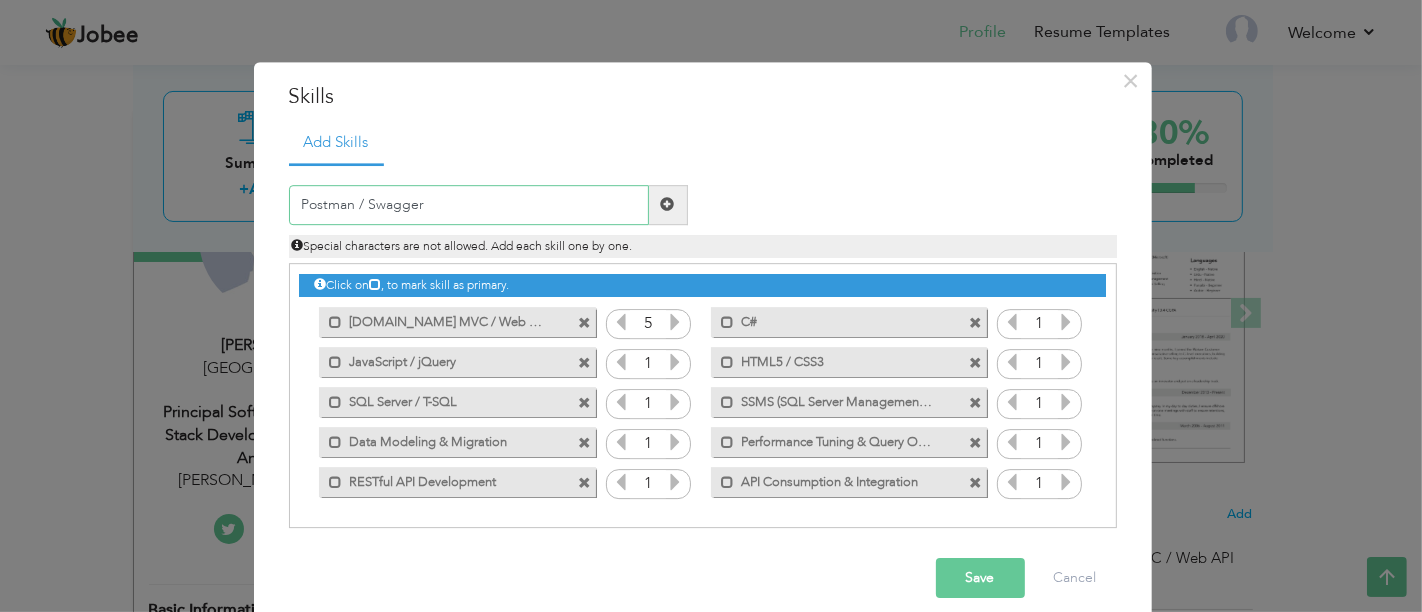 type on "Postman / Swagger" 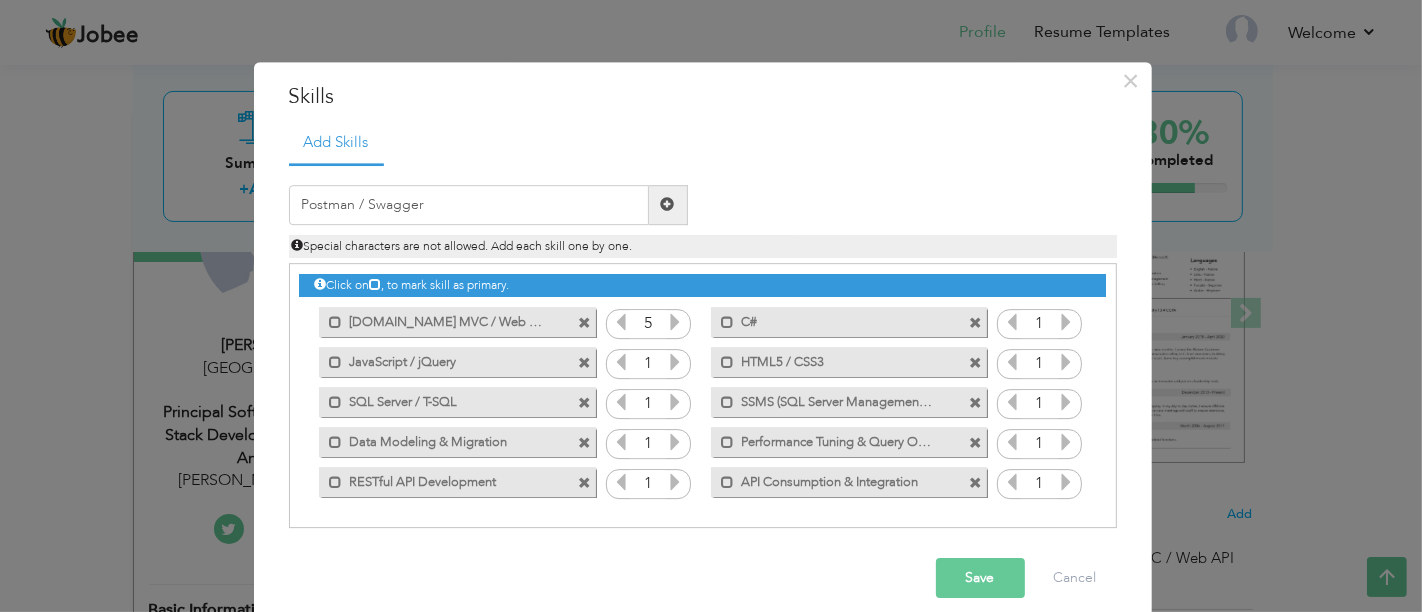 click at bounding box center [668, 205] 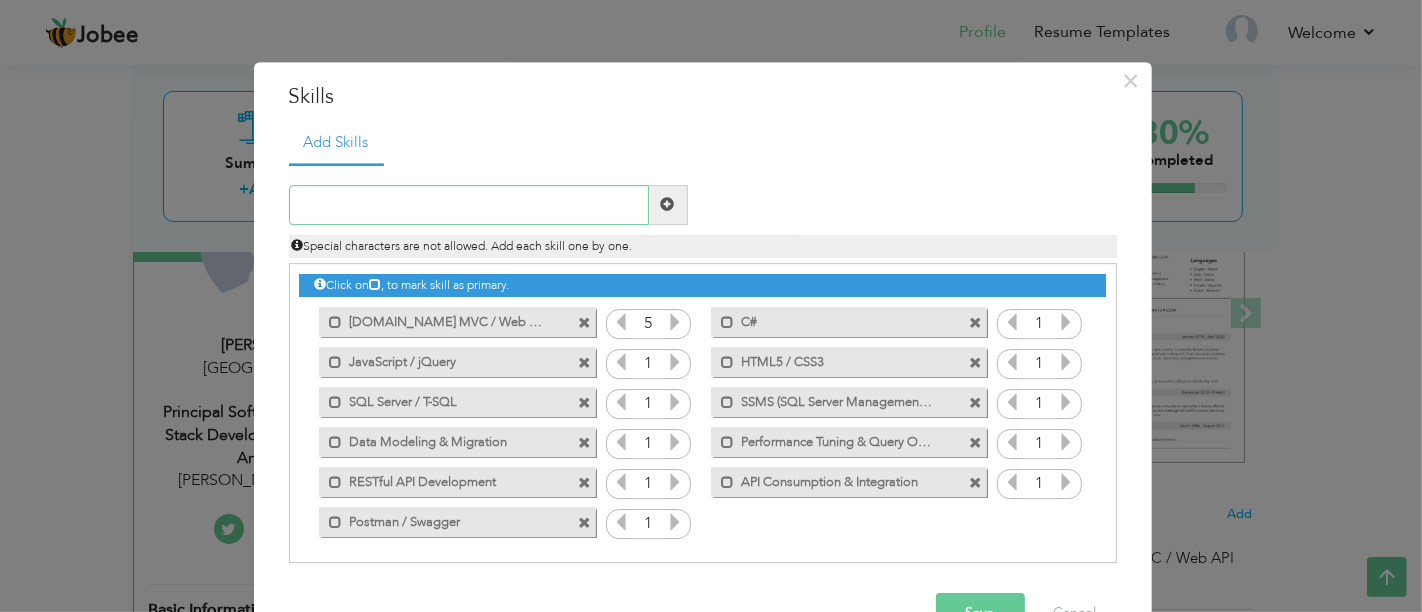 click at bounding box center [469, 205] 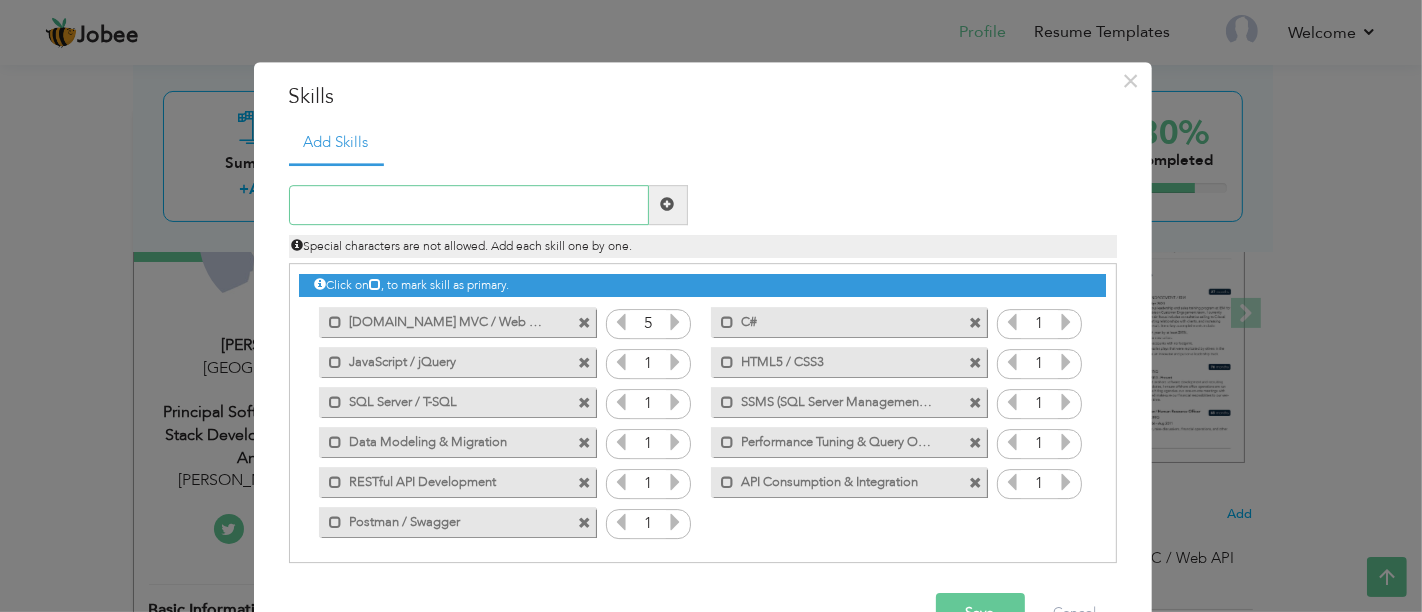 paste on "JSON, XML Parsing" 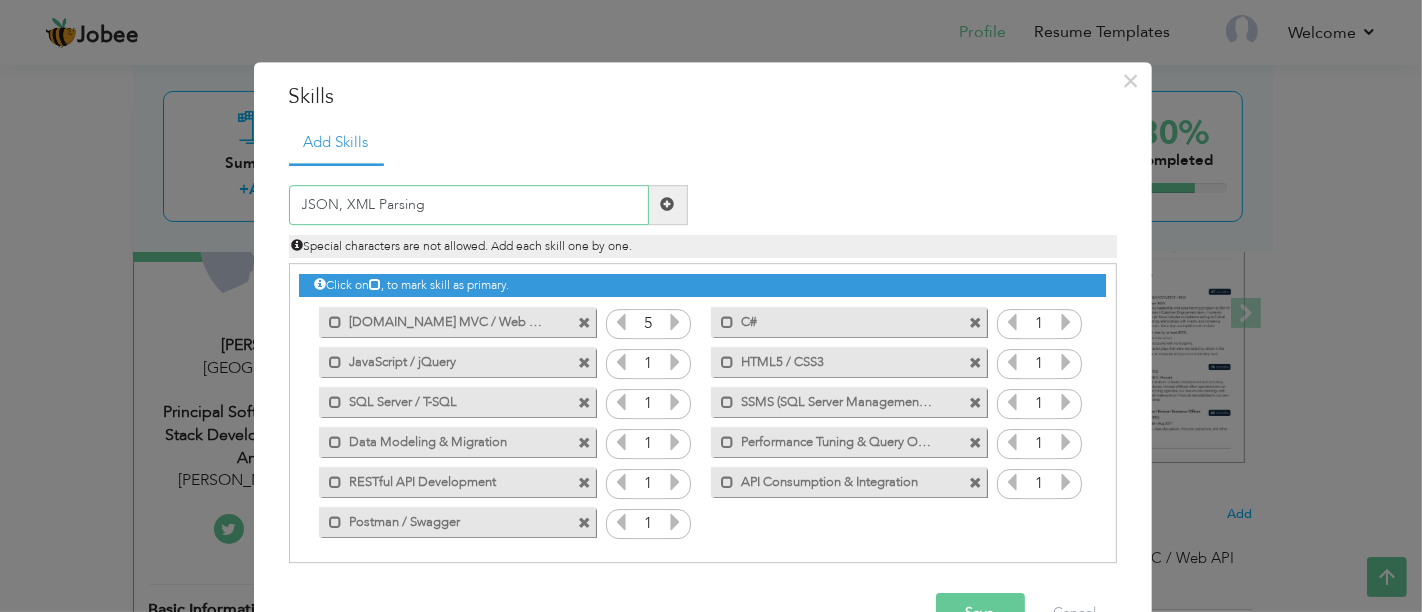 type on "JSON, XML Parsing" 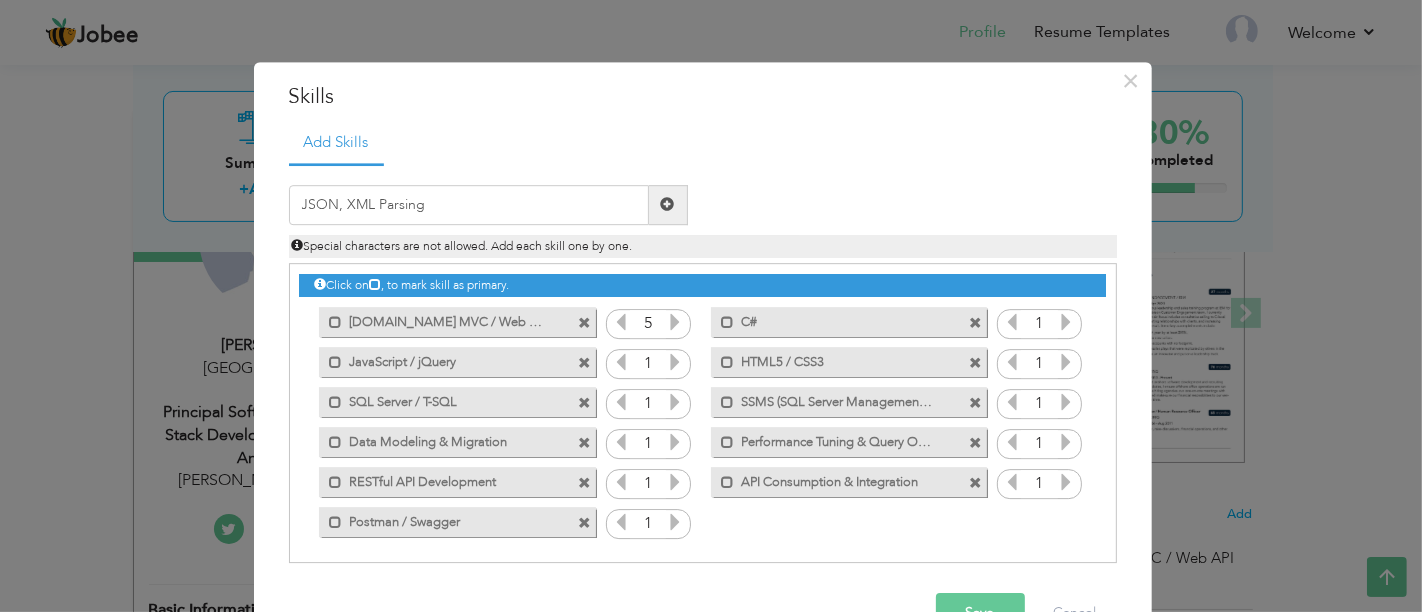 click at bounding box center [668, 205] 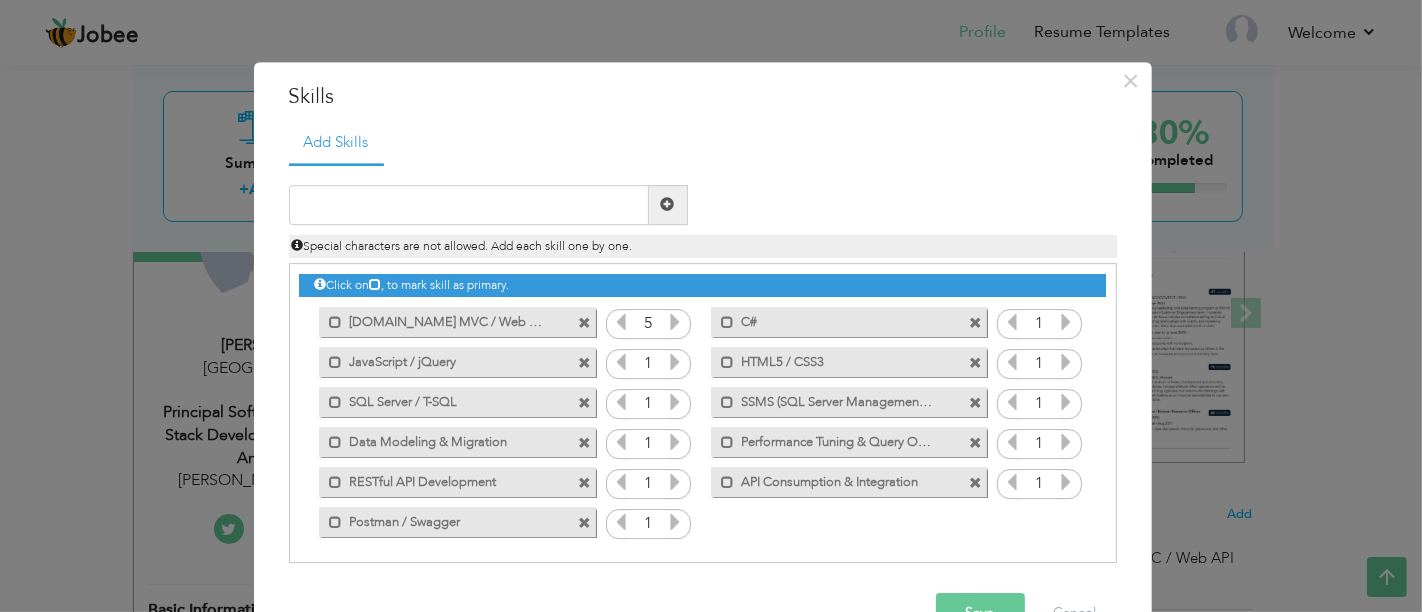 click on "Duplicate entry" at bounding box center [703, 364] 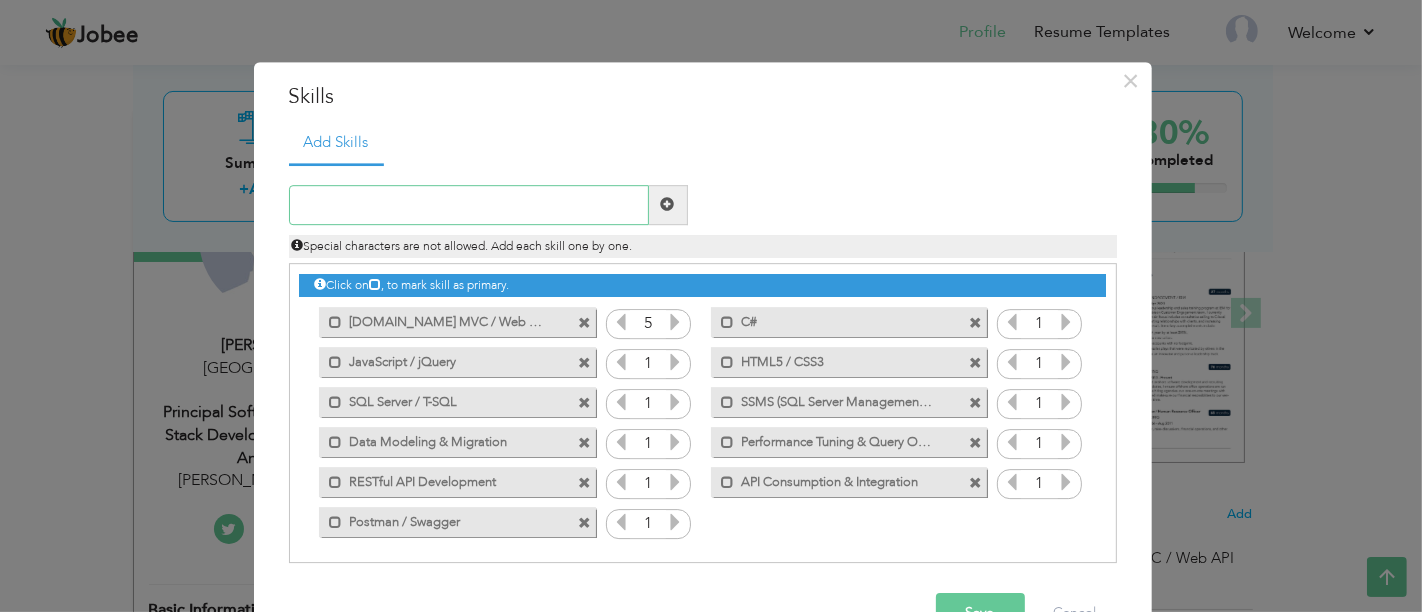 click at bounding box center [469, 205] 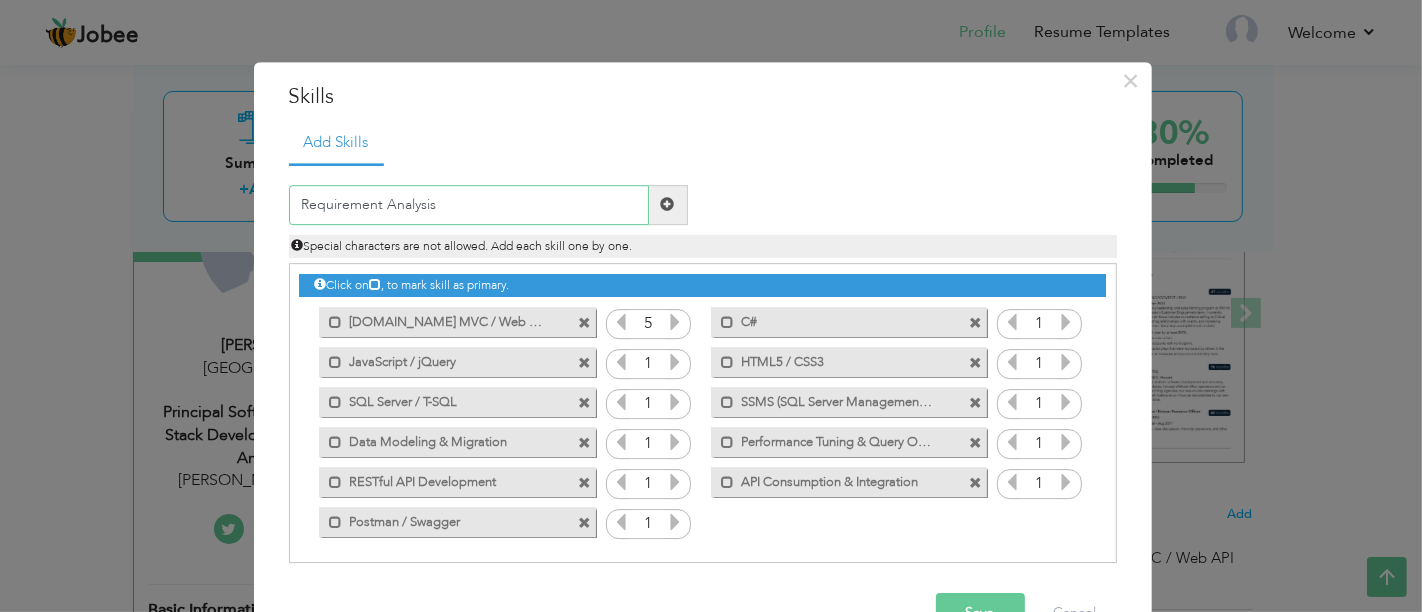 type on "Requirement Analysis" 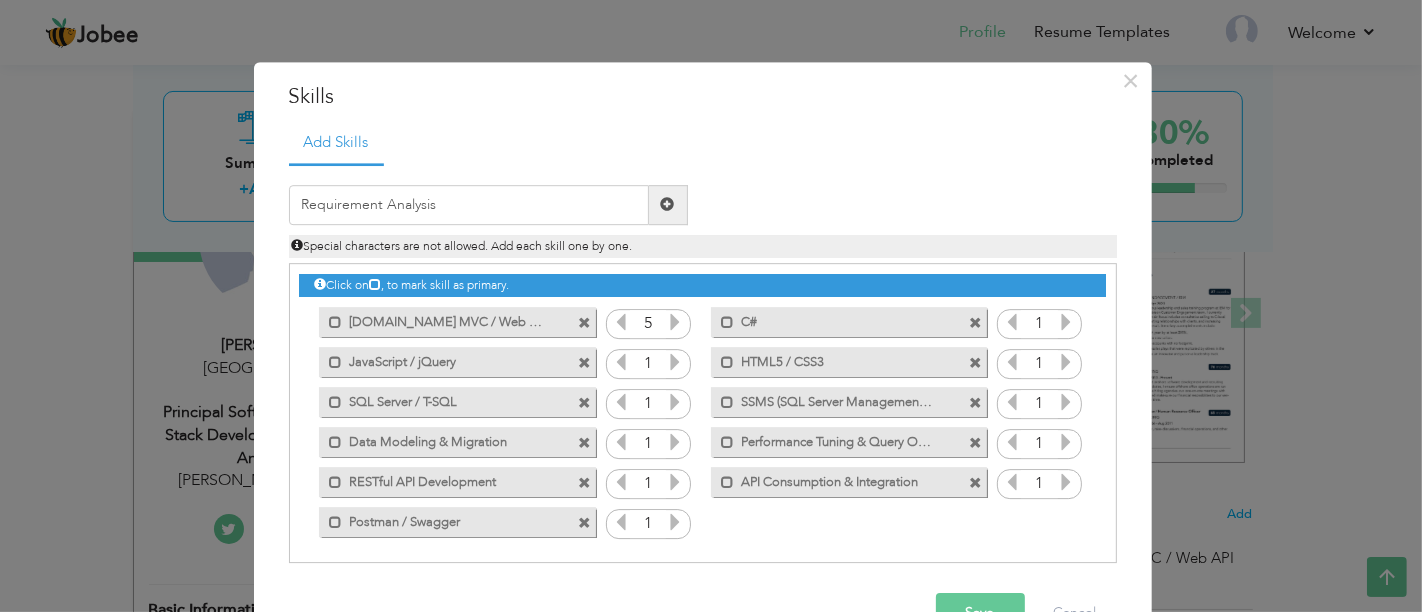 click at bounding box center (668, 205) 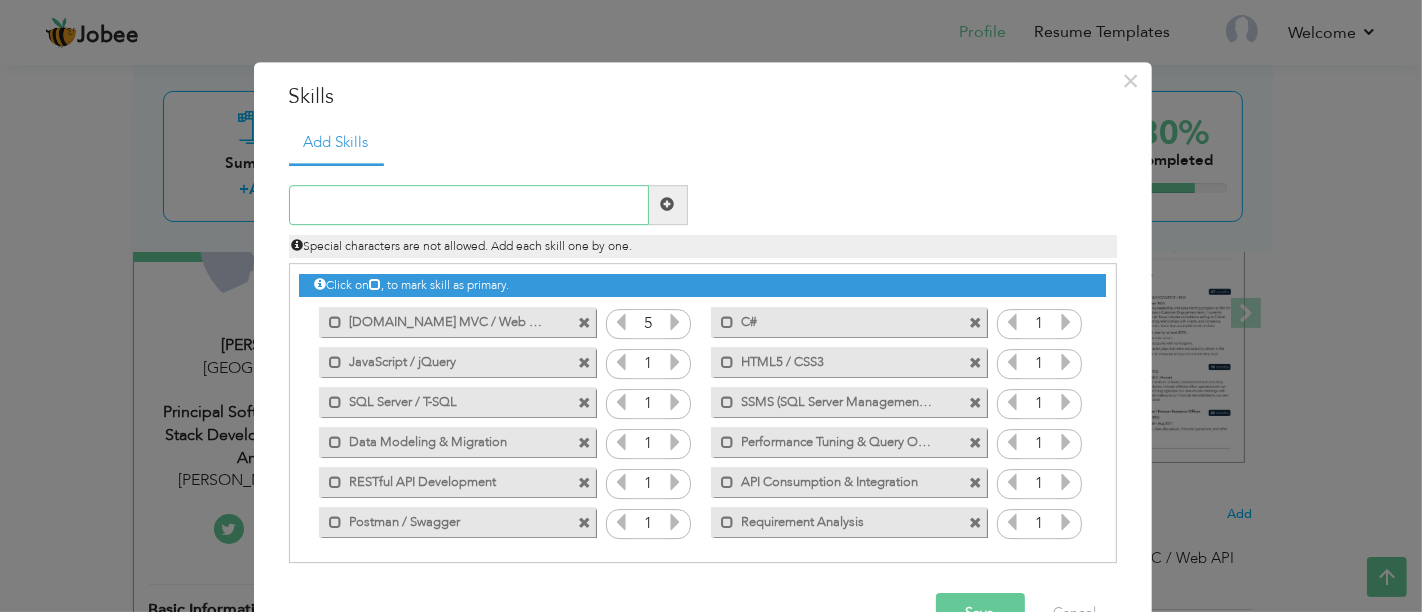 click at bounding box center (469, 205) 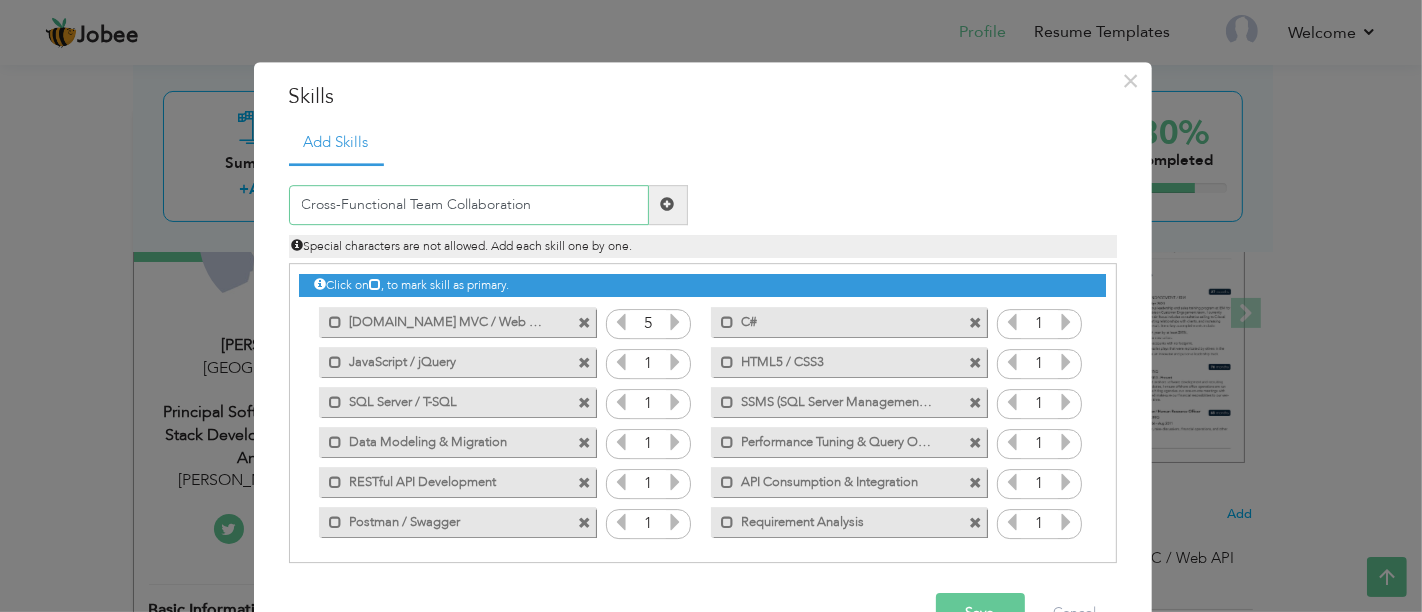 type on "Cross-Functional Team Collaboration" 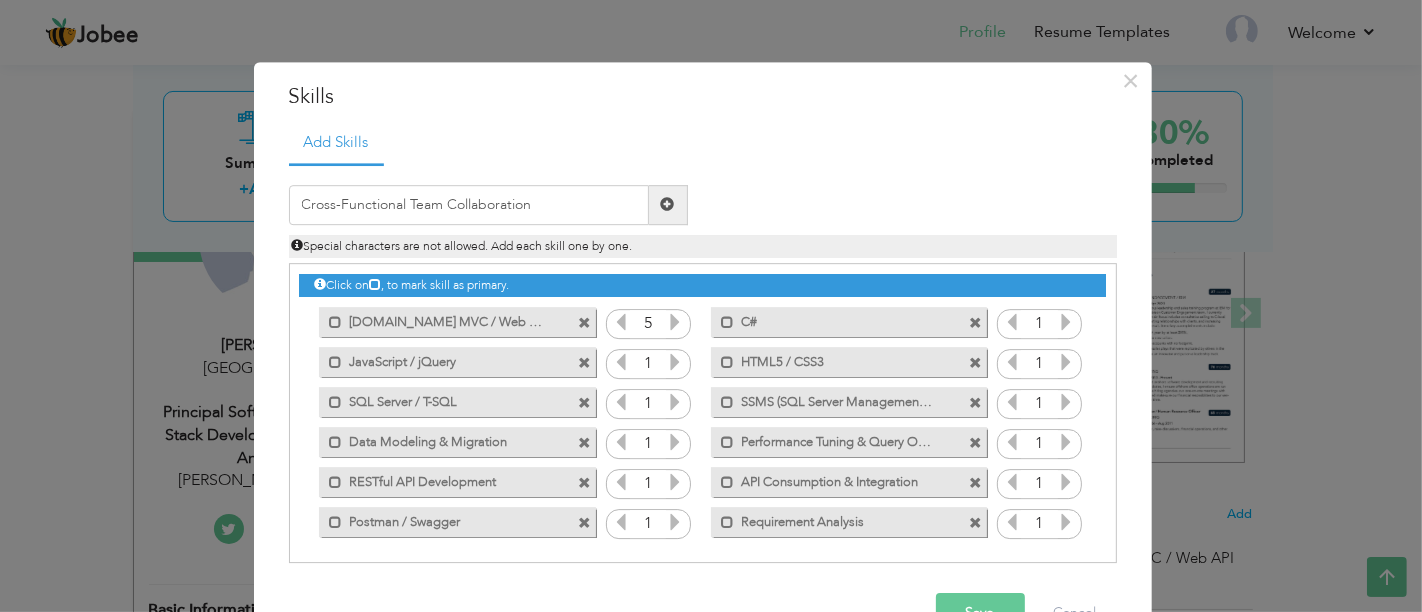 click at bounding box center (668, 205) 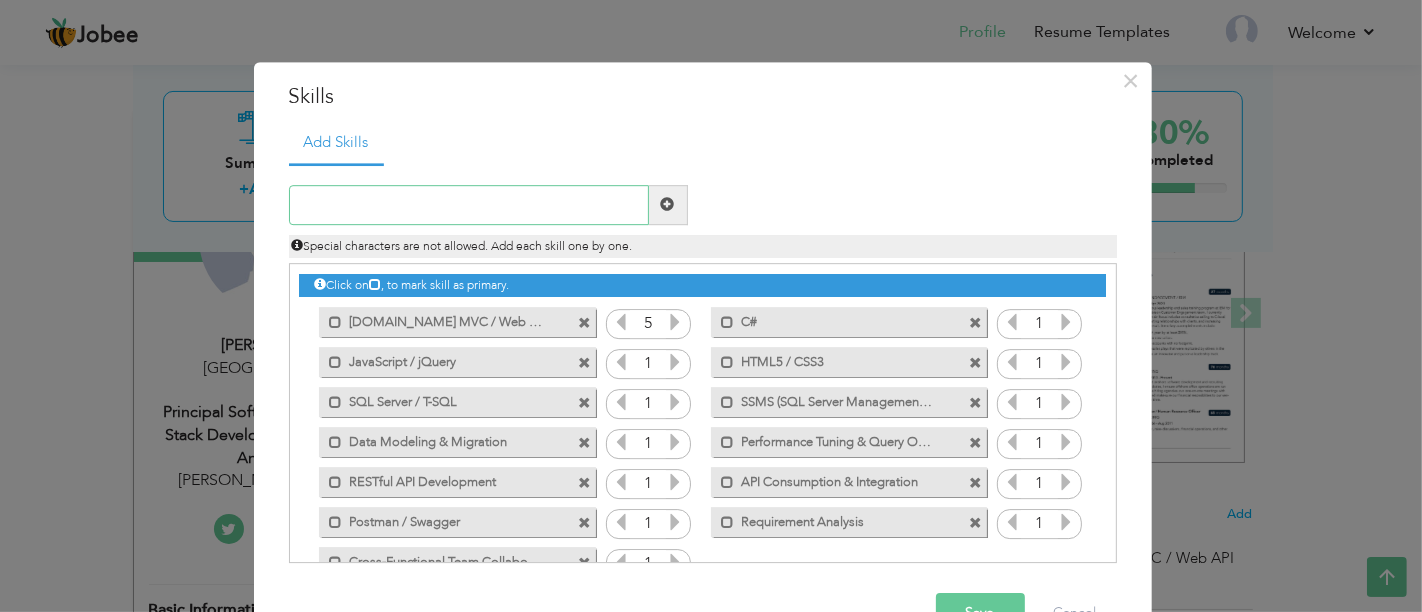 drag, startPoint x: 575, startPoint y: 188, endPoint x: 572, endPoint y: 202, distance: 14.3178215 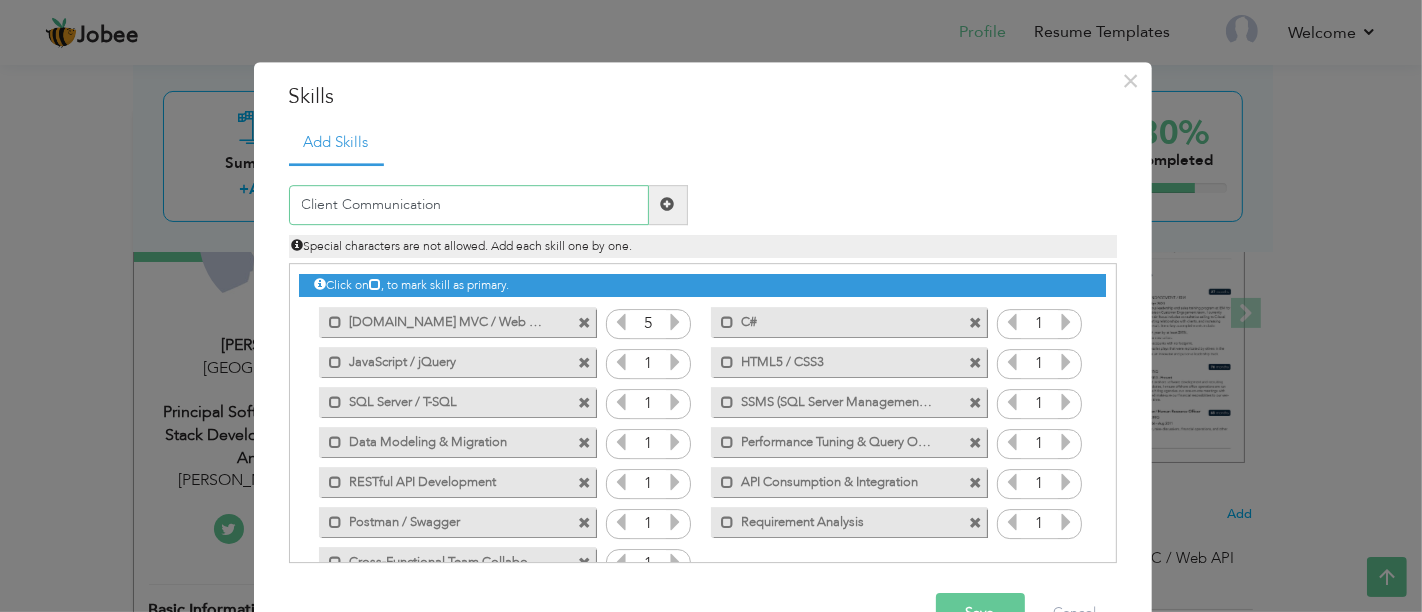 type on "Client Communication" 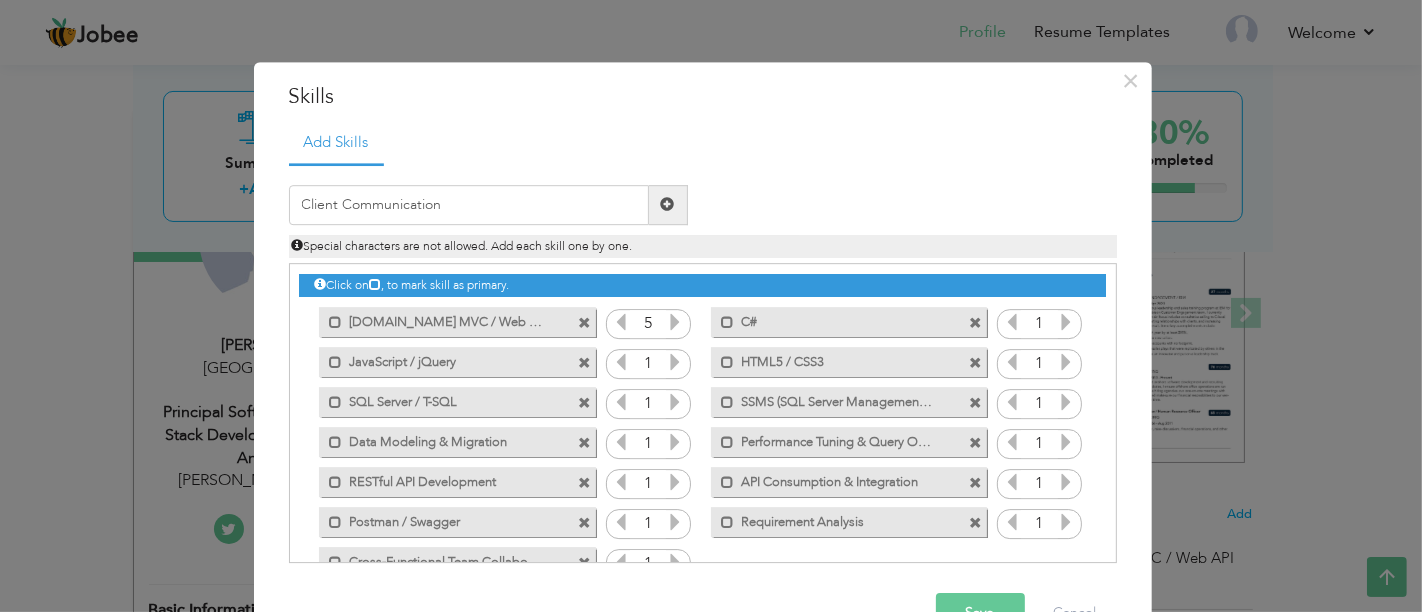 click at bounding box center (668, 205) 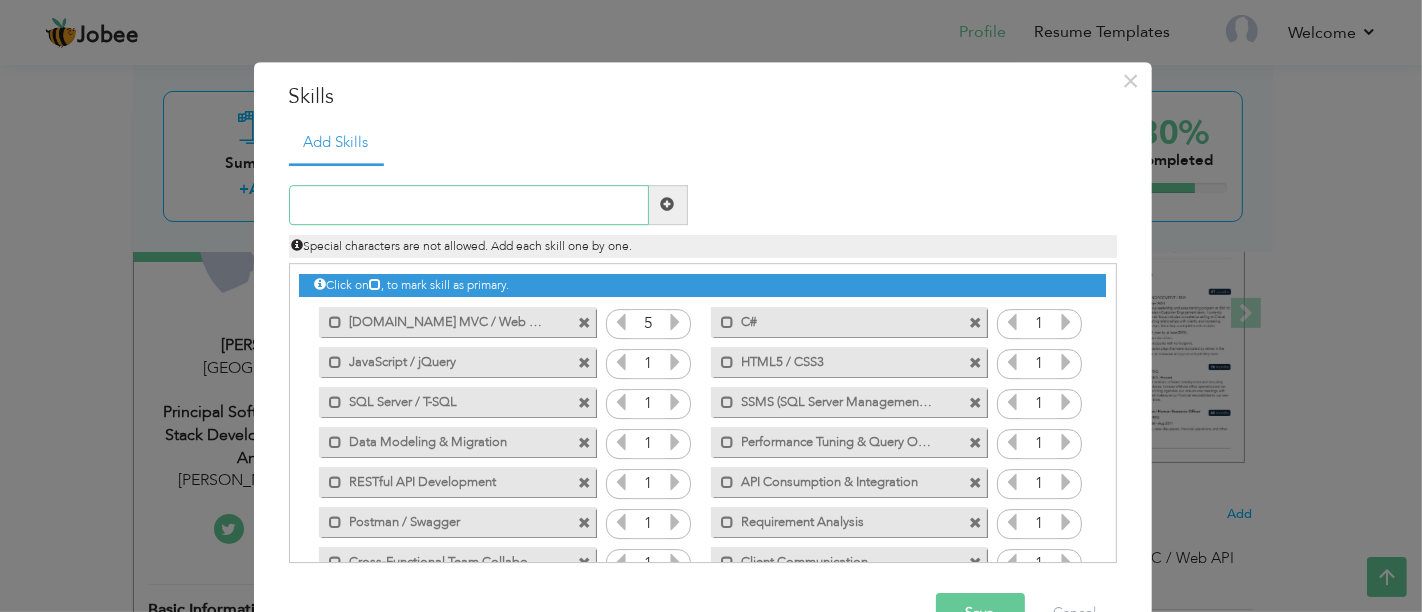 click at bounding box center (469, 205) 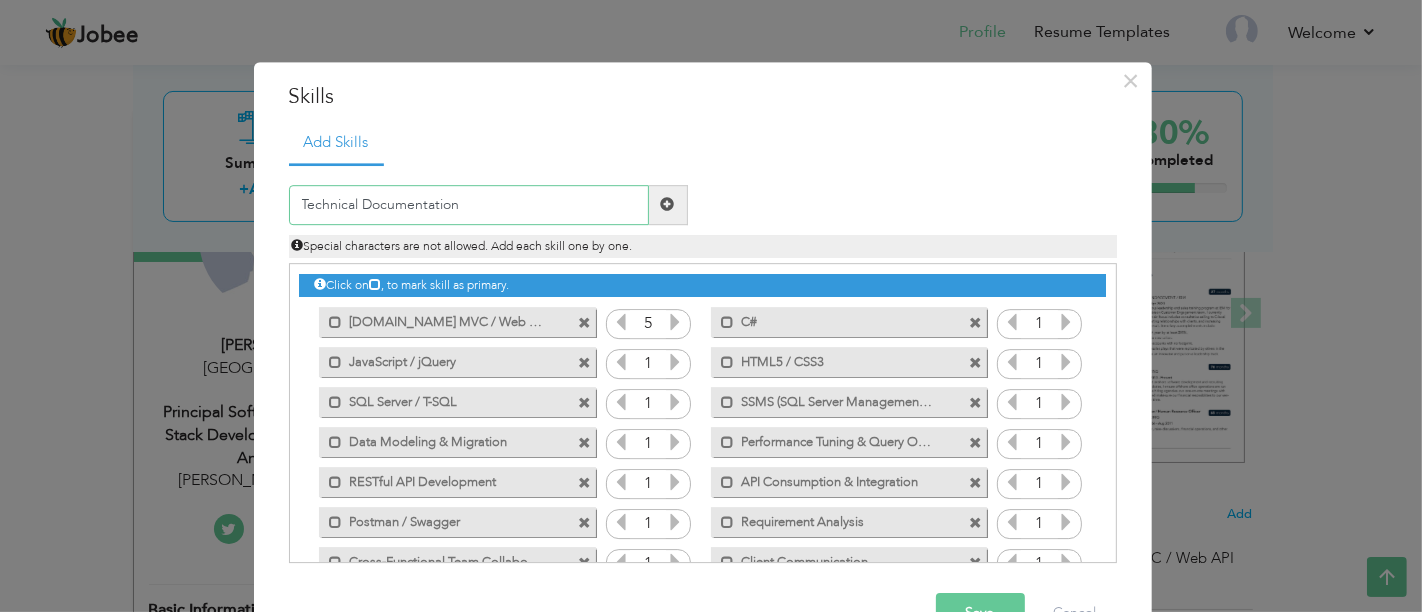type on "Technical Documentation" 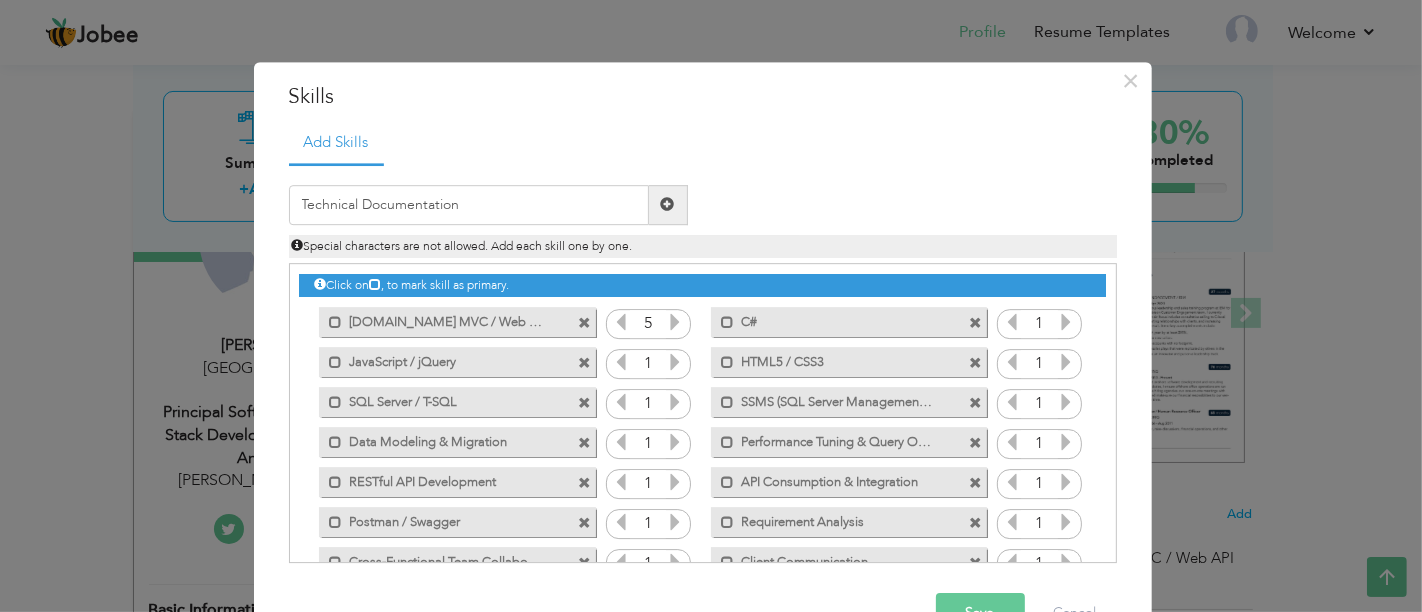 click at bounding box center (668, 205) 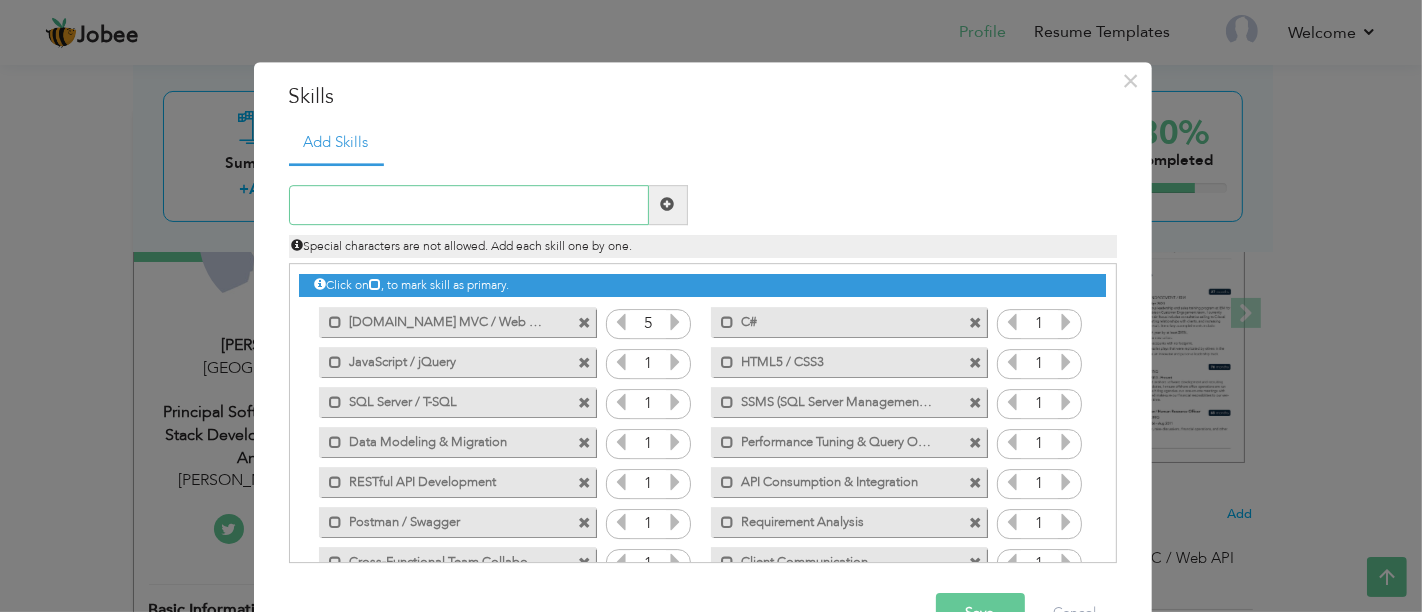 click at bounding box center (469, 205) 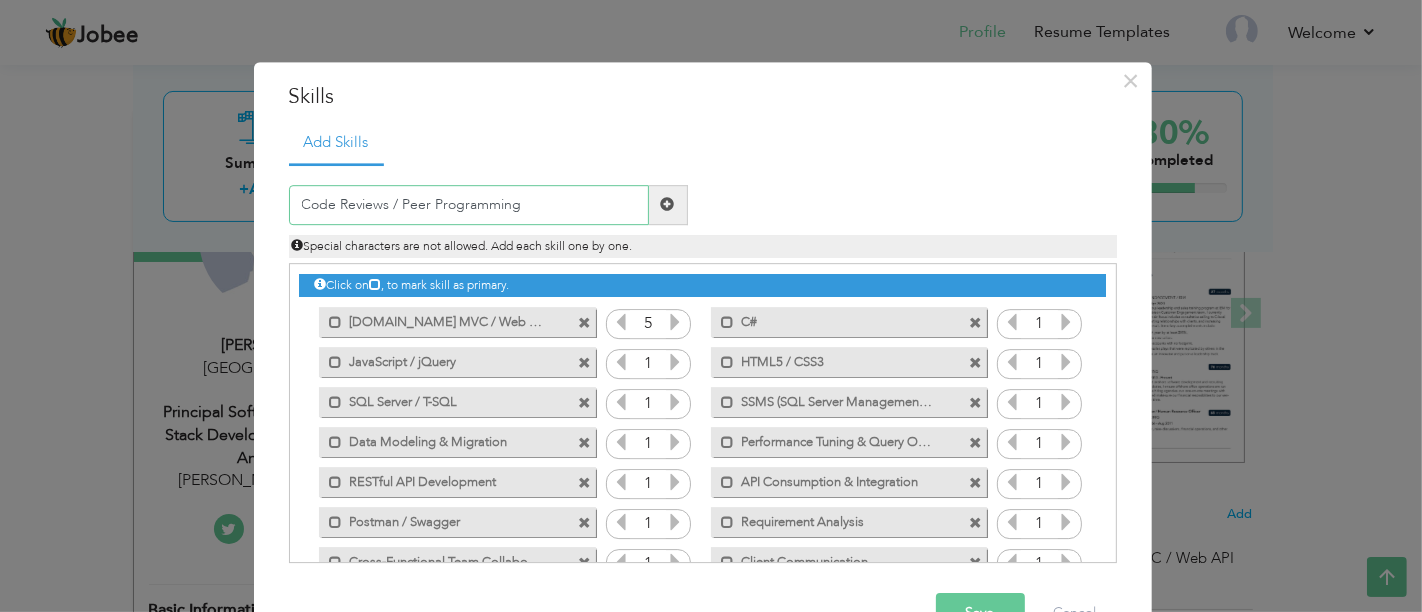 type on "Code Reviews / Peer Programming" 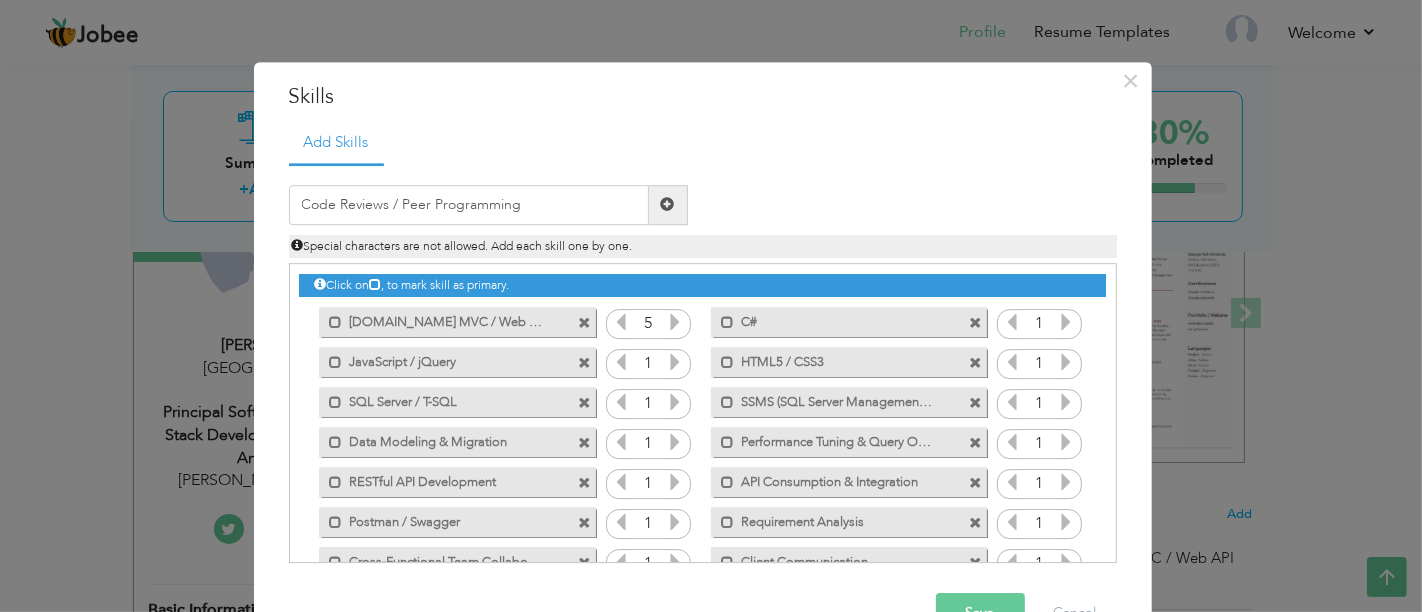 click at bounding box center [668, 205] 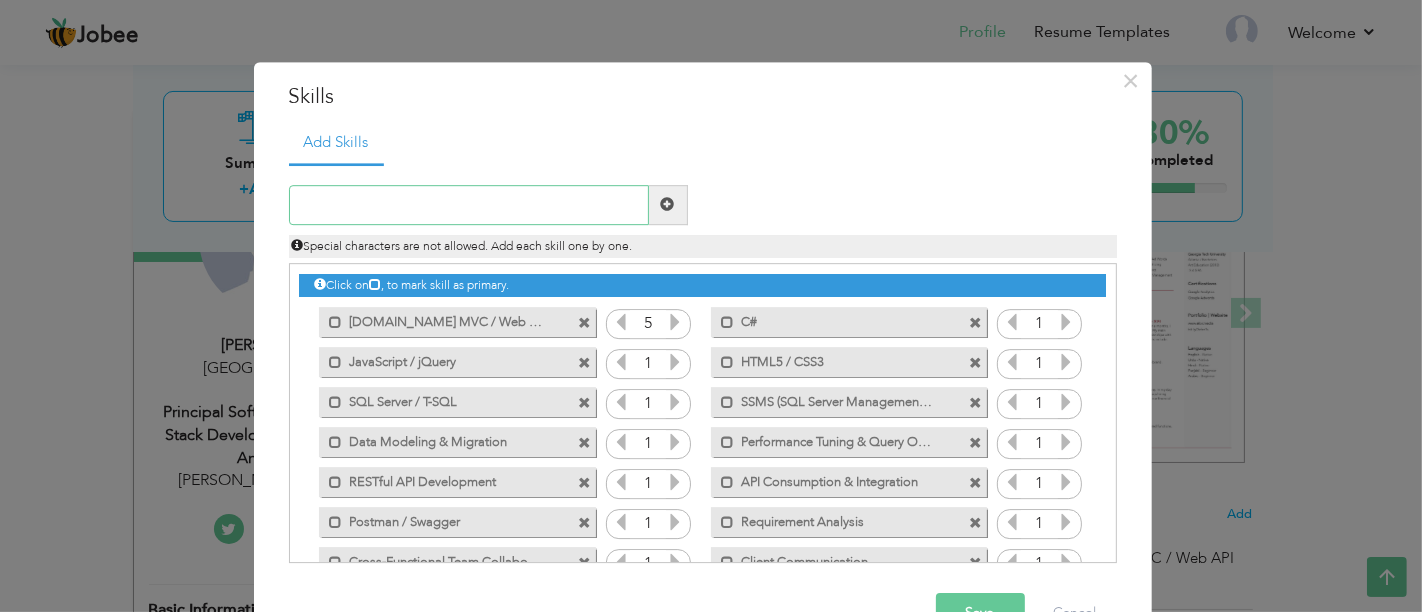 click at bounding box center (469, 205) 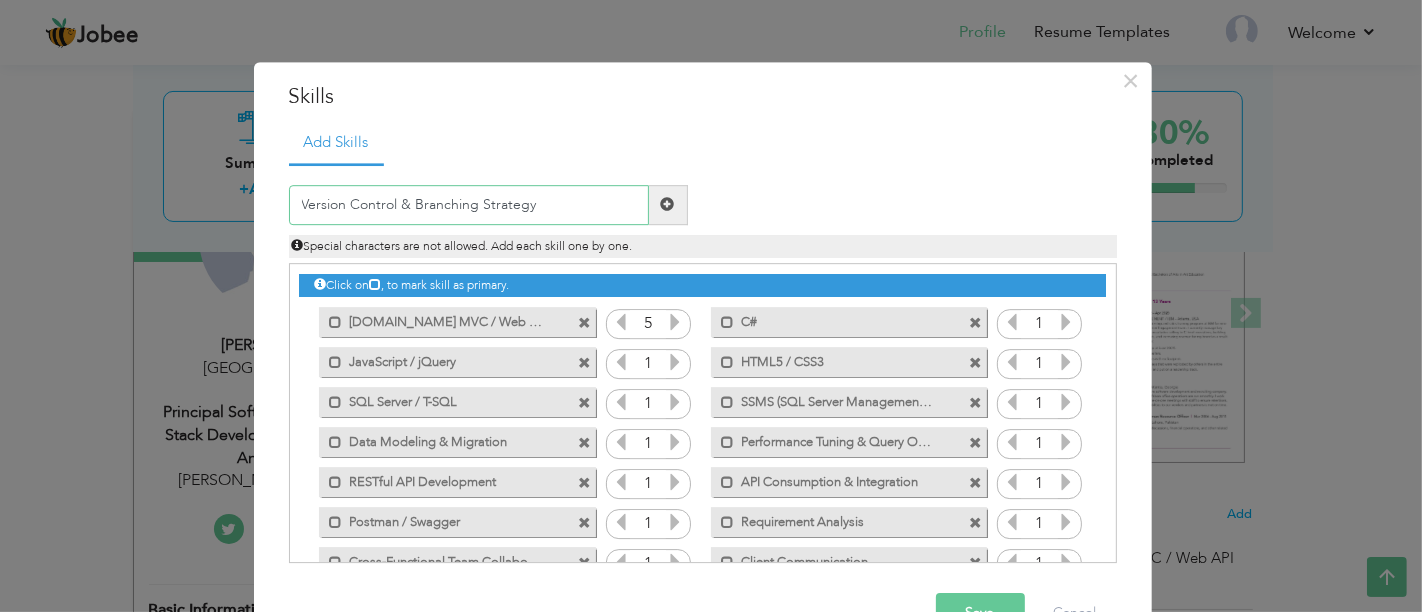 type on "Version Control & Branching Strategy" 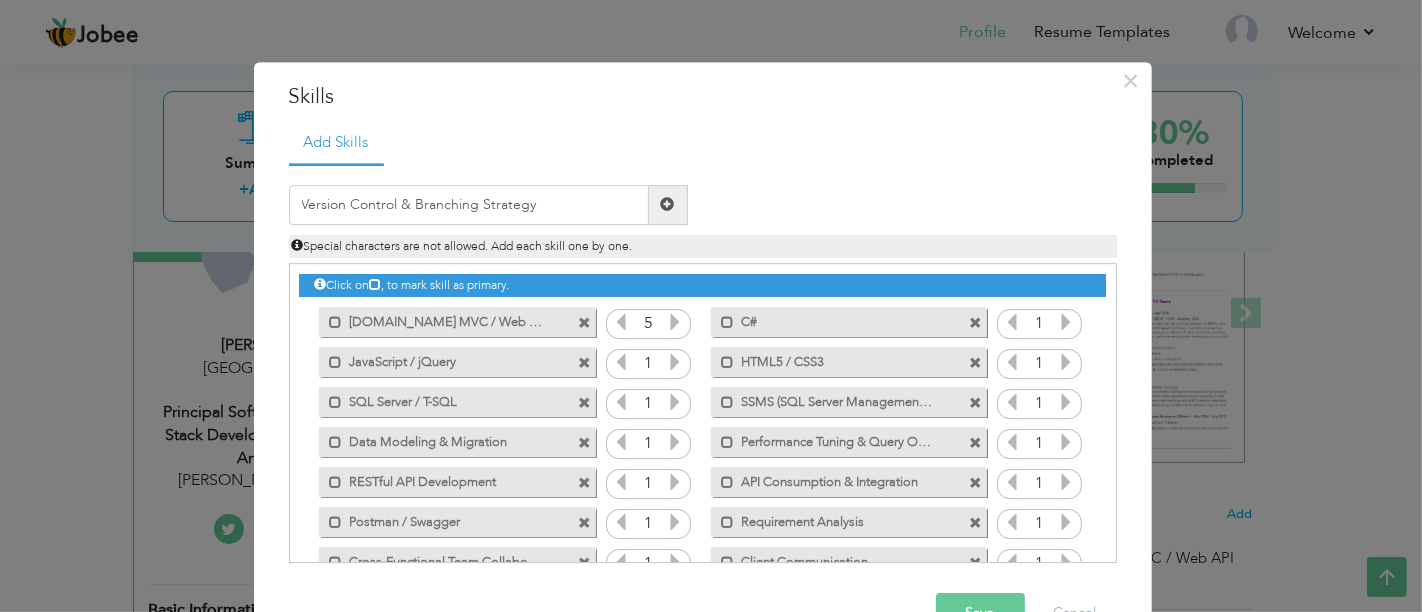 click at bounding box center (668, 205) 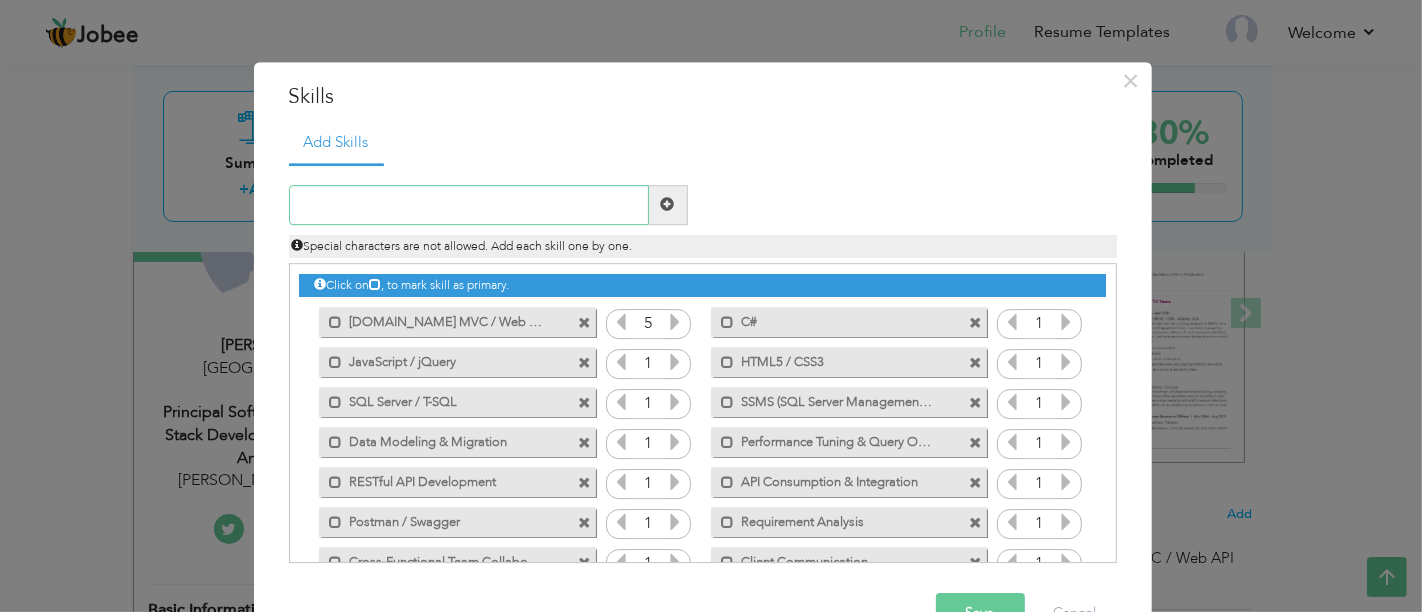 click at bounding box center (469, 205) 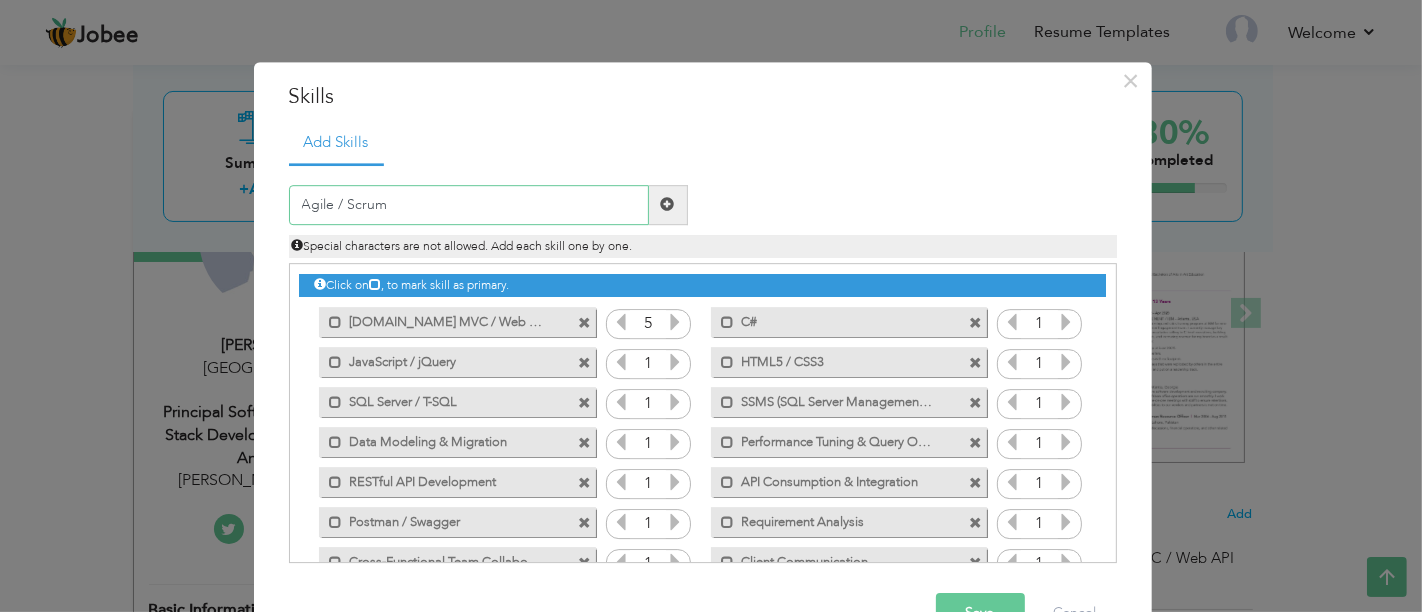 type on "Agile / Scrum" 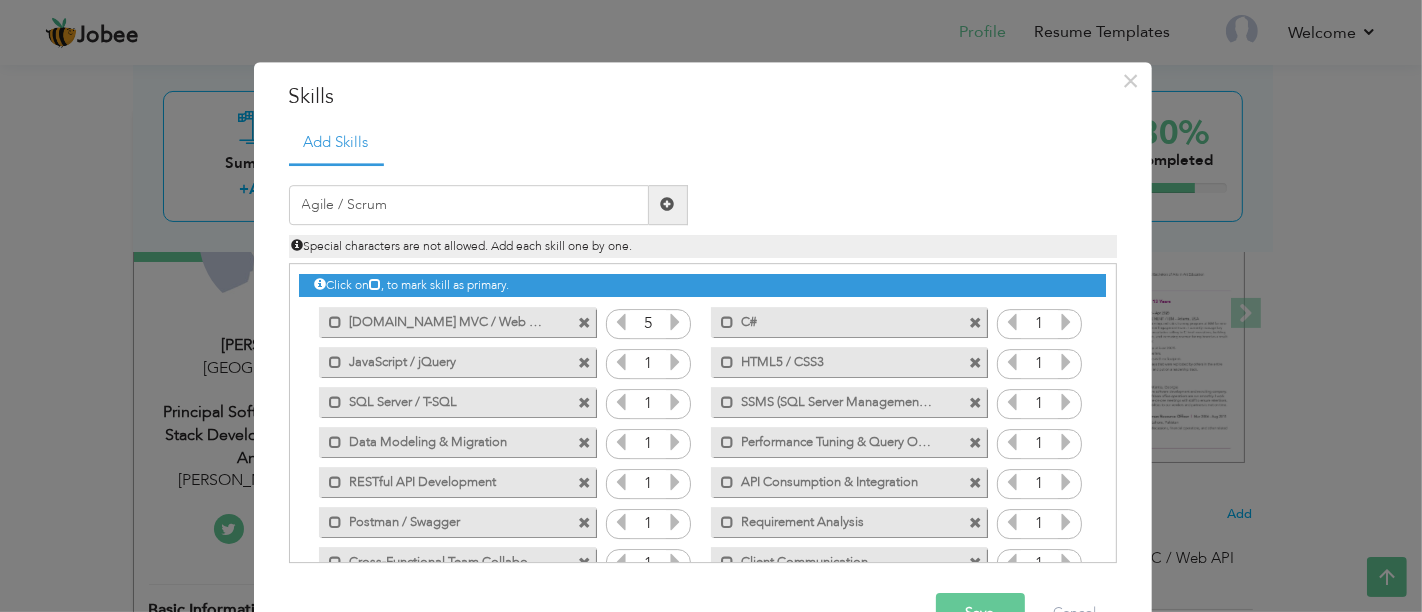 click at bounding box center (668, 205) 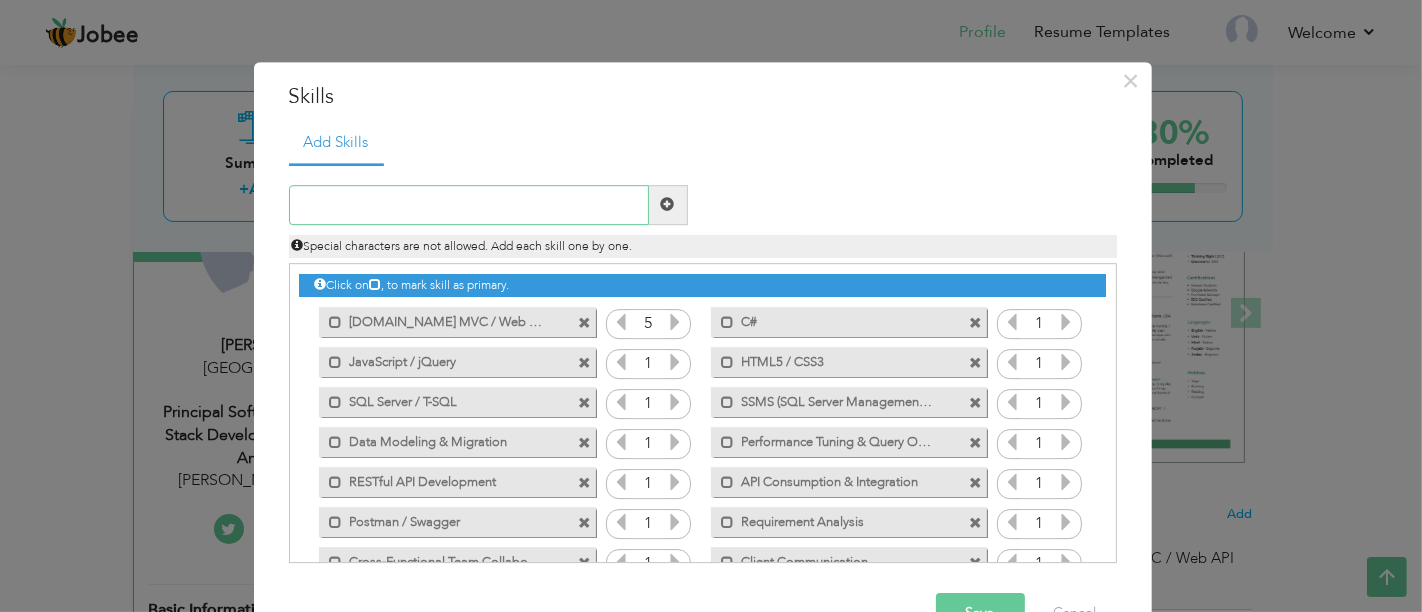 click at bounding box center (469, 205) 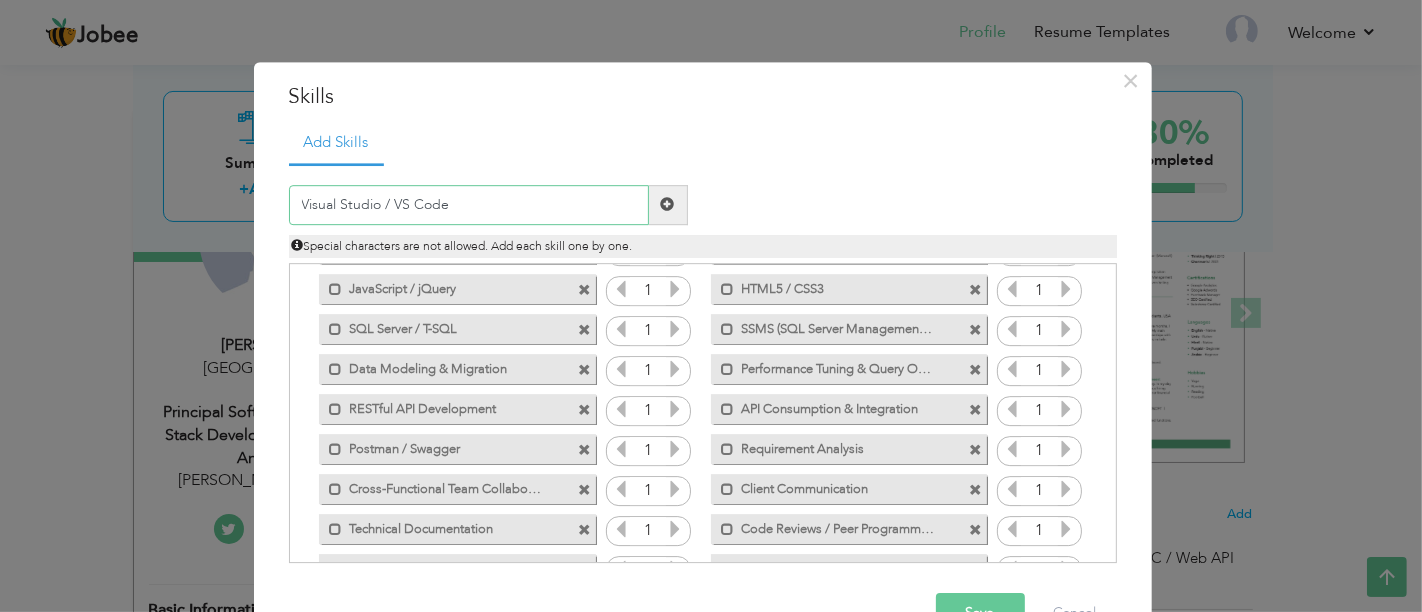 scroll, scrollTop: 123, scrollLeft: 0, axis: vertical 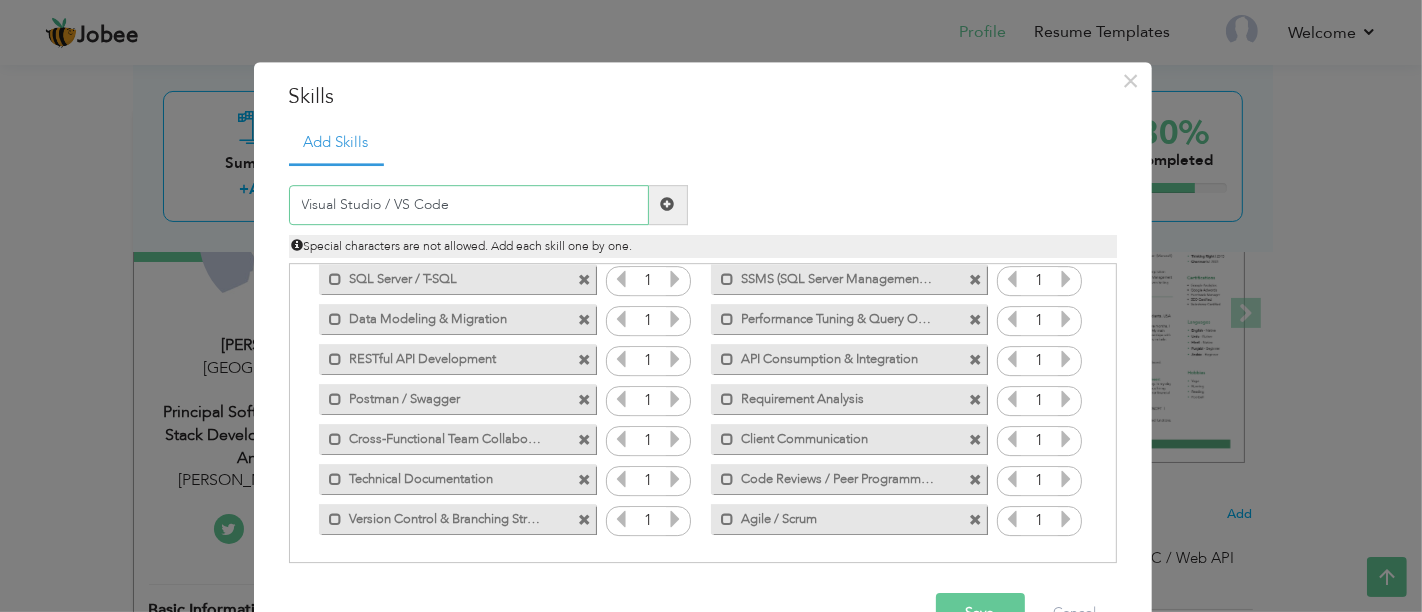 type on "Visual Studio / VS Code" 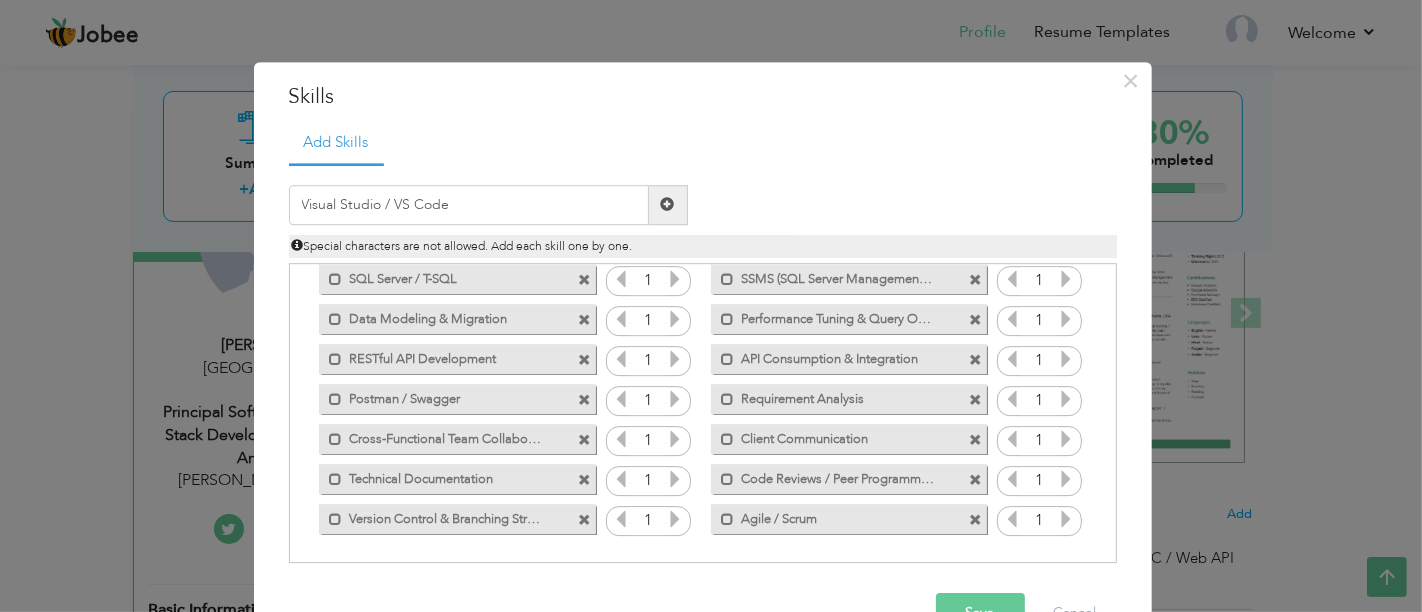 drag, startPoint x: 973, startPoint y: 608, endPoint x: 631, endPoint y: 179, distance: 548.6392 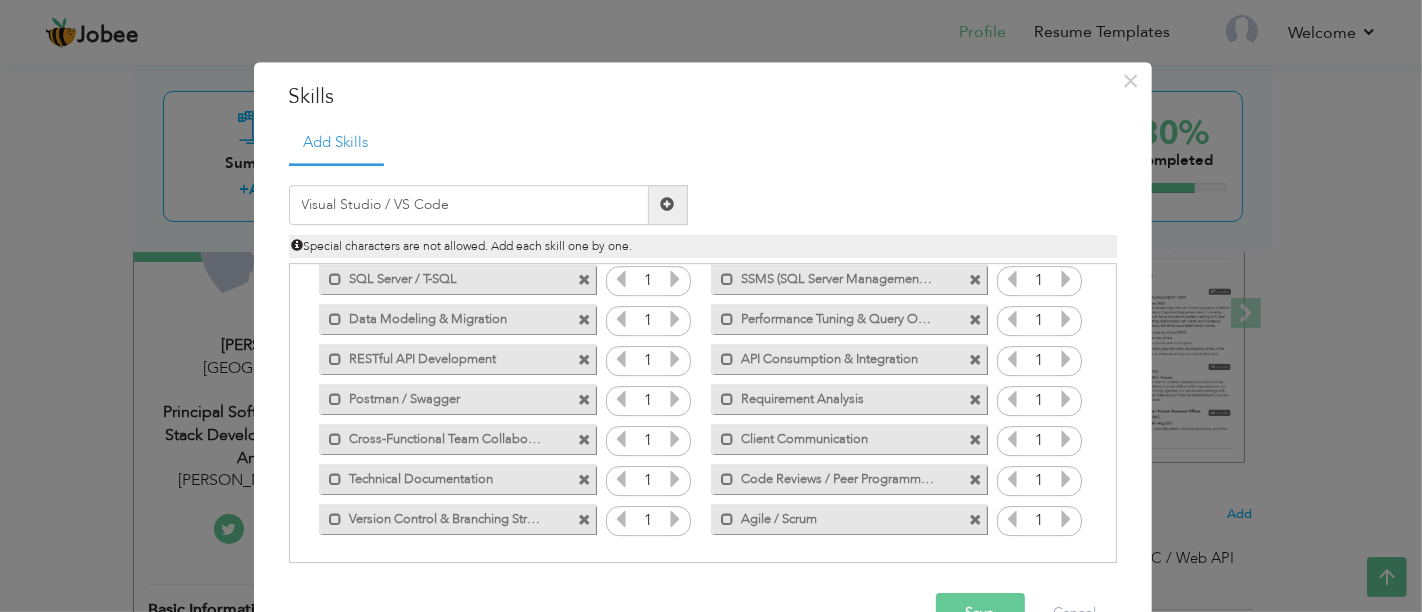 click at bounding box center (668, 205) 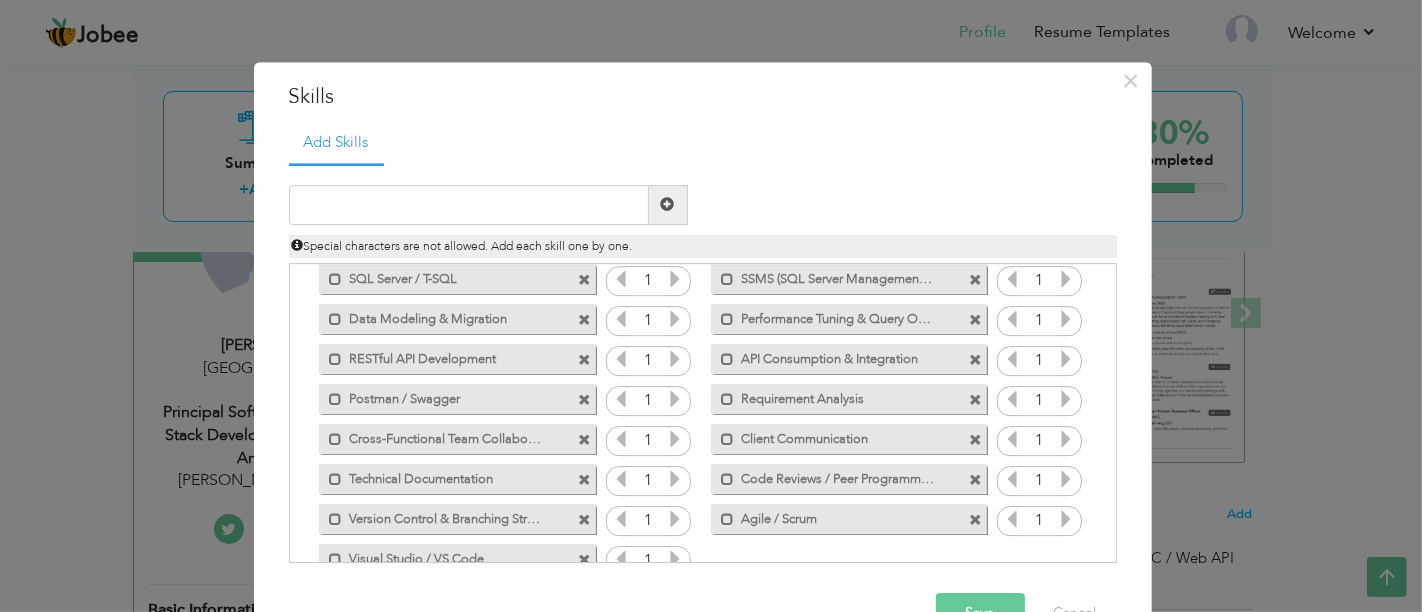 scroll, scrollTop: 55, scrollLeft: 0, axis: vertical 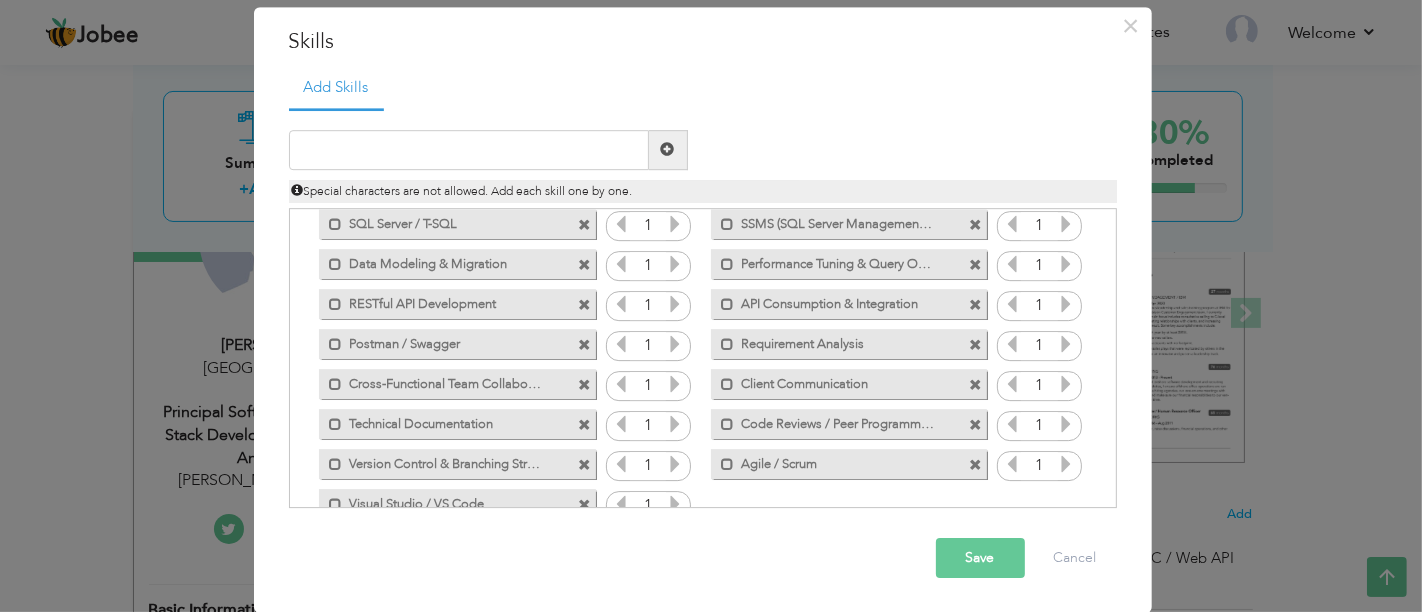 click on "Save" at bounding box center [980, 558] 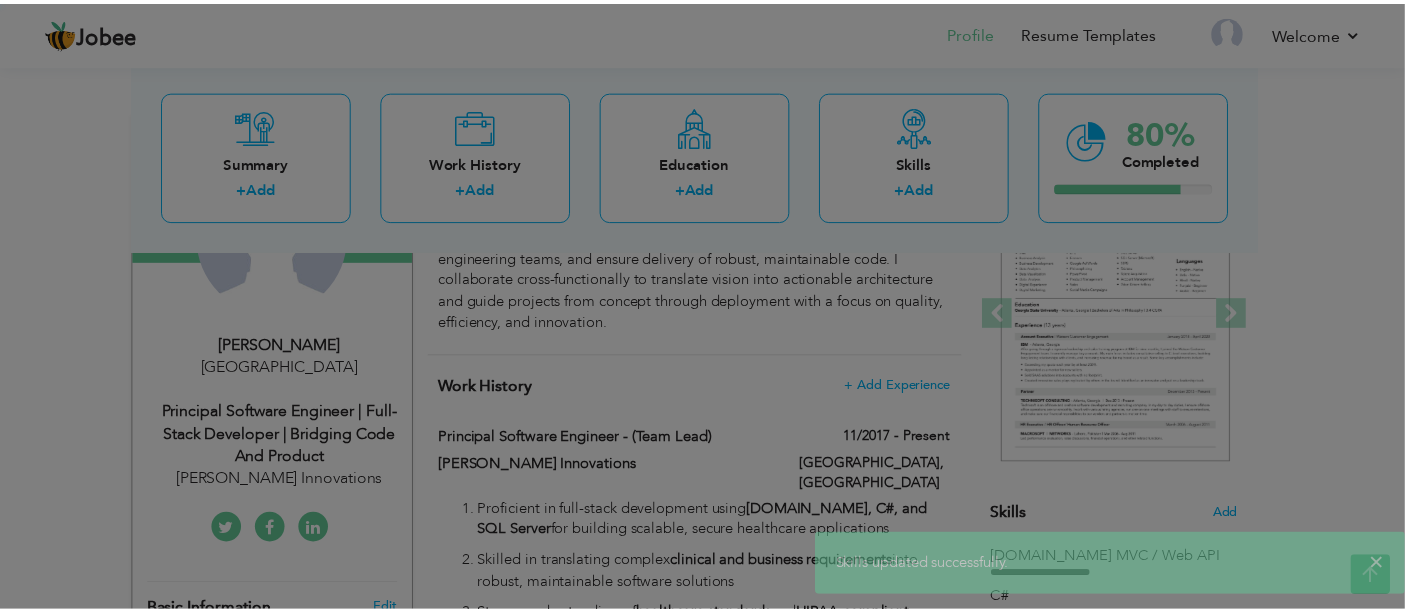 scroll, scrollTop: 0, scrollLeft: 0, axis: both 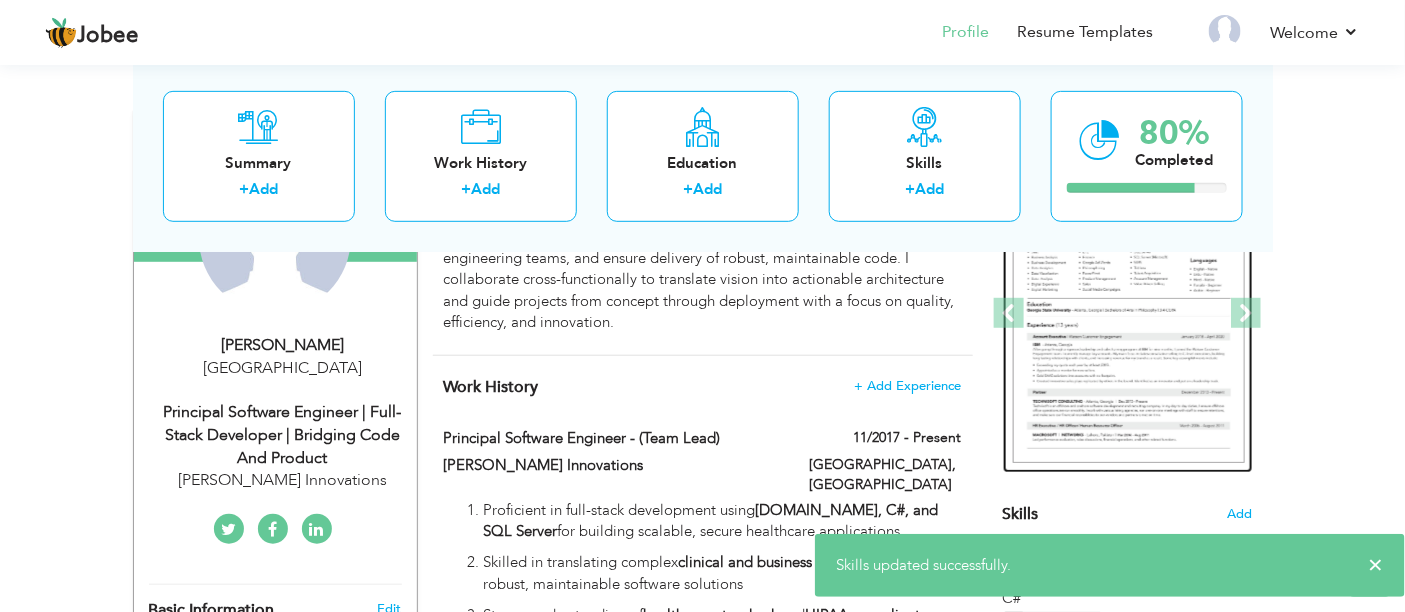 click at bounding box center (1129, 314) 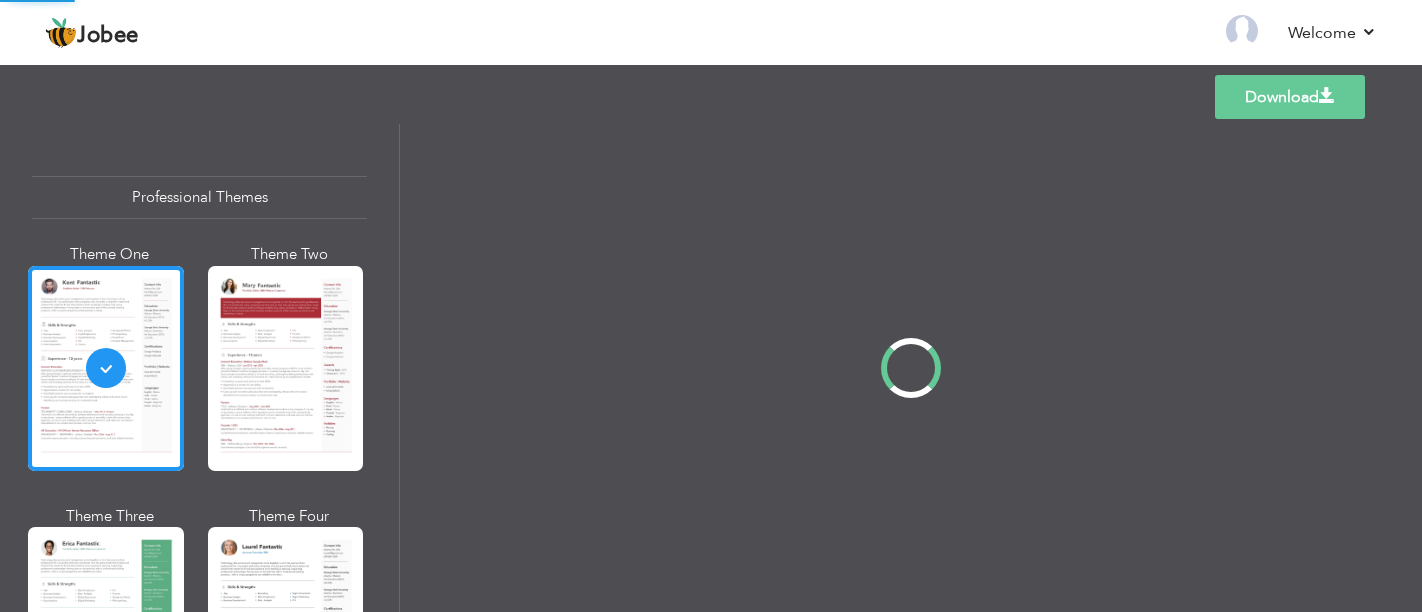 scroll, scrollTop: 0, scrollLeft: 0, axis: both 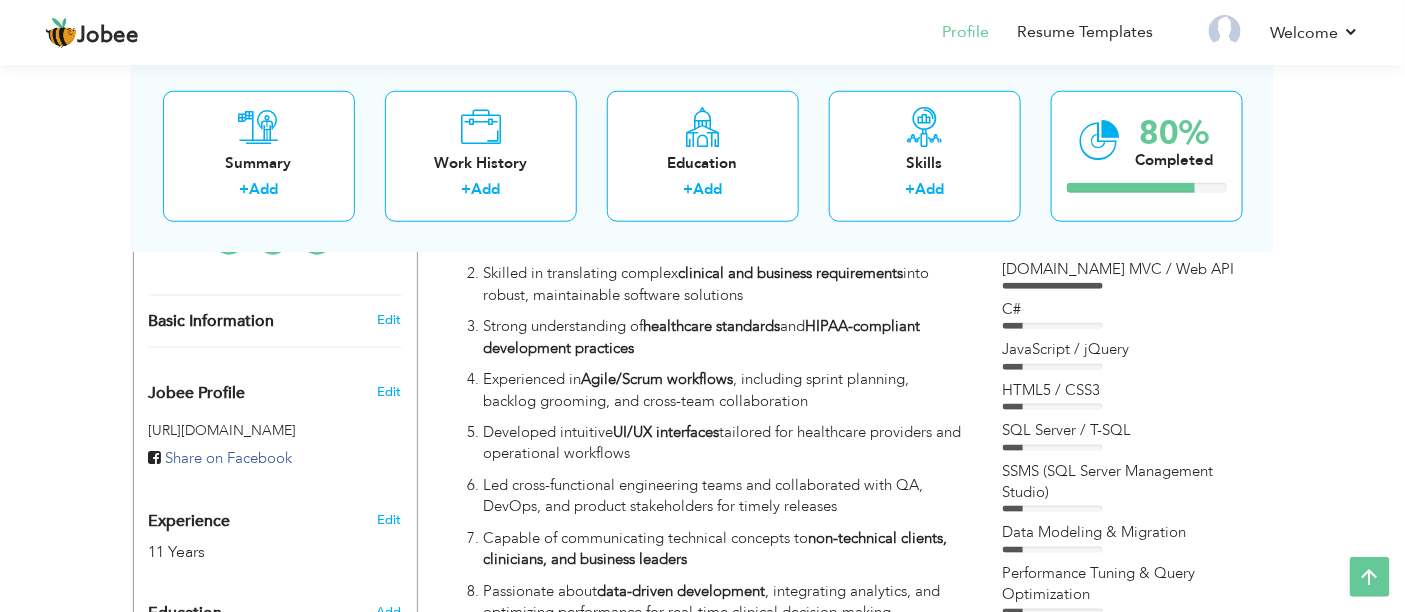 click on "Basic Information
Edit" at bounding box center (275, 321) 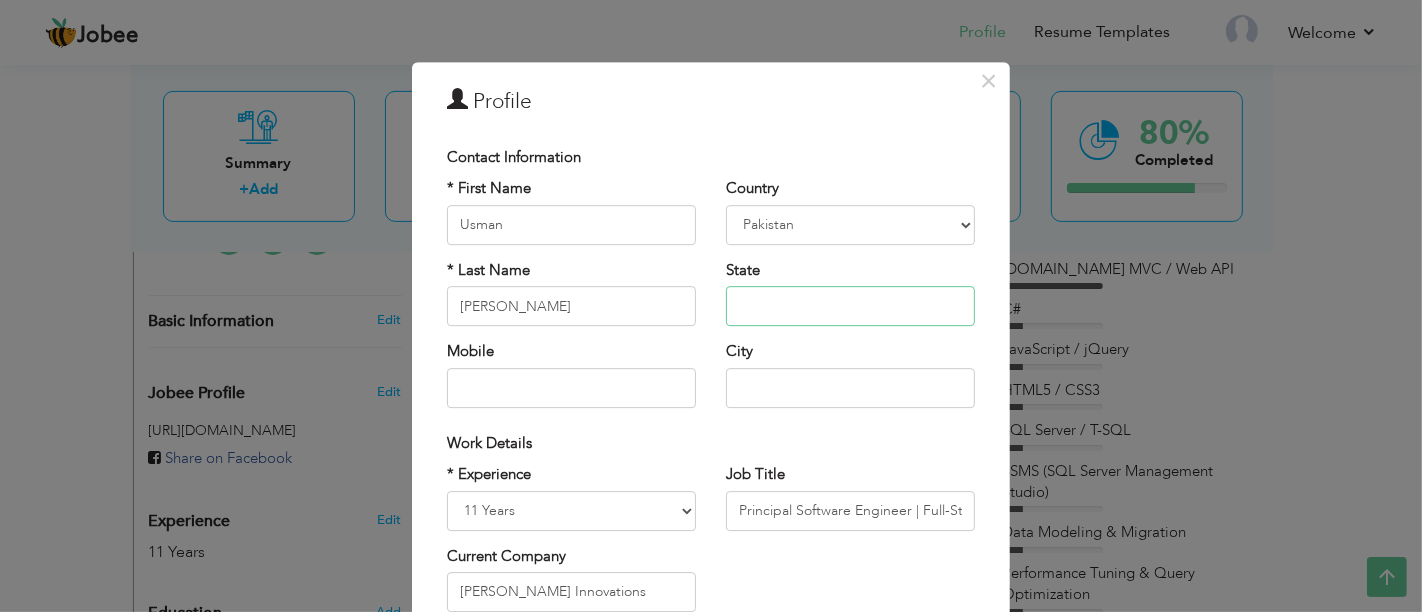 click at bounding box center [850, 306] 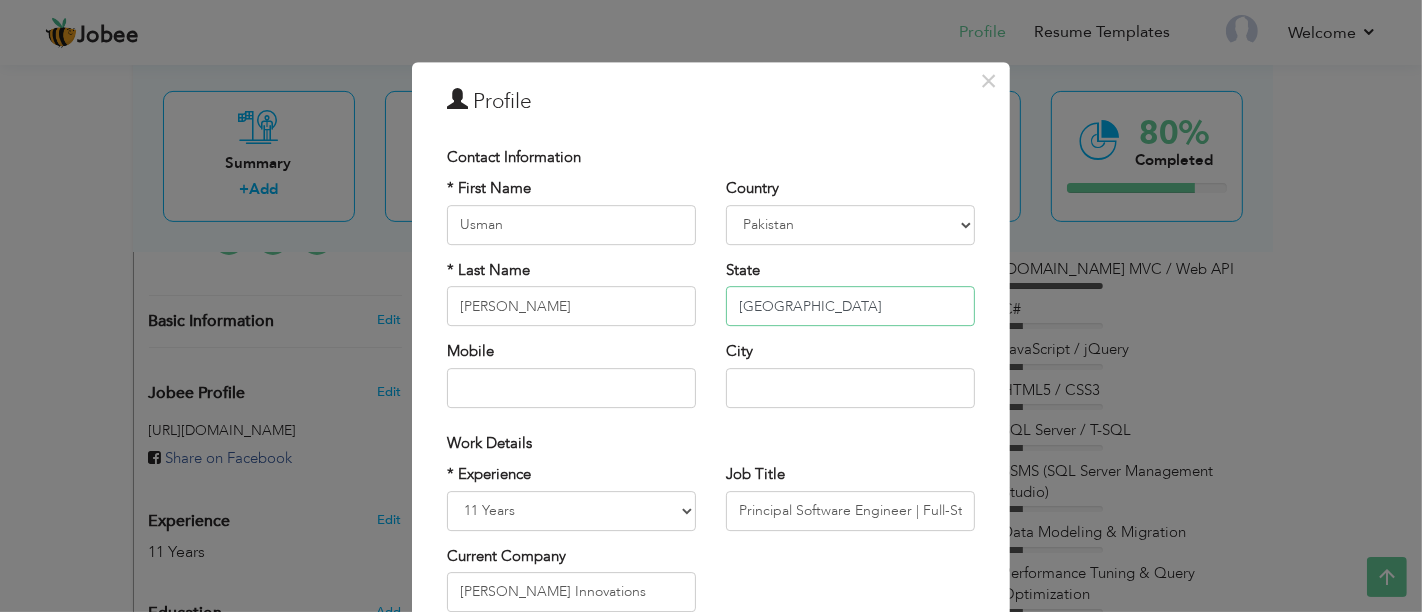 type on "[GEOGRAPHIC_DATA]" 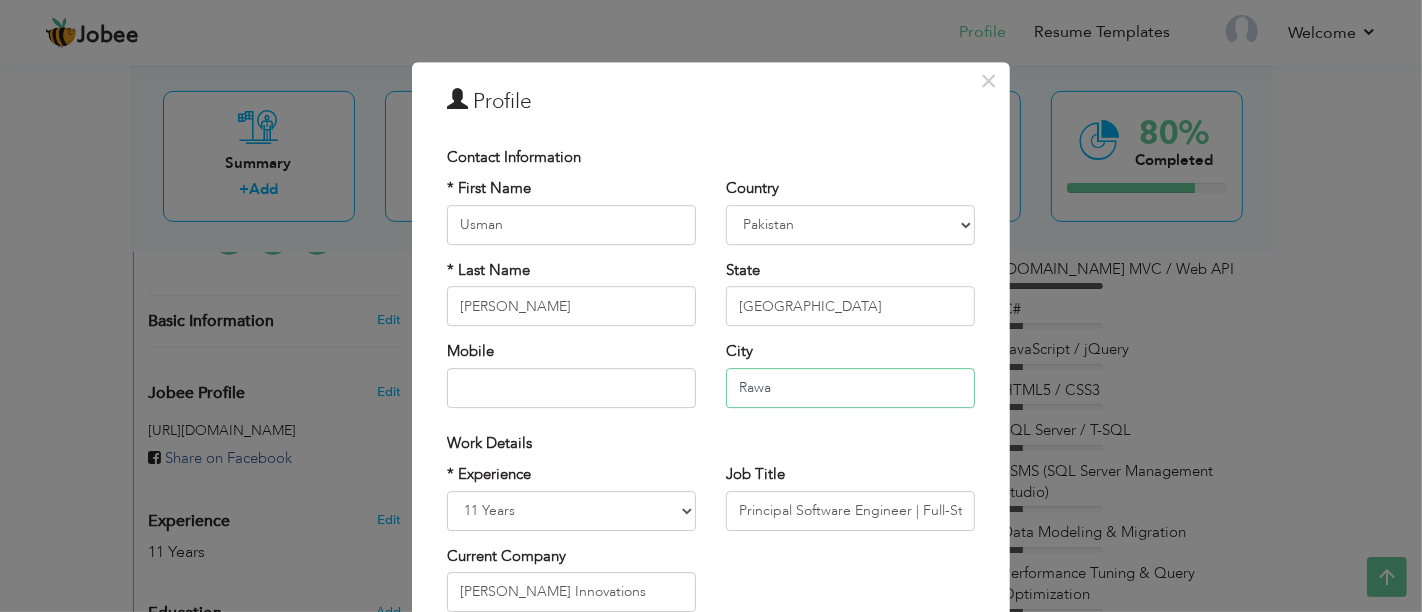 type on "Rawalpindi" 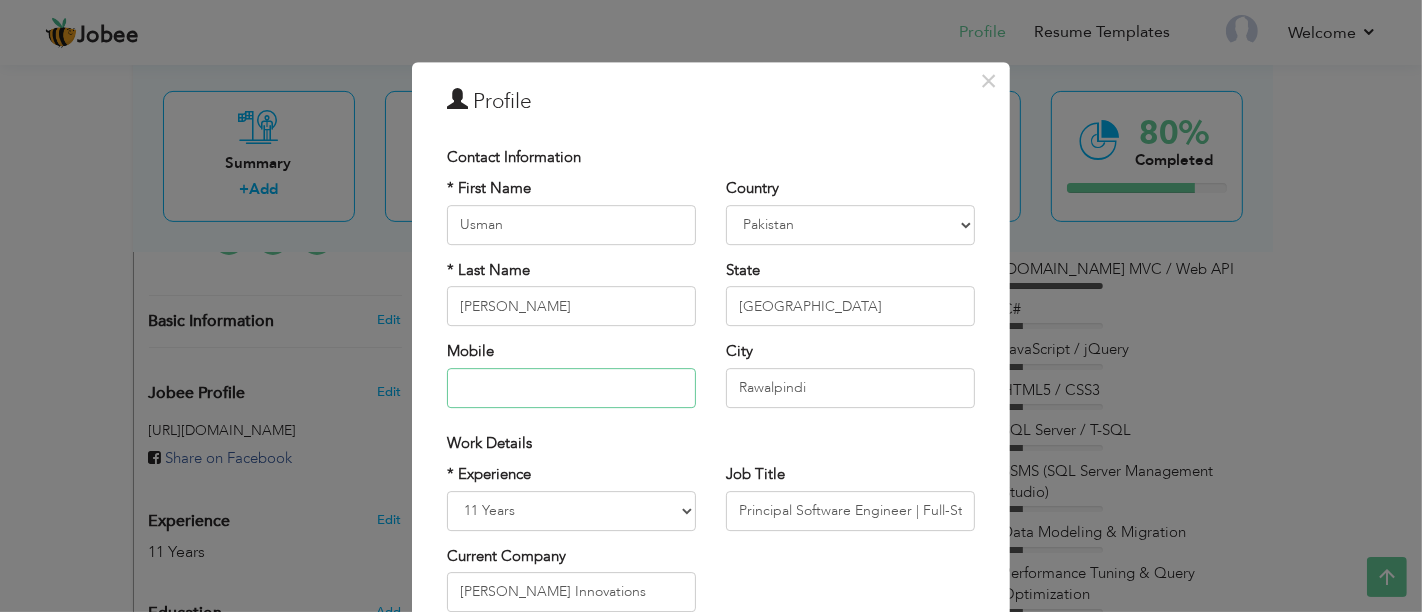 type on "03349569936" 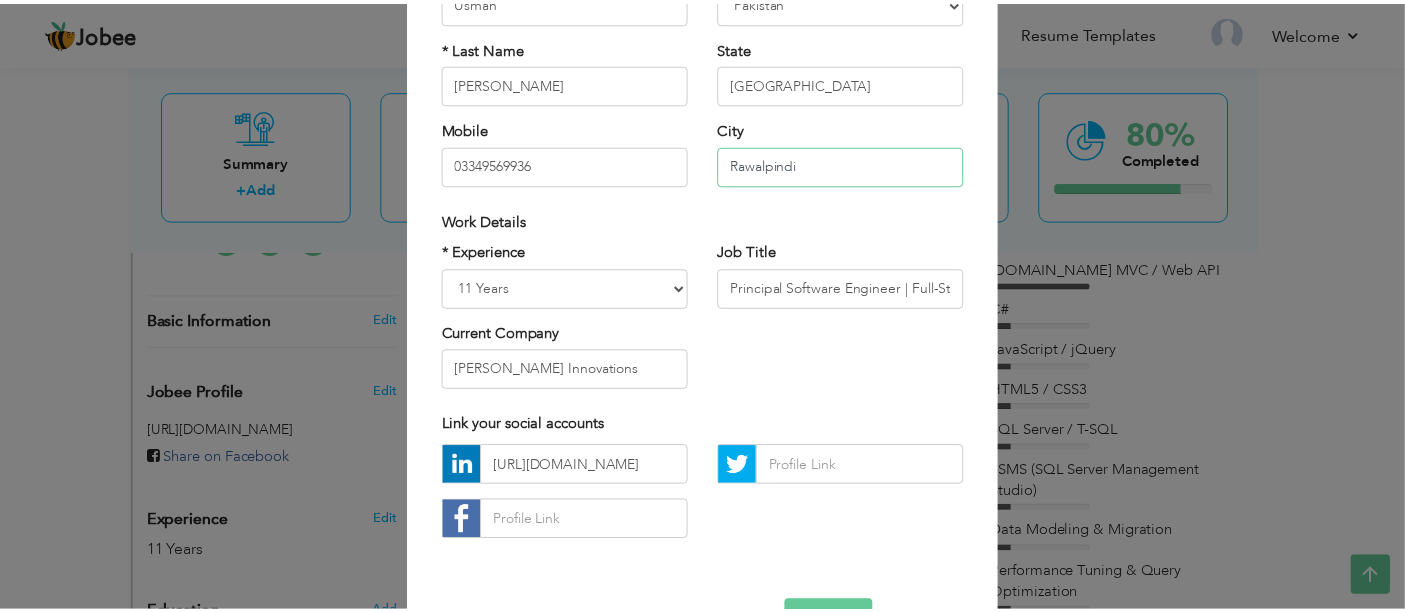 scroll, scrollTop: 286, scrollLeft: 0, axis: vertical 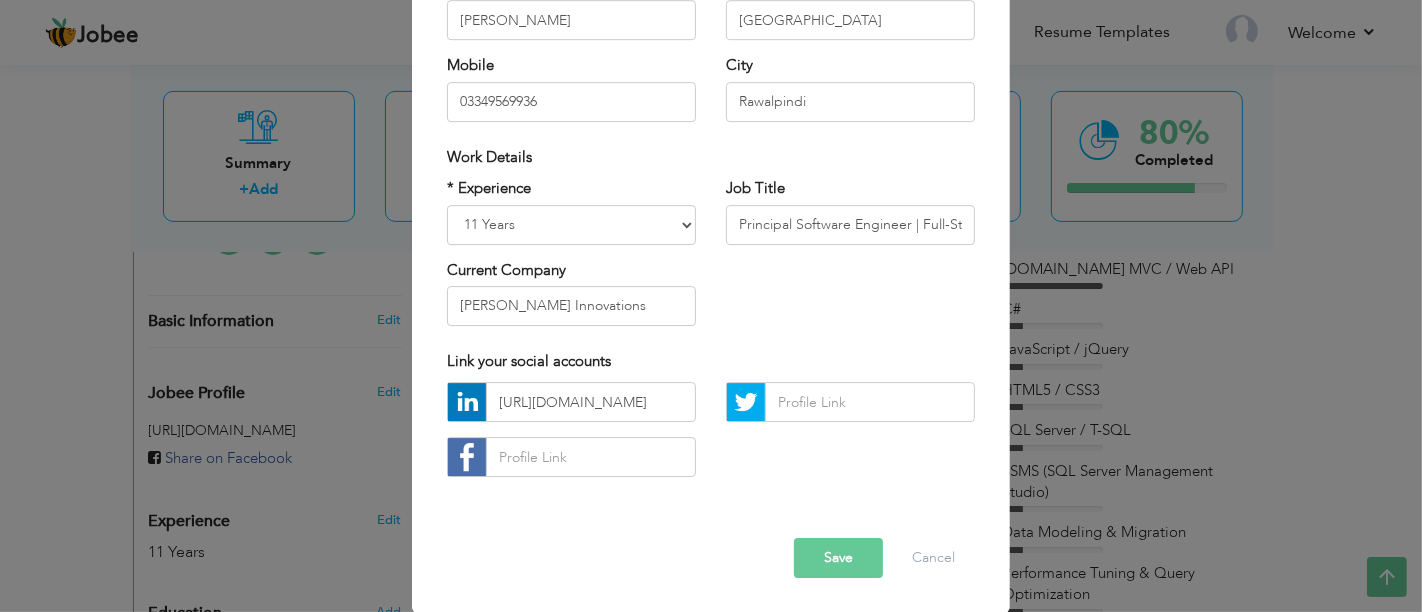 click on "Save" at bounding box center (838, 559) 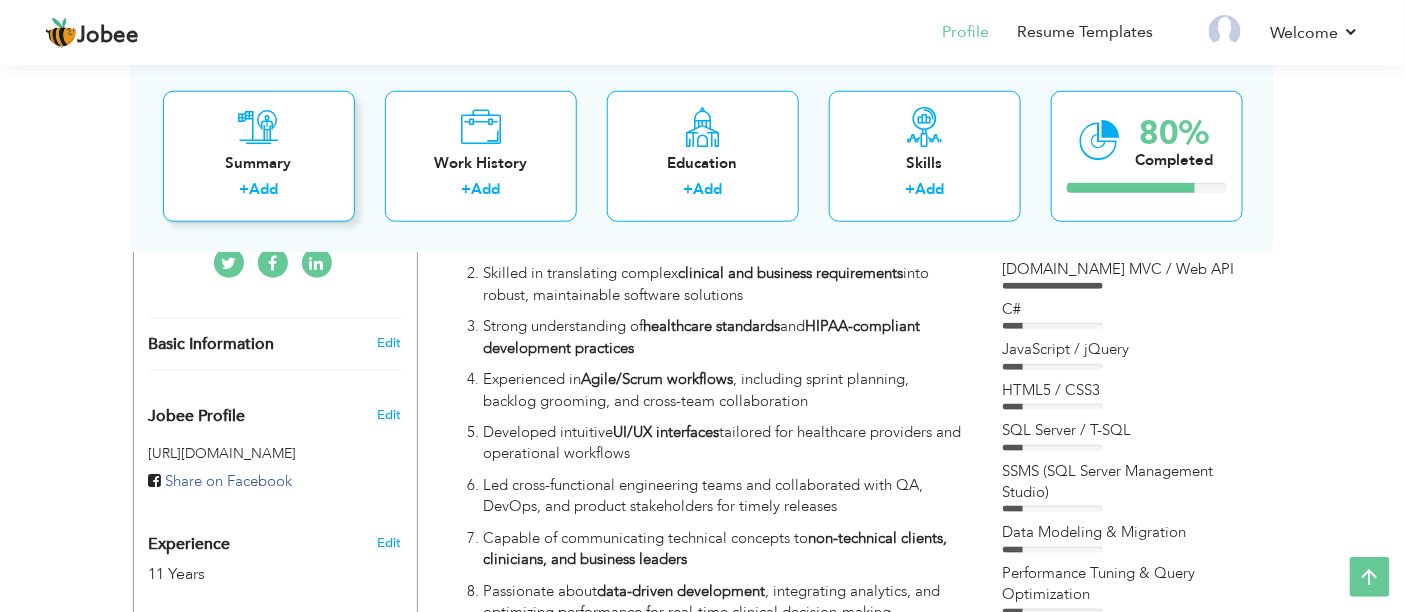 click at bounding box center (258, 126) 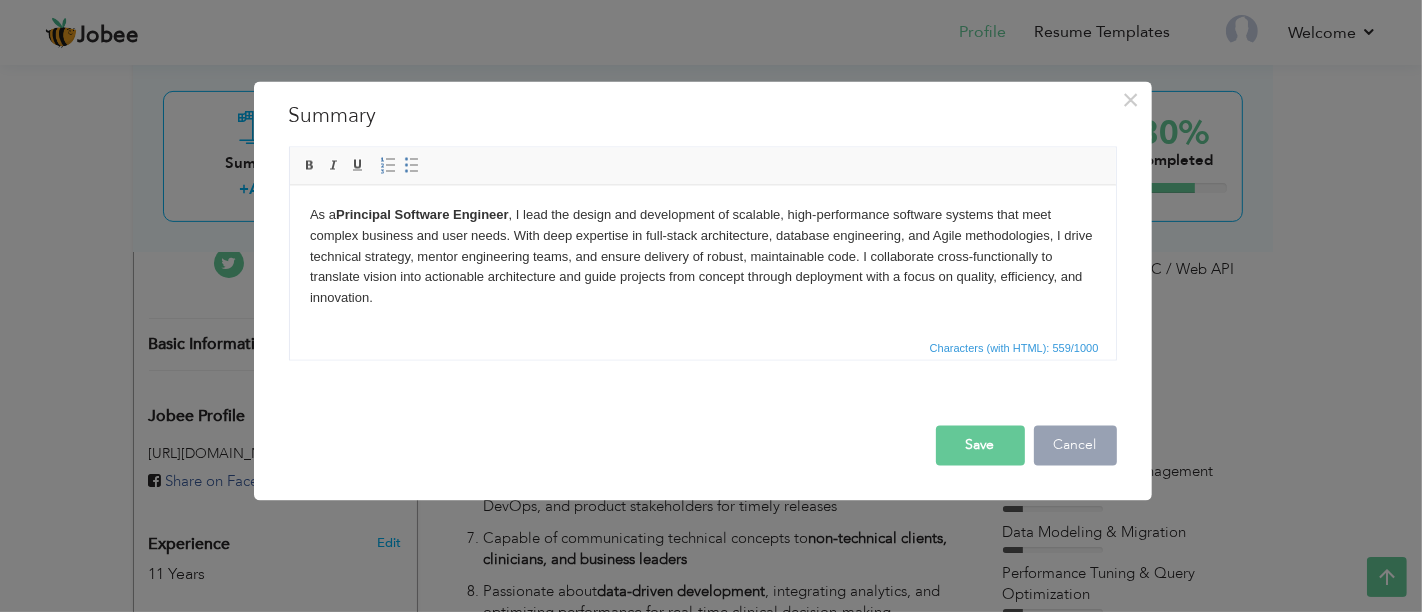 click on "Cancel" at bounding box center [1075, 446] 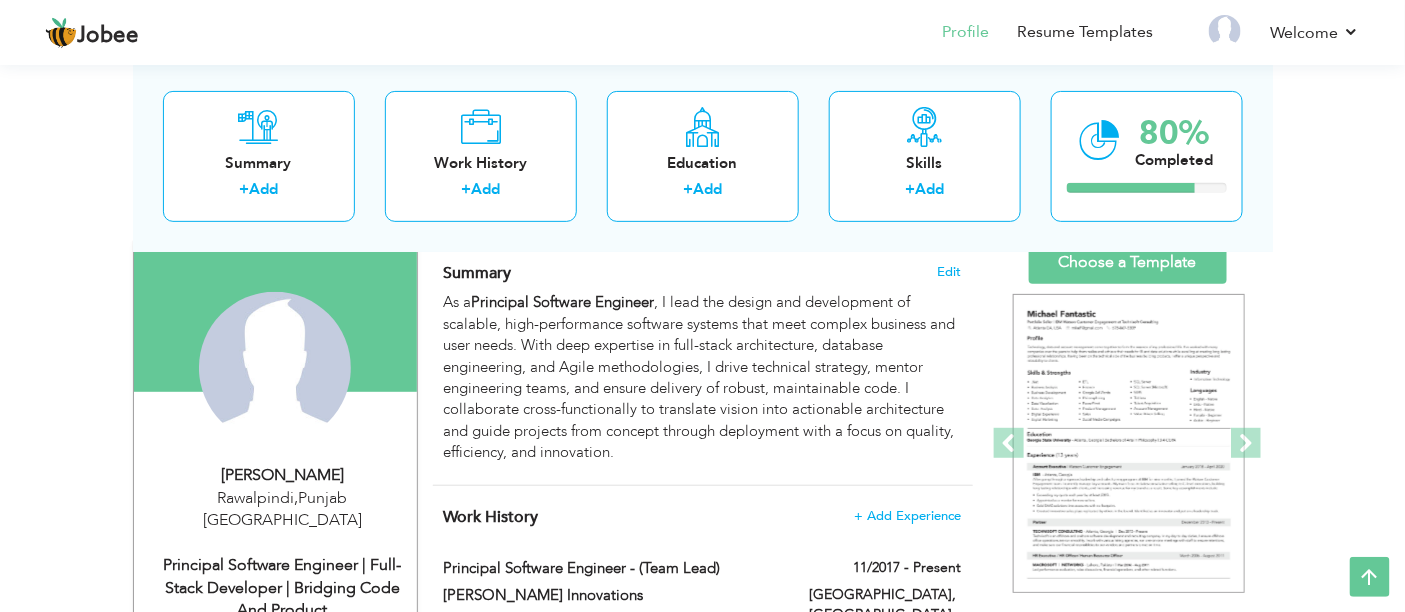 scroll, scrollTop: 111, scrollLeft: 0, axis: vertical 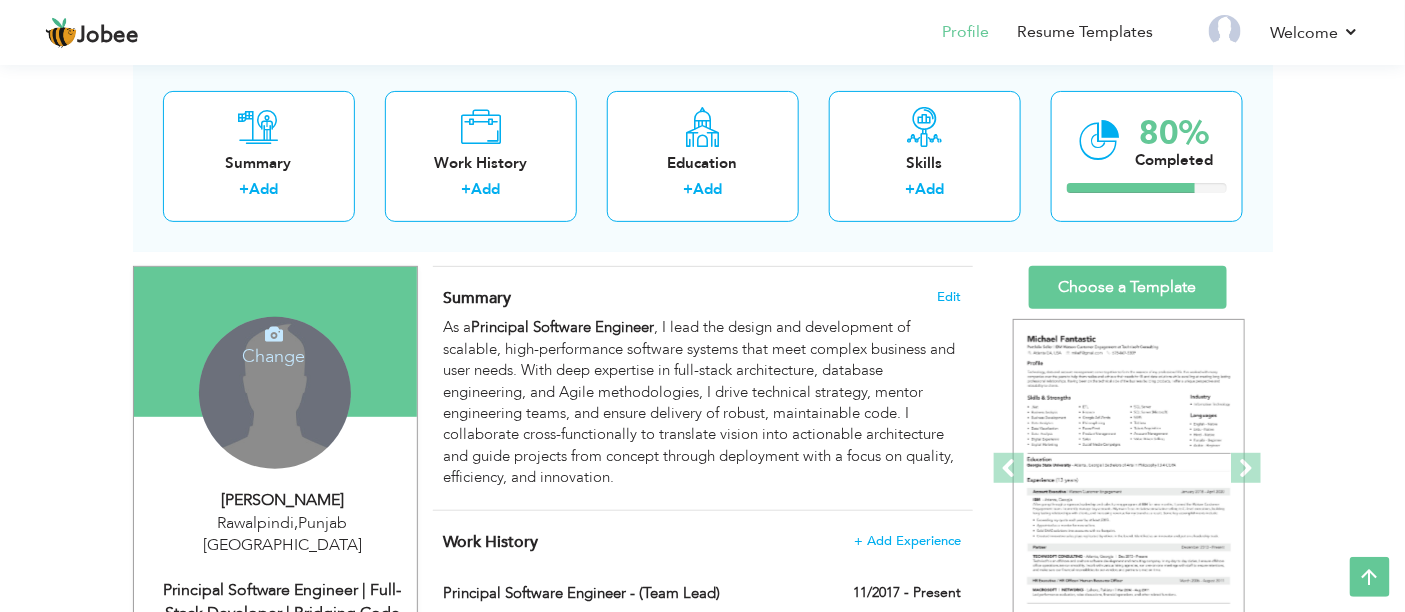 click on "Change
Remove" at bounding box center (275, 393) 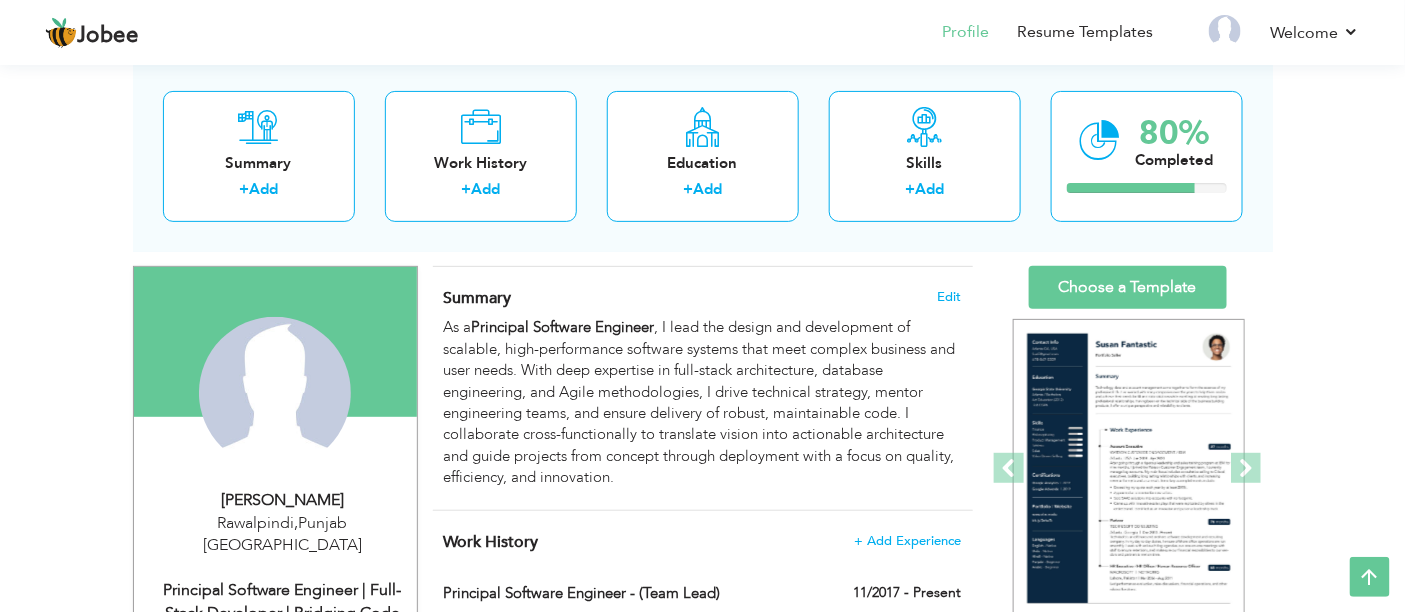 click on "View Resume
Export PDF
Profile
Summary
Public Link
Experience
Education
Awards
Work Histroy
Projects
Certifications
Skills
Preferred Job City" at bounding box center [702, 963] 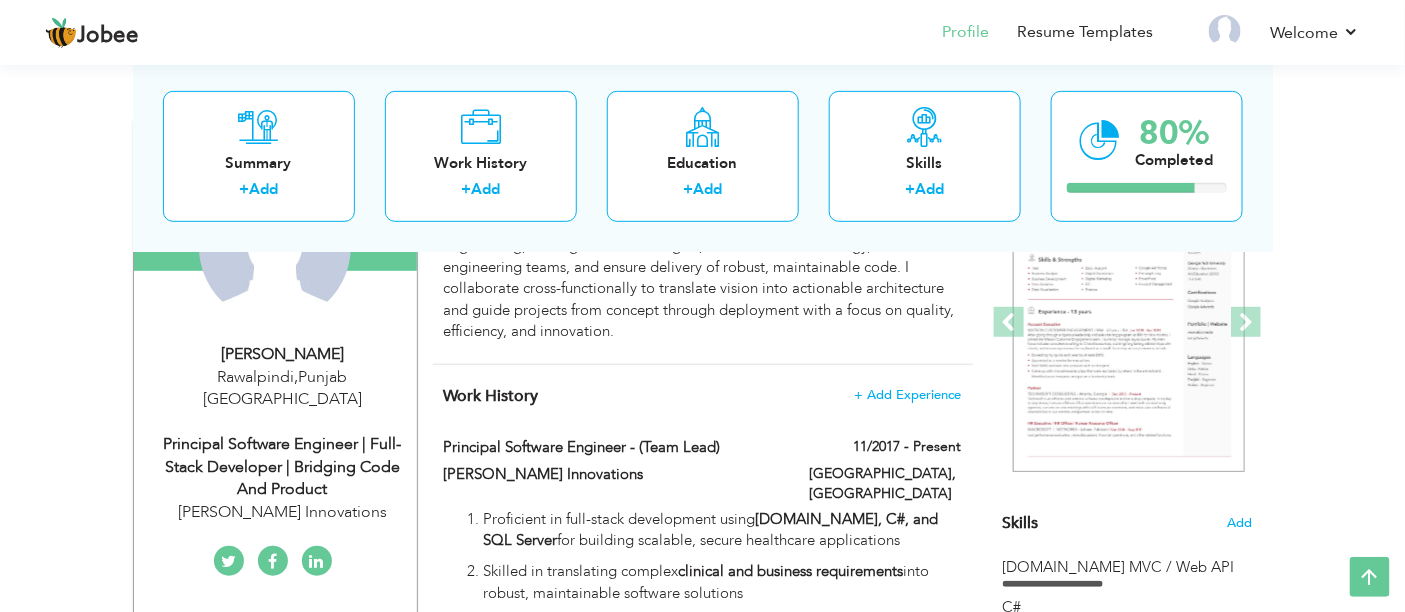 scroll, scrollTop: 475, scrollLeft: 0, axis: vertical 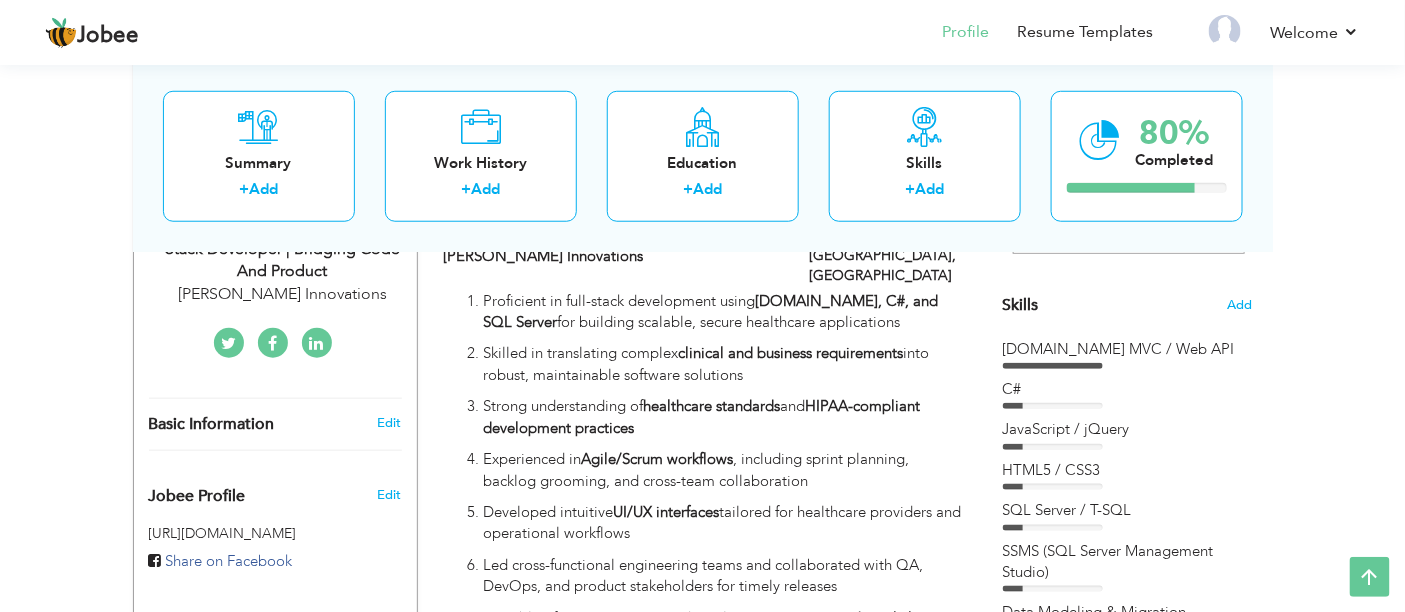 click on "[DOMAIN_NAME] MVC / Web API" at bounding box center [1128, 349] 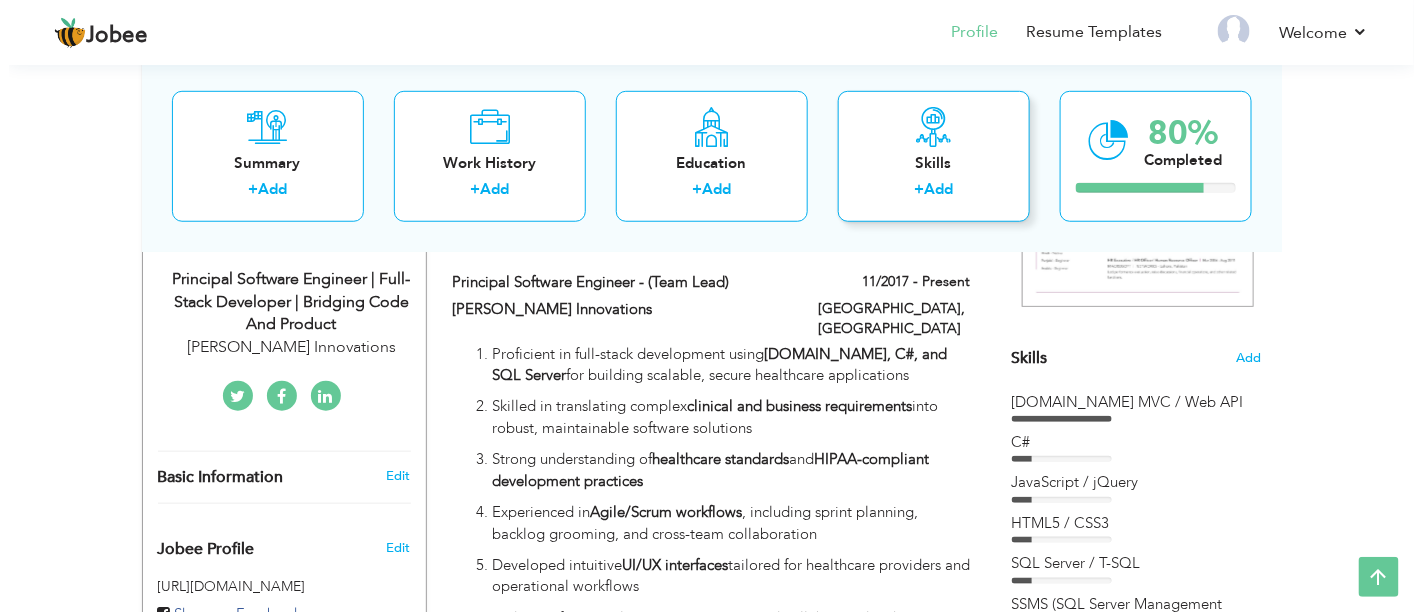 scroll, scrollTop: 363, scrollLeft: 0, axis: vertical 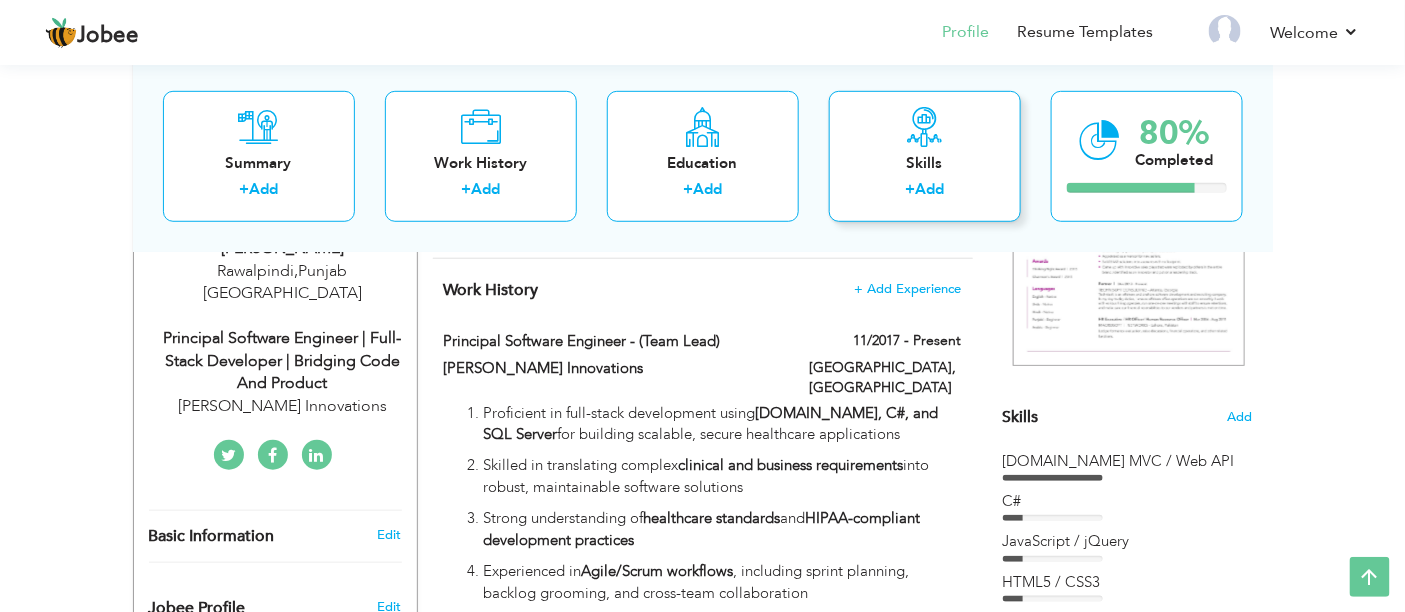 click on "Add" at bounding box center (929, 189) 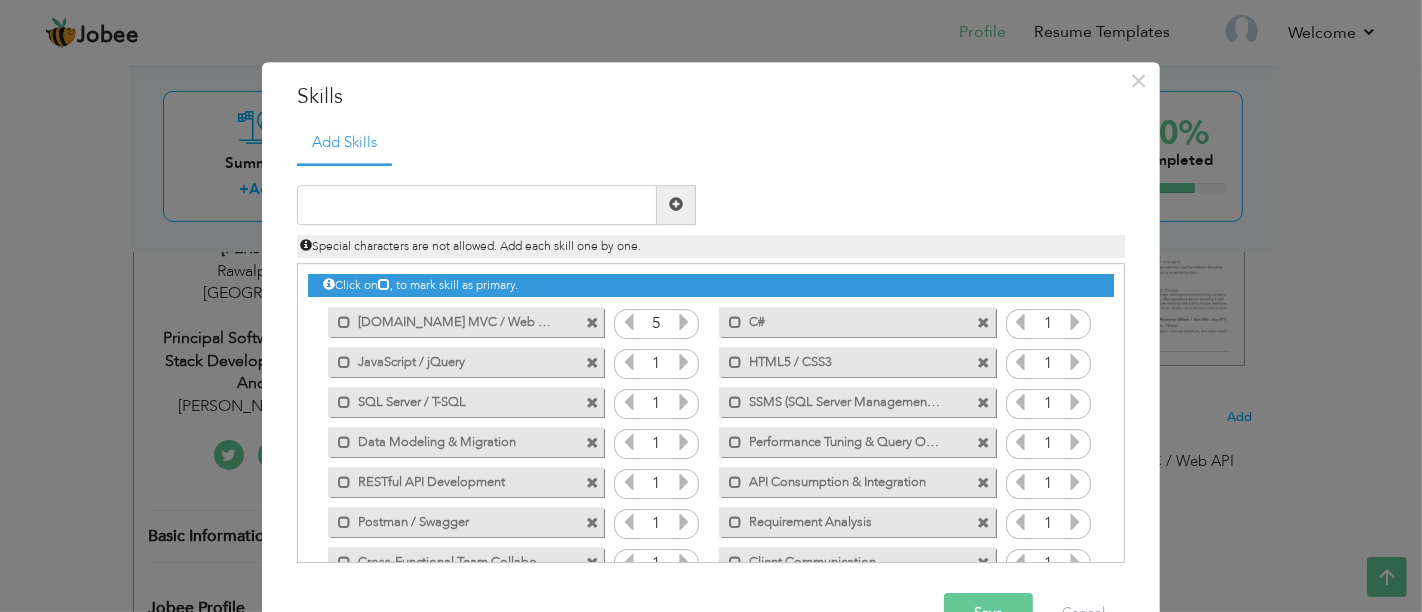 click at bounding box center [629, 322] 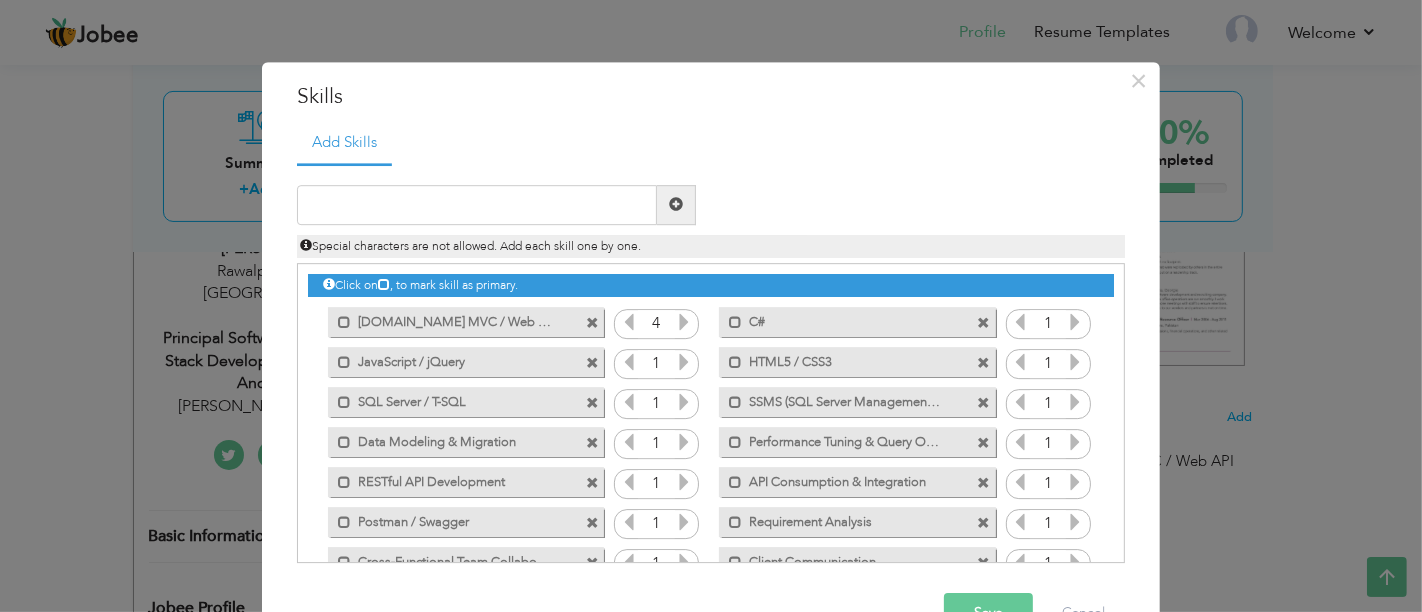 click at bounding box center (629, 322) 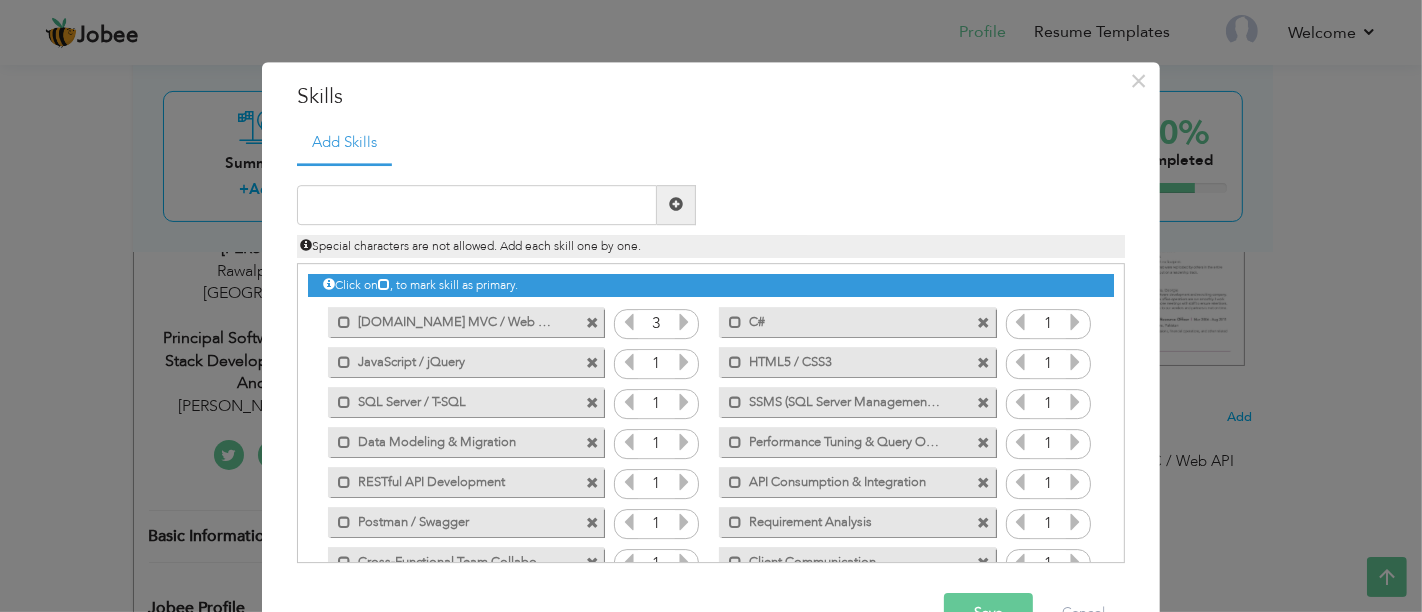 click at bounding box center (629, 322) 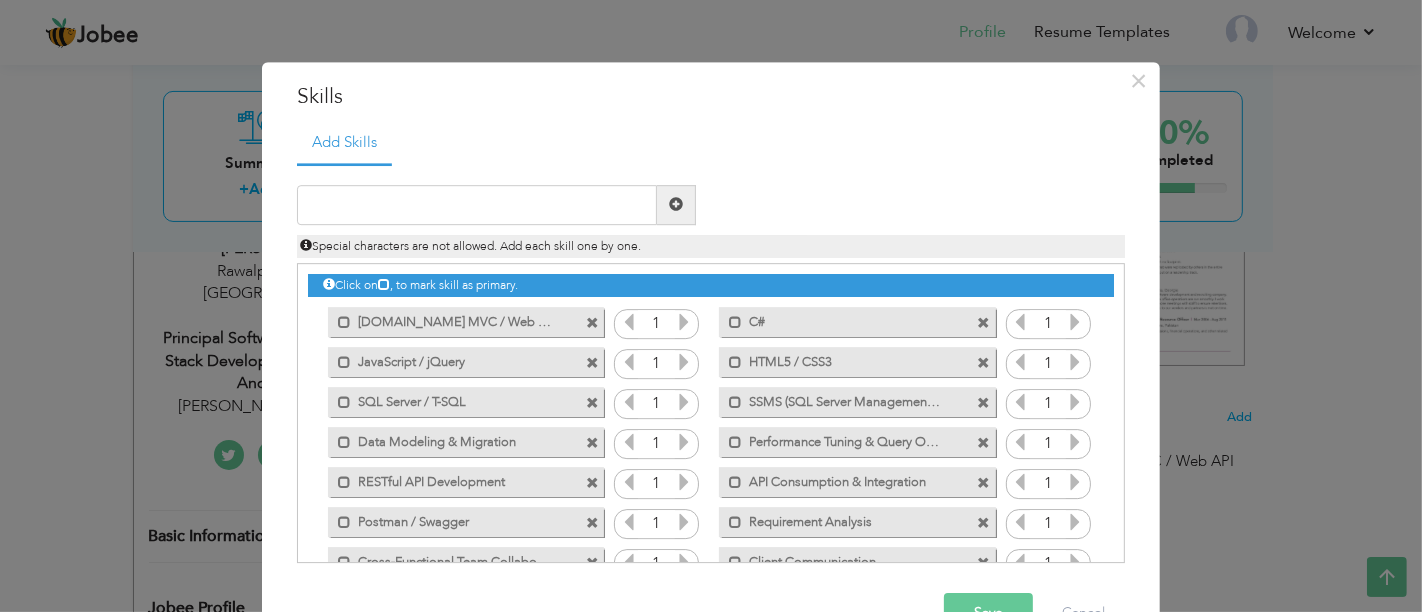 click at bounding box center [629, 322] 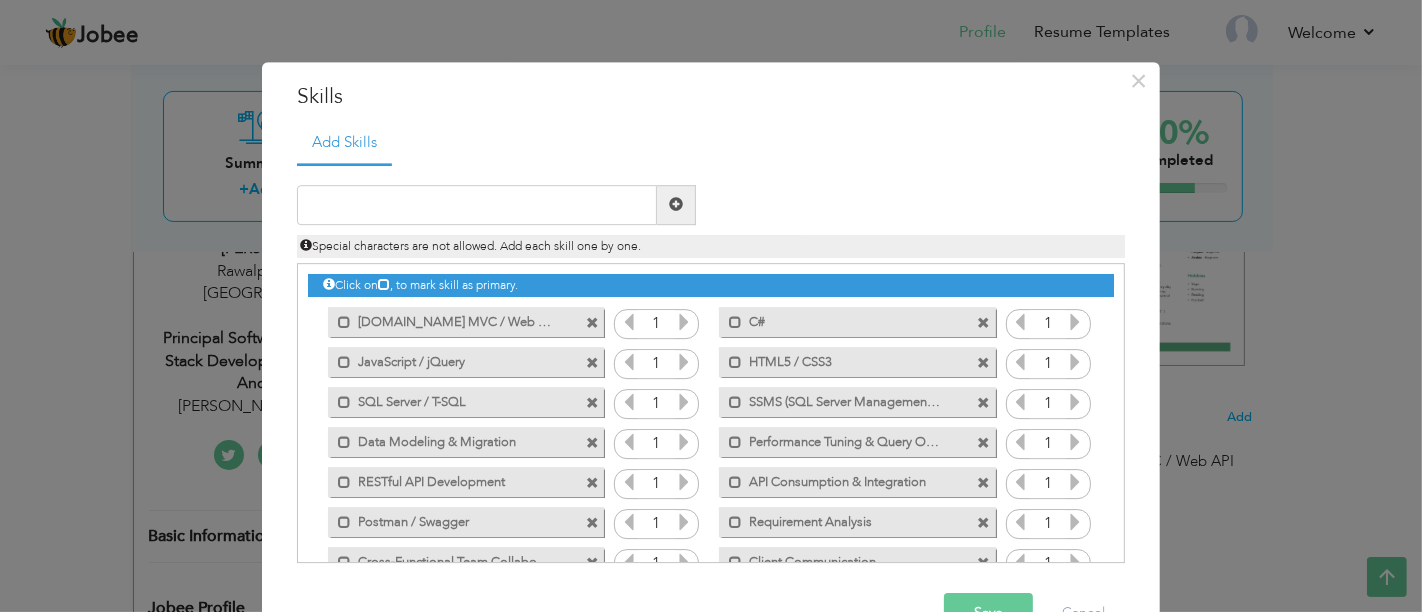click on "Save" at bounding box center (988, 613) 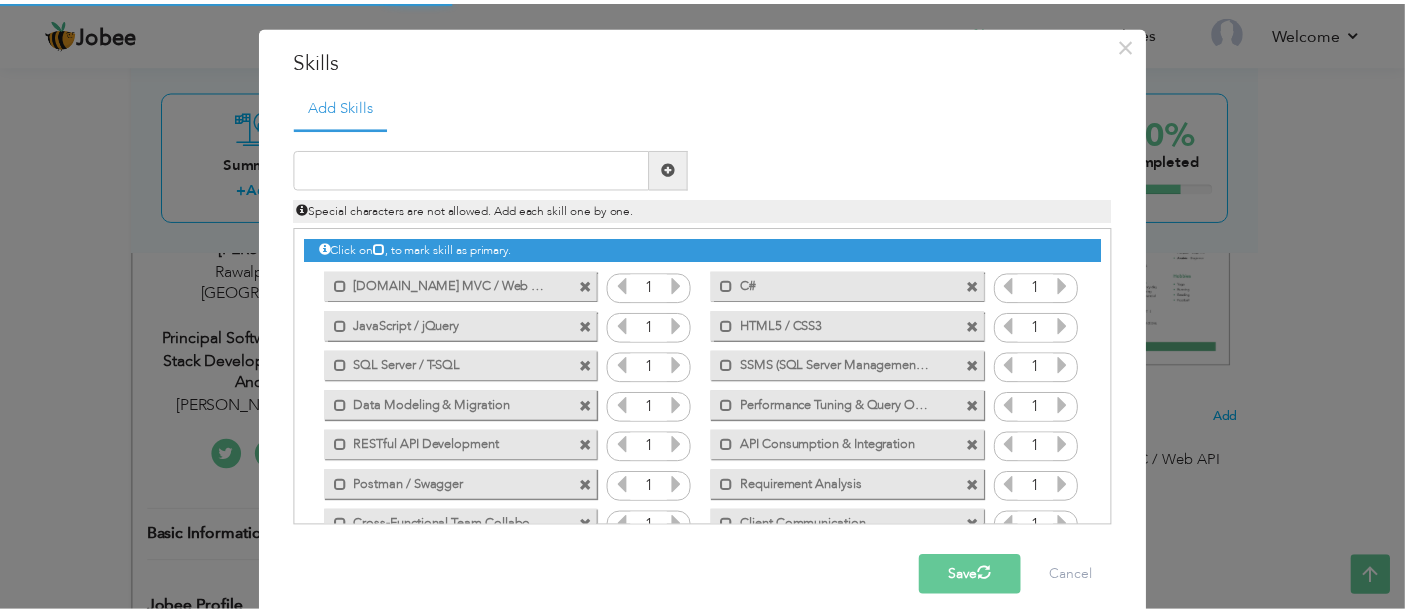 scroll, scrollTop: 55, scrollLeft: 0, axis: vertical 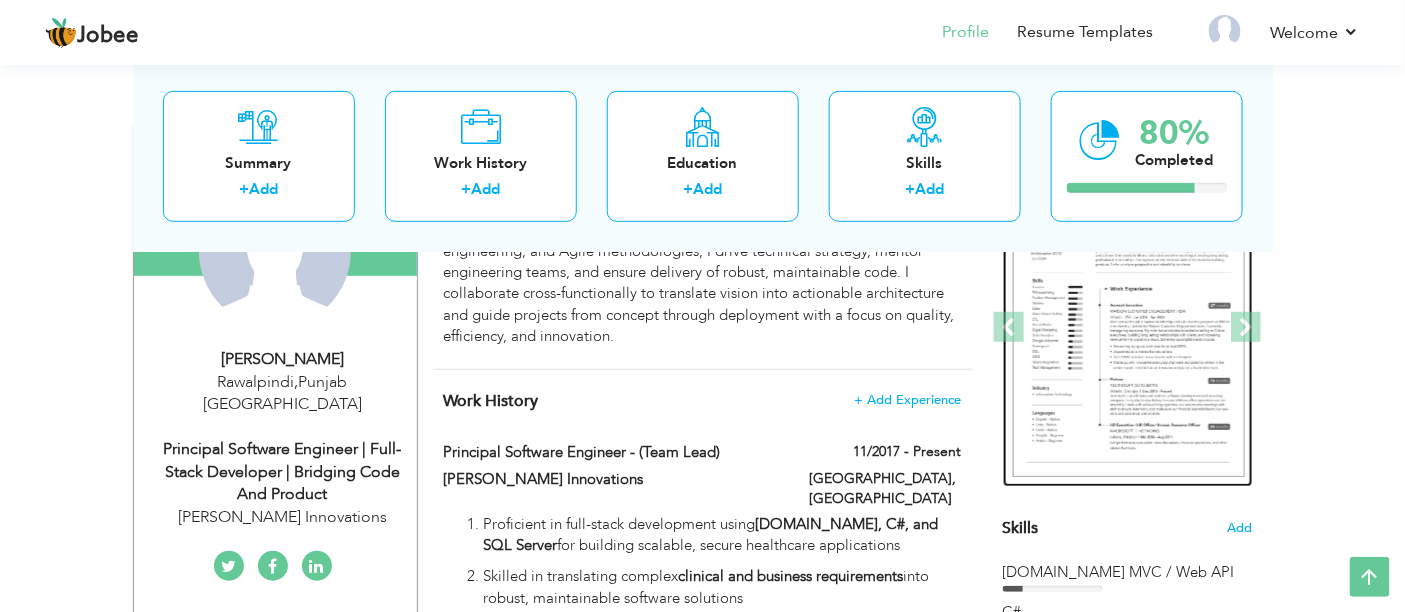 click at bounding box center [1129, 328] 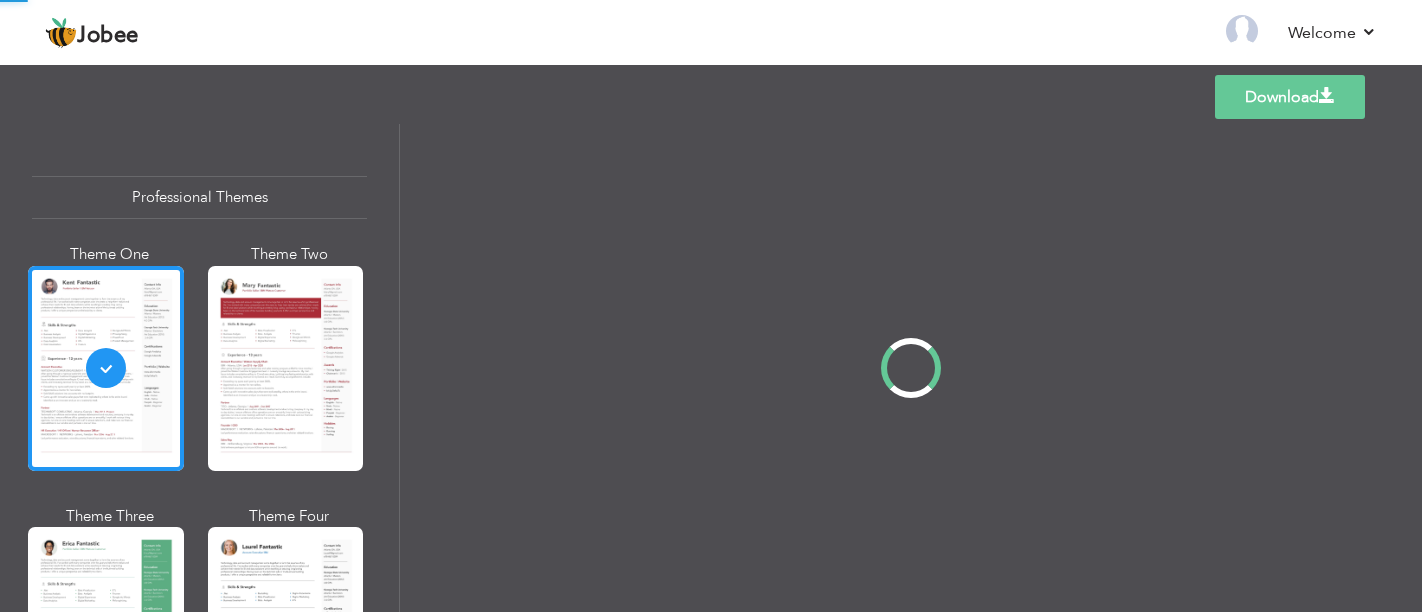 scroll, scrollTop: 0, scrollLeft: 0, axis: both 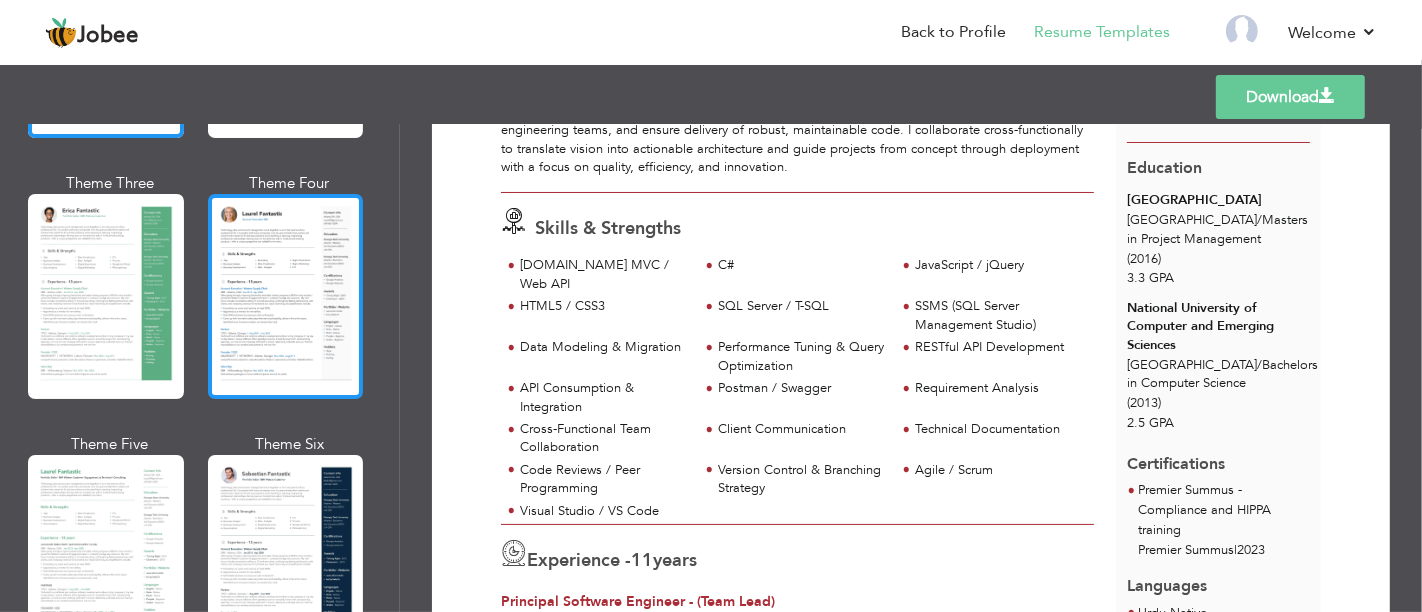 click at bounding box center (286, 296) 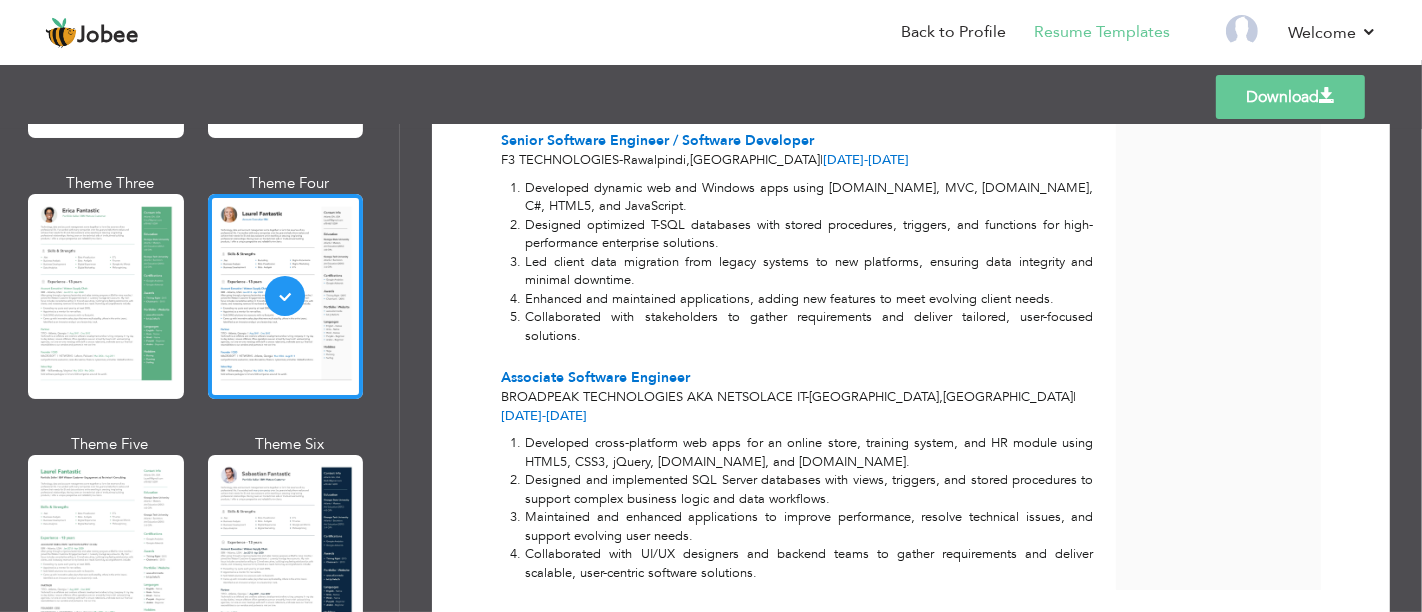 scroll, scrollTop: 1111, scrollLeft: 0, axis: vertical 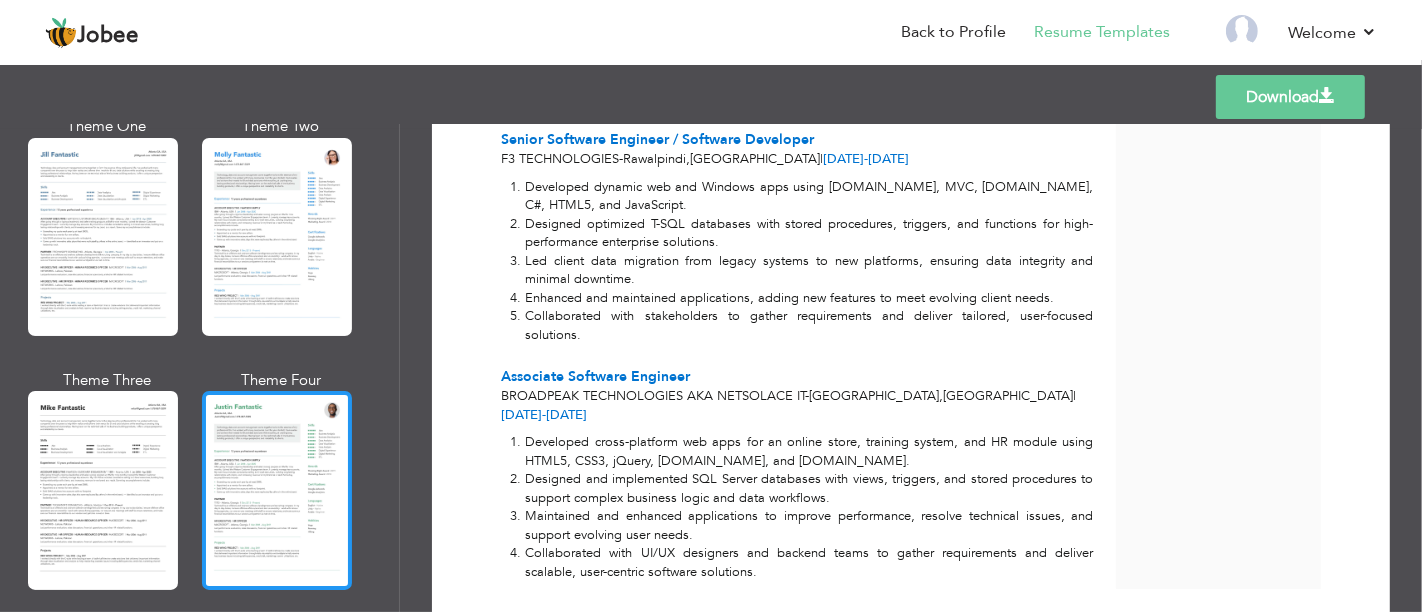 click at bounding box center (277, 490) 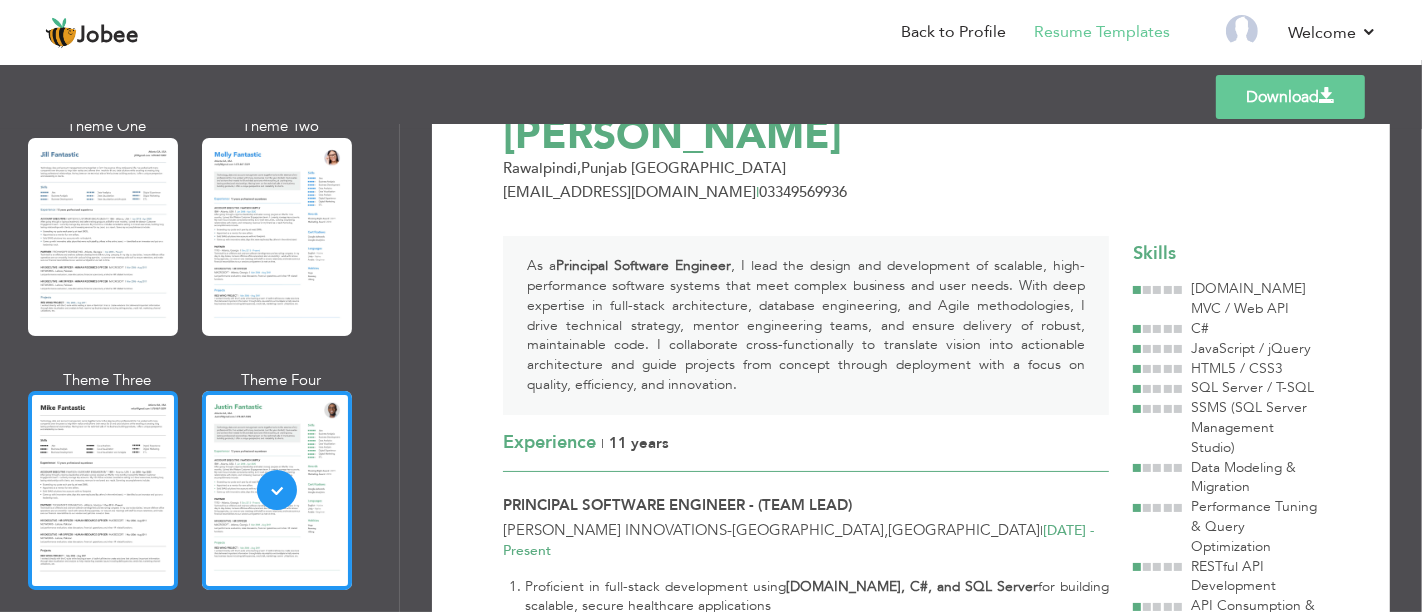 scroll, scrollTop: 111, scrollLeft: 0, axis: vertical 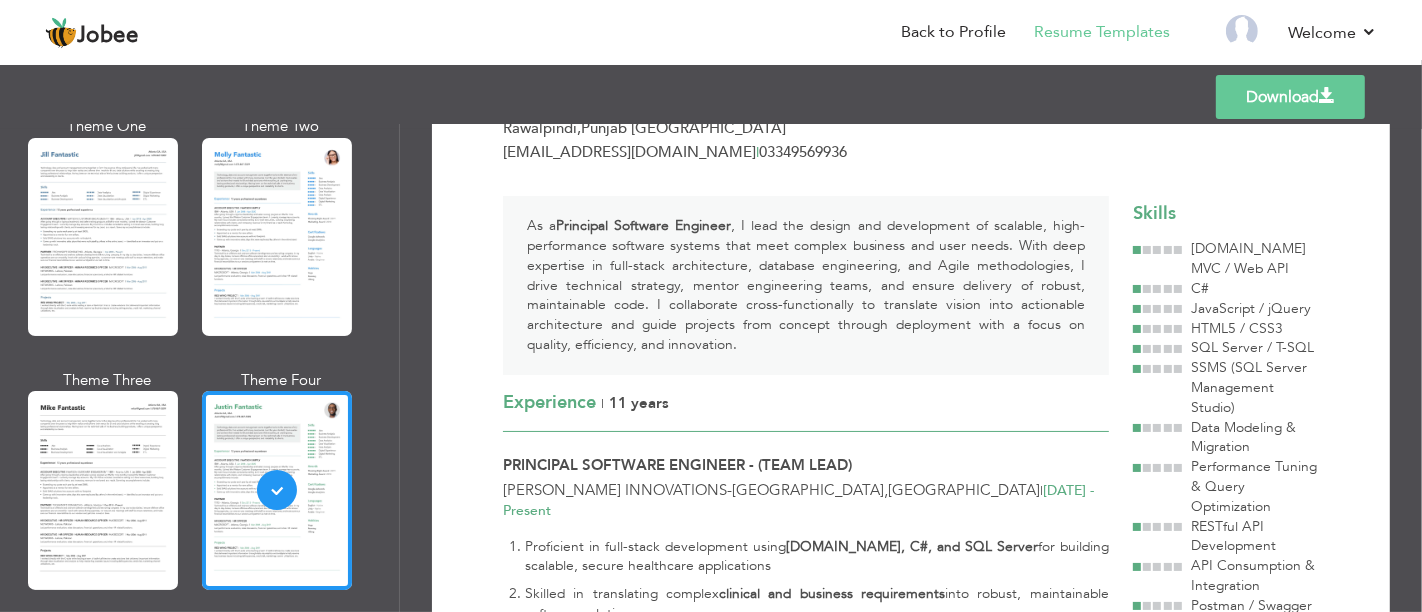 click at bounding box center (103, 490) 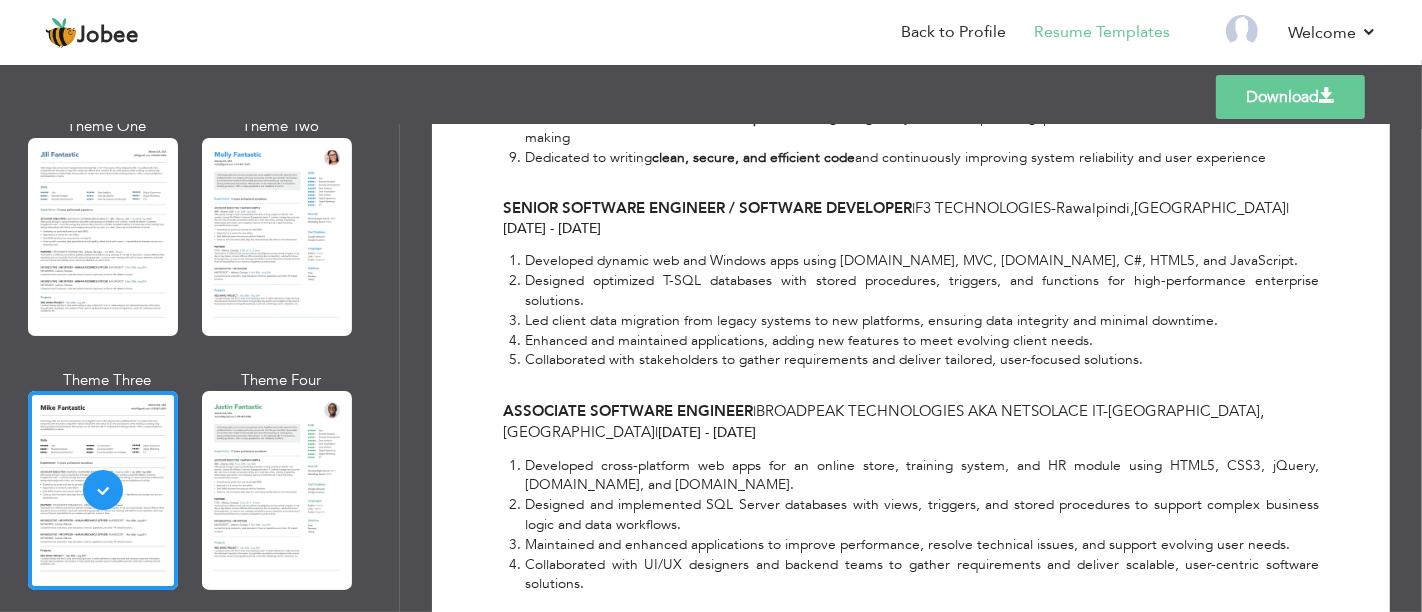 scroll, scrollTop: 1000, scrollLeft: 0, axis: vertical 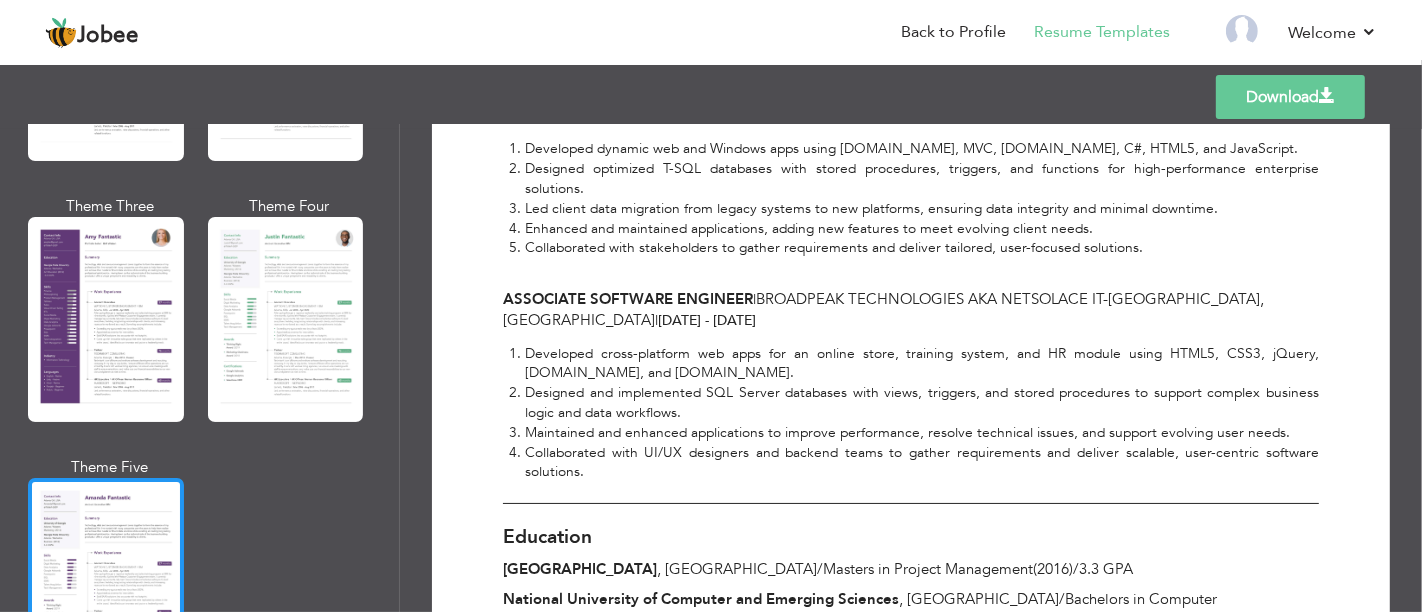 click at bounding box center (106, 580) 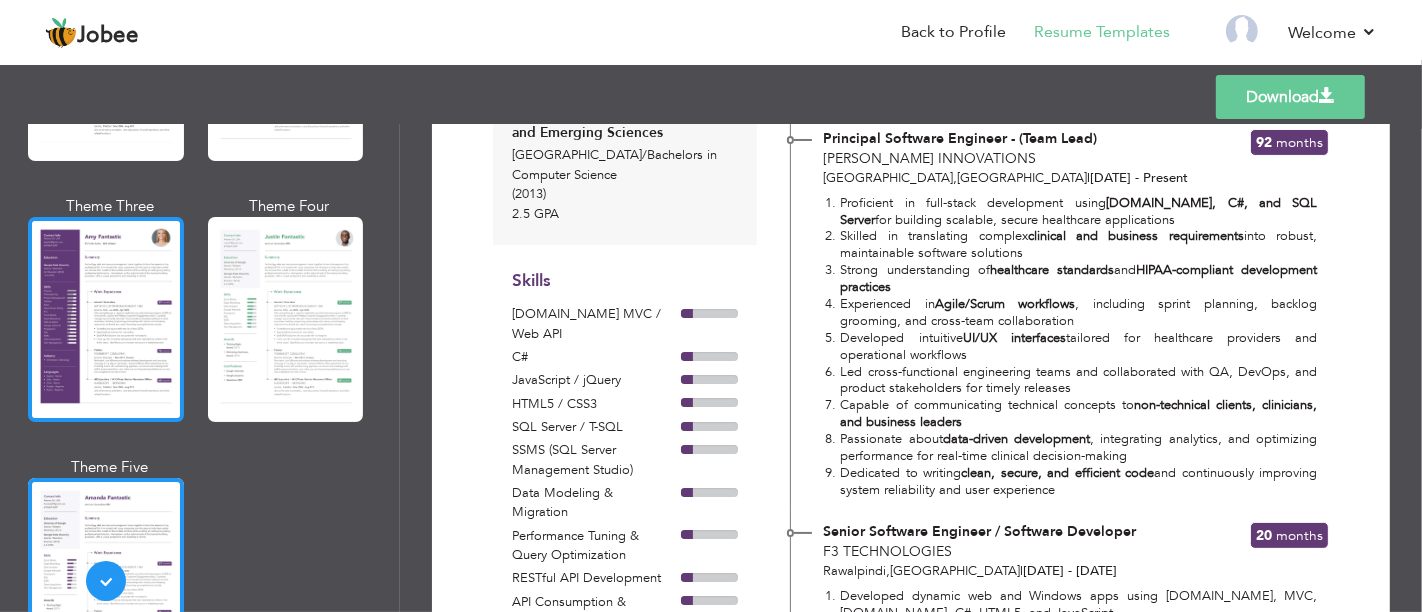 scroll, scrollTop: 444, scrollLeft: 0, axis: vertical 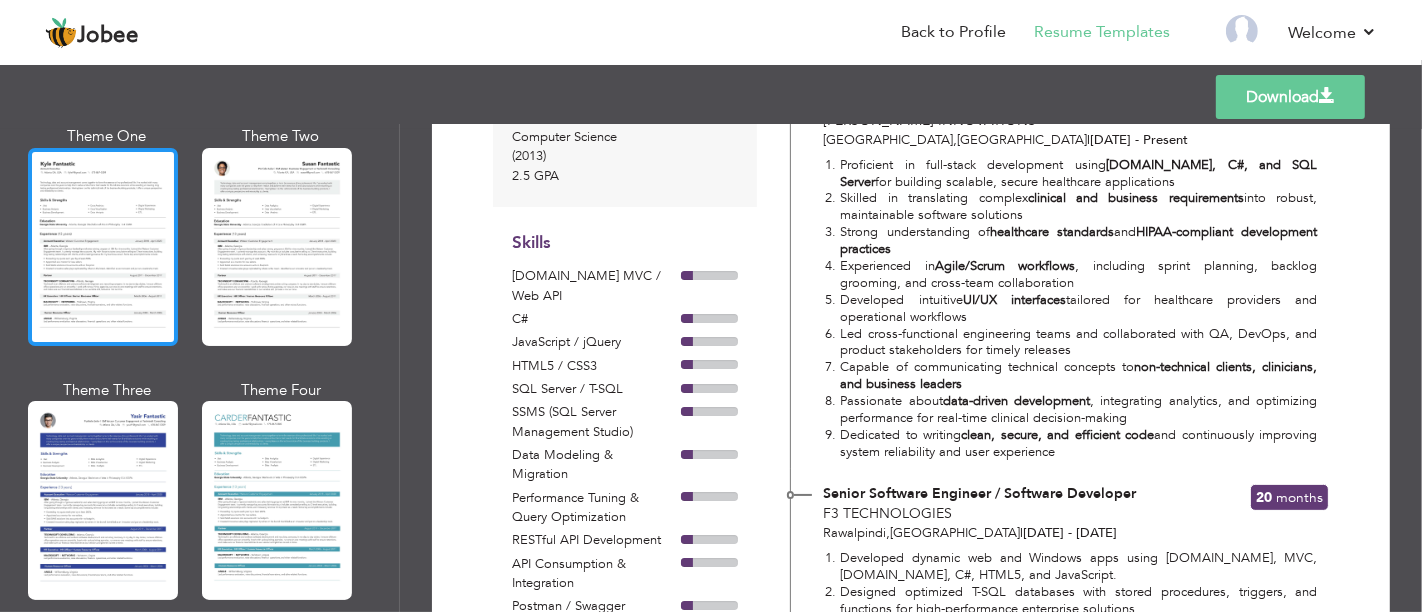 click at bounding box center [103, 247] 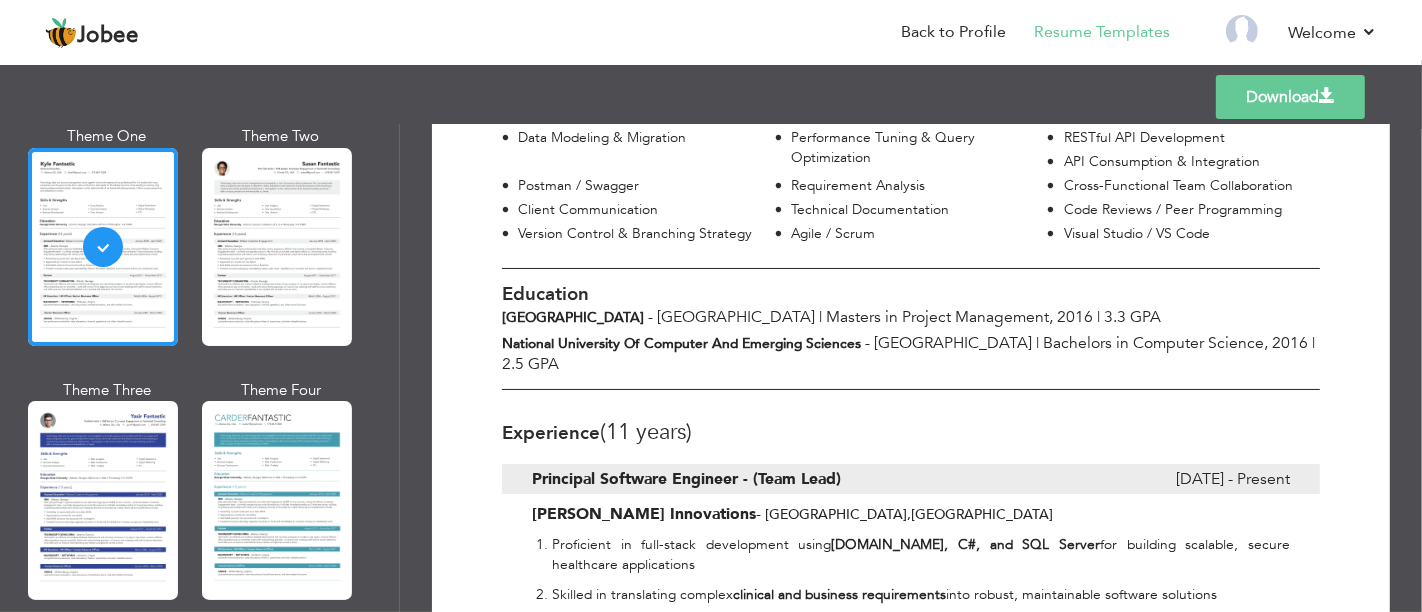 scroll, scrollTop: 444, scrollLeft: 0, axis: vertical 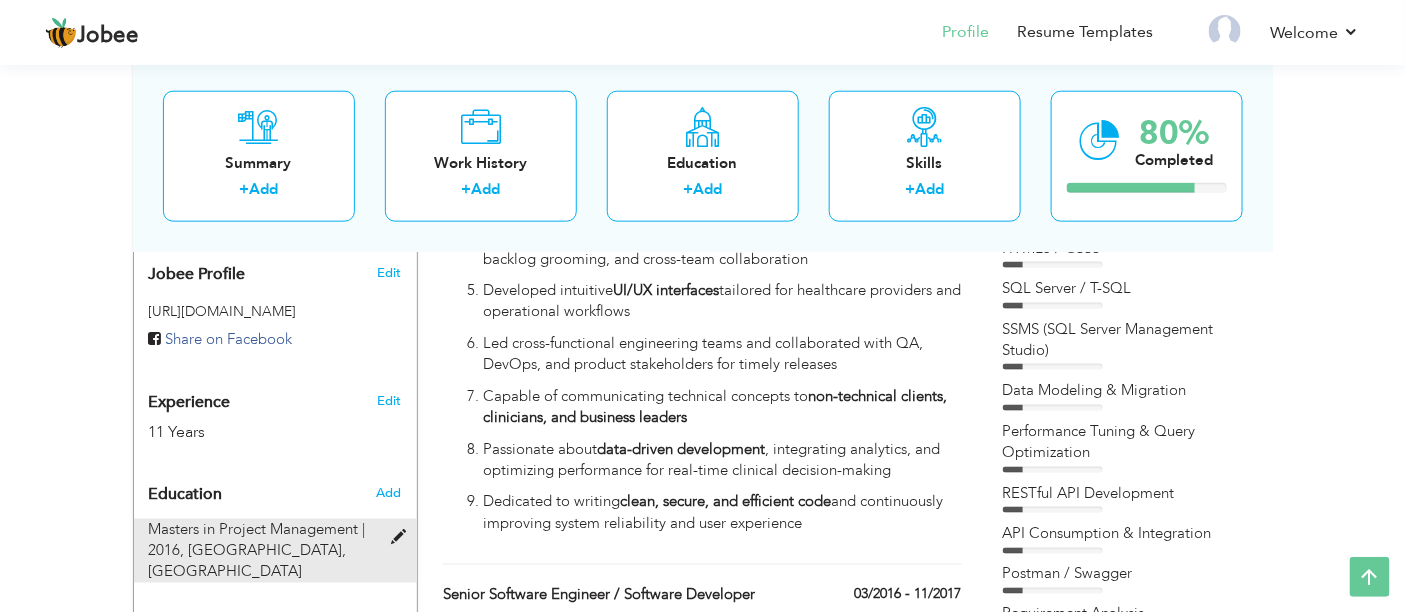 click on "[GEOGRAPHIC_DATA], [GEOGRAPHIC_DATA]" at bounding box center [248, 560] 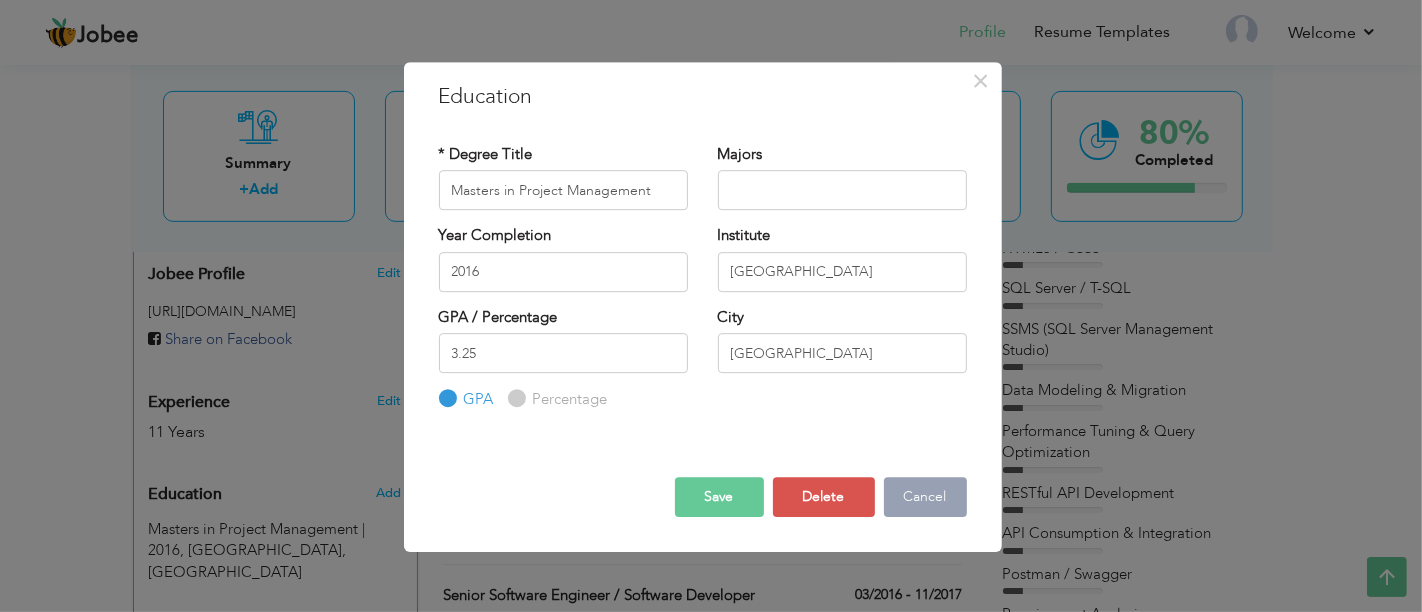 click on "Cancel" at bounding box center (925, 497) 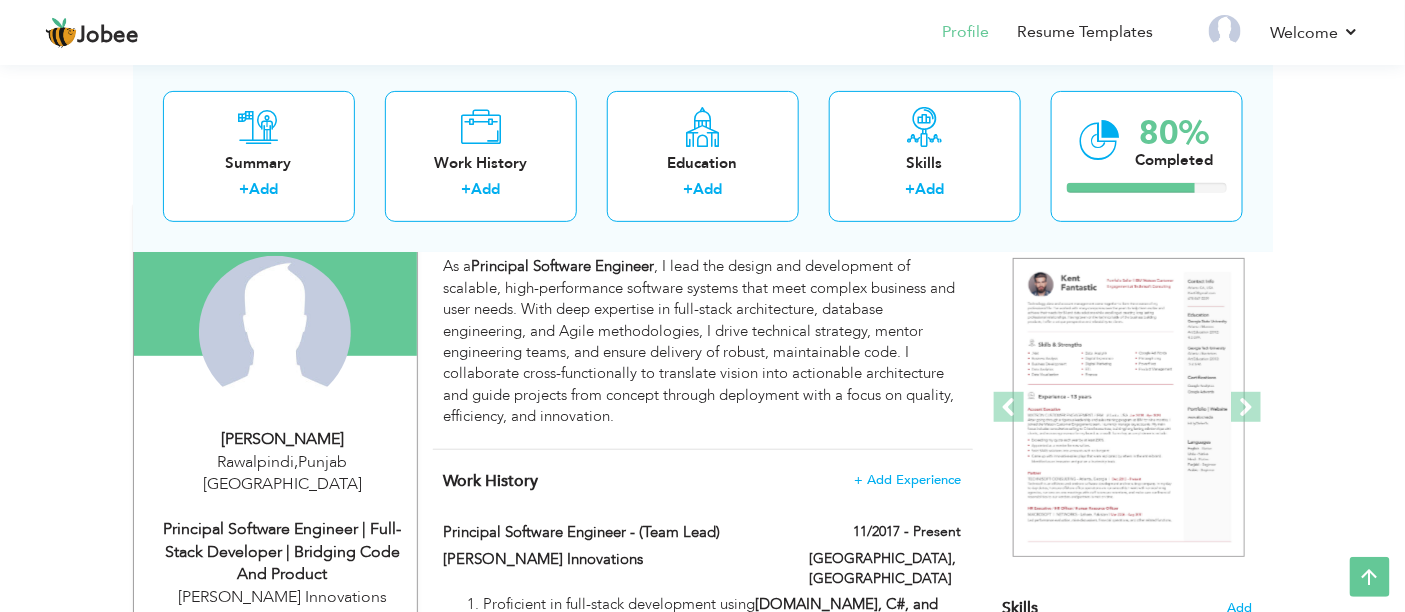 scroll, scrollTop: 141, scrollLeft: 0, axis: vertical 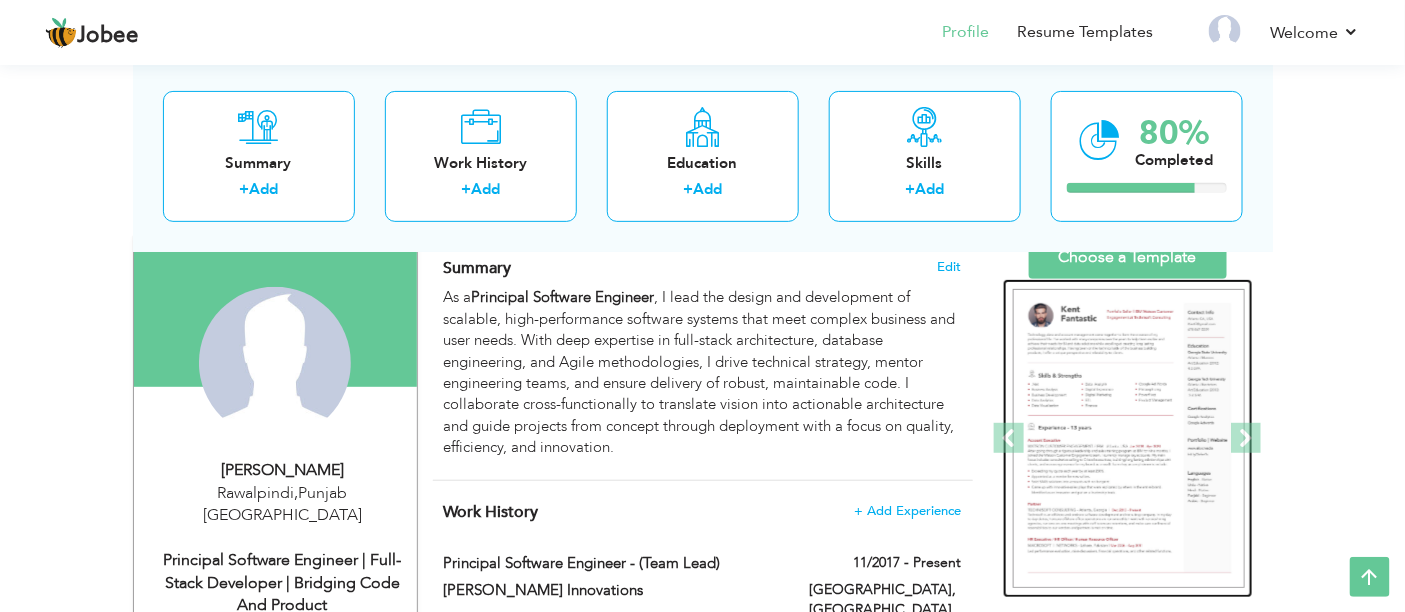 click at bounding box center [1129, 439] 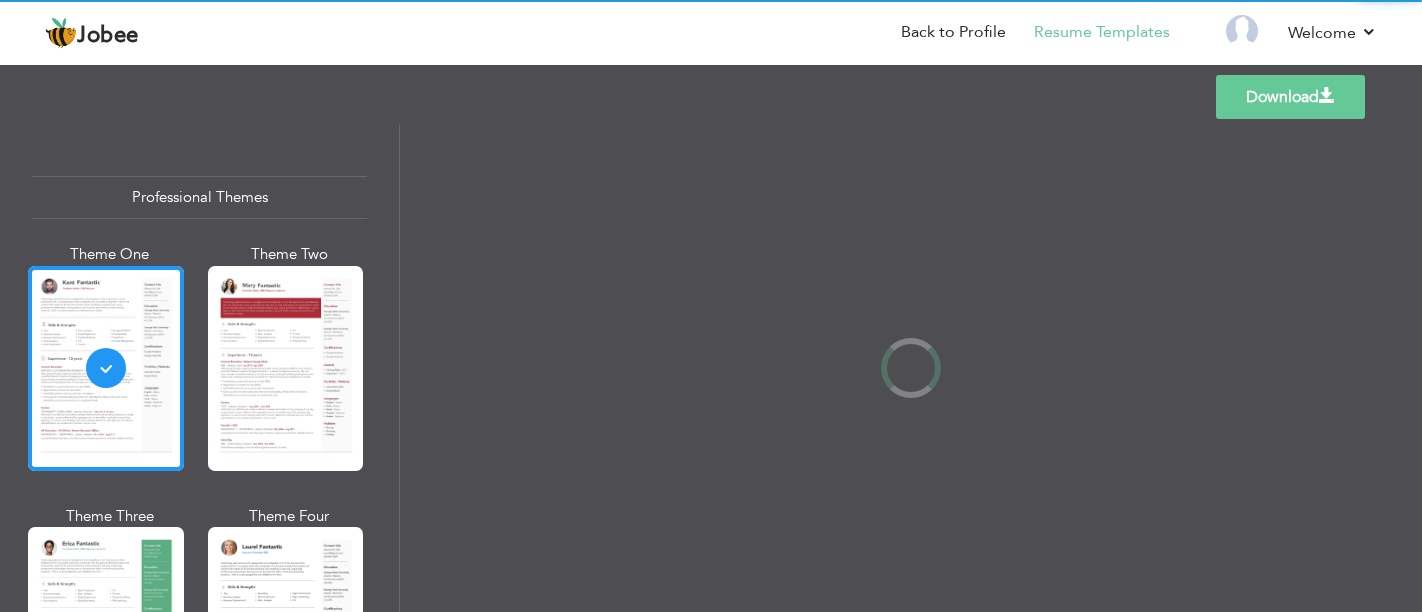 scroll, scrollTop: 0, scrollLeft: 0, axis: both 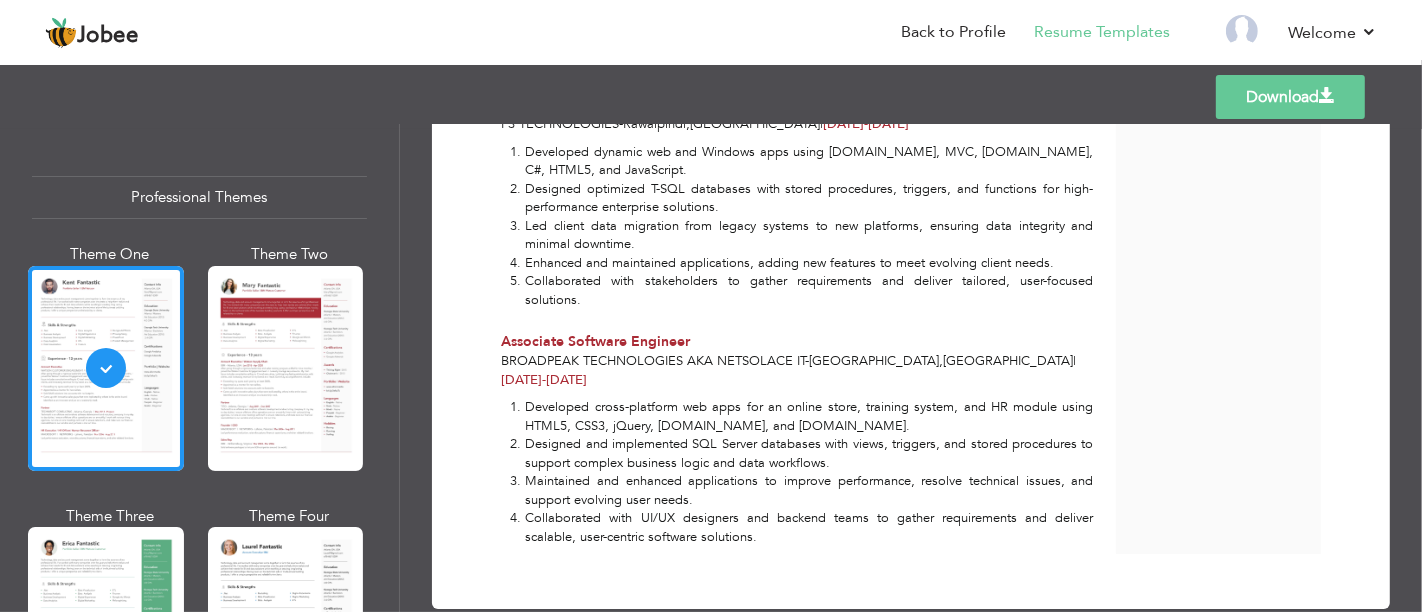 click on "Download" at bounding box center [1290, 97] 